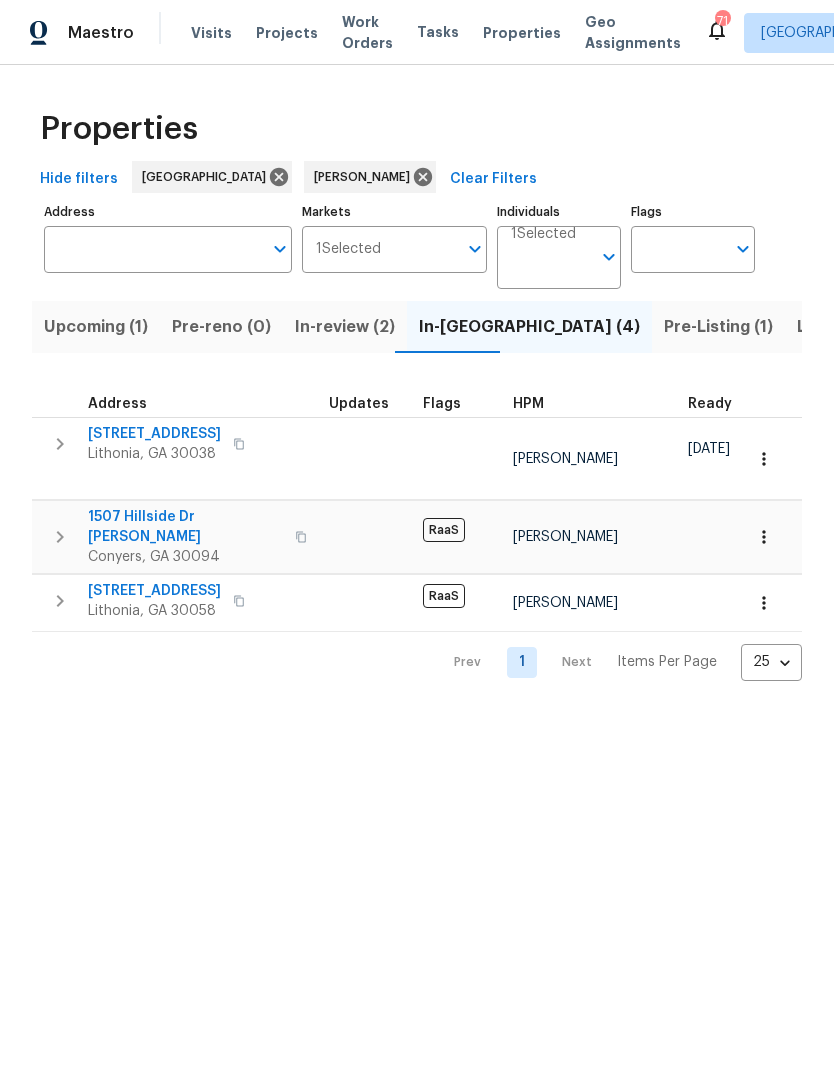 scroll, scrollTop: 0, scrollLeft: 0, axis: both 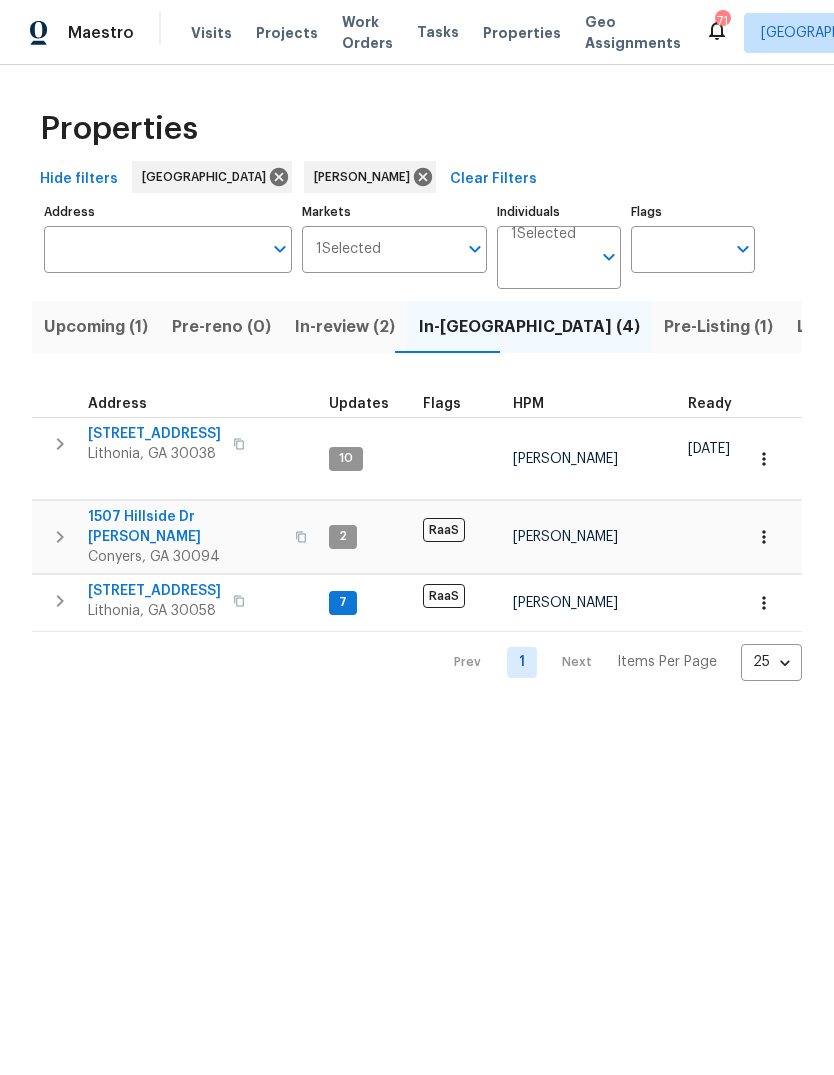 click on "Pre-Listing (1)" at bounding box center [718, 327] 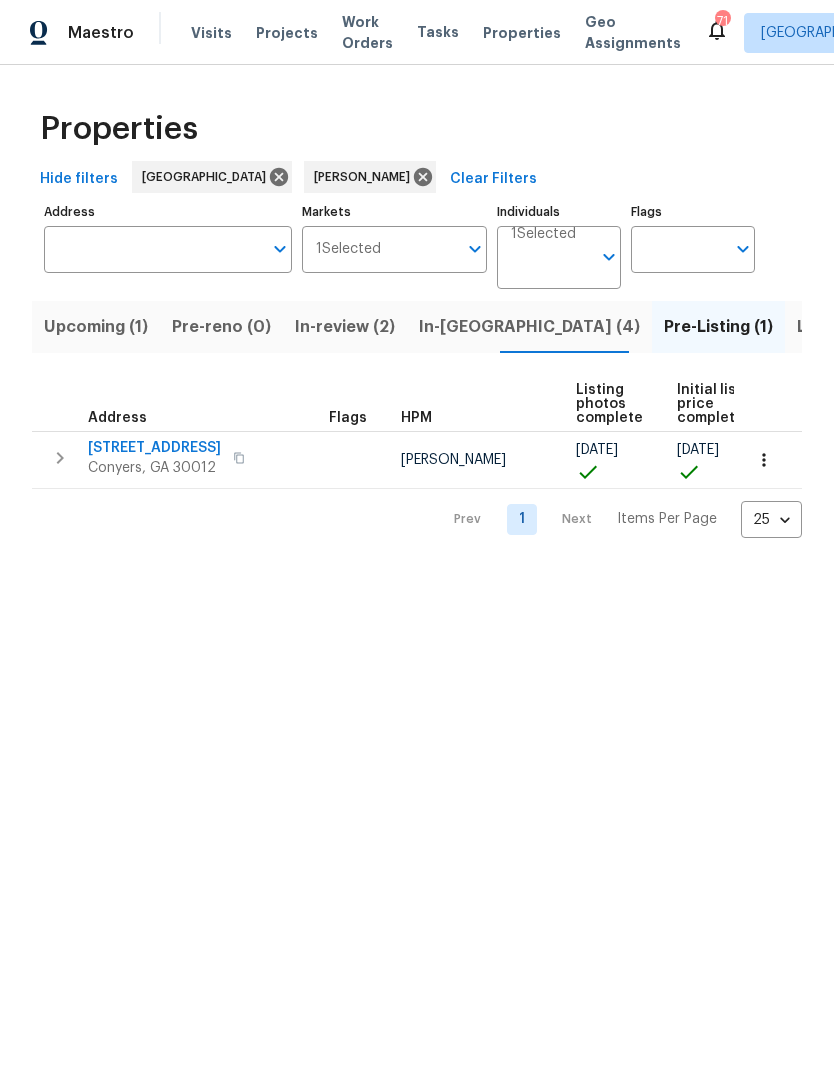 click on "Listed (20)" at bounding box center [840, 327] 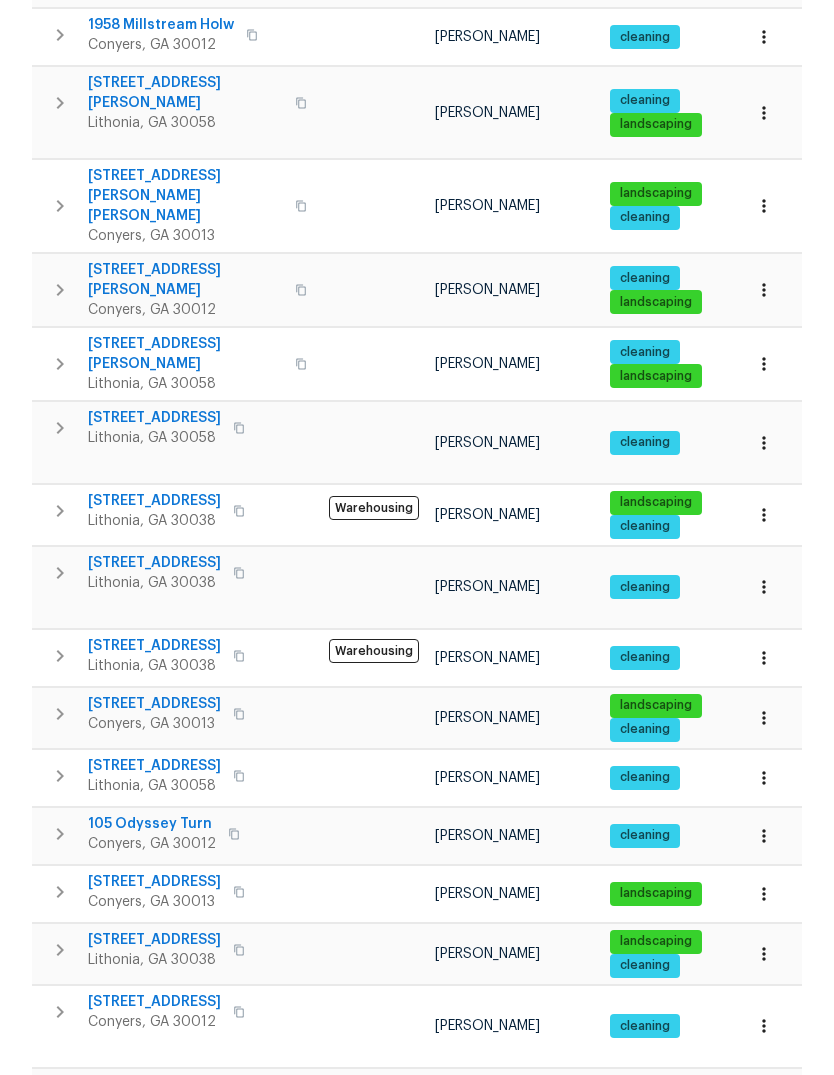scroll, scrollTop: 536, scrollLeft: 0, axis: vertical 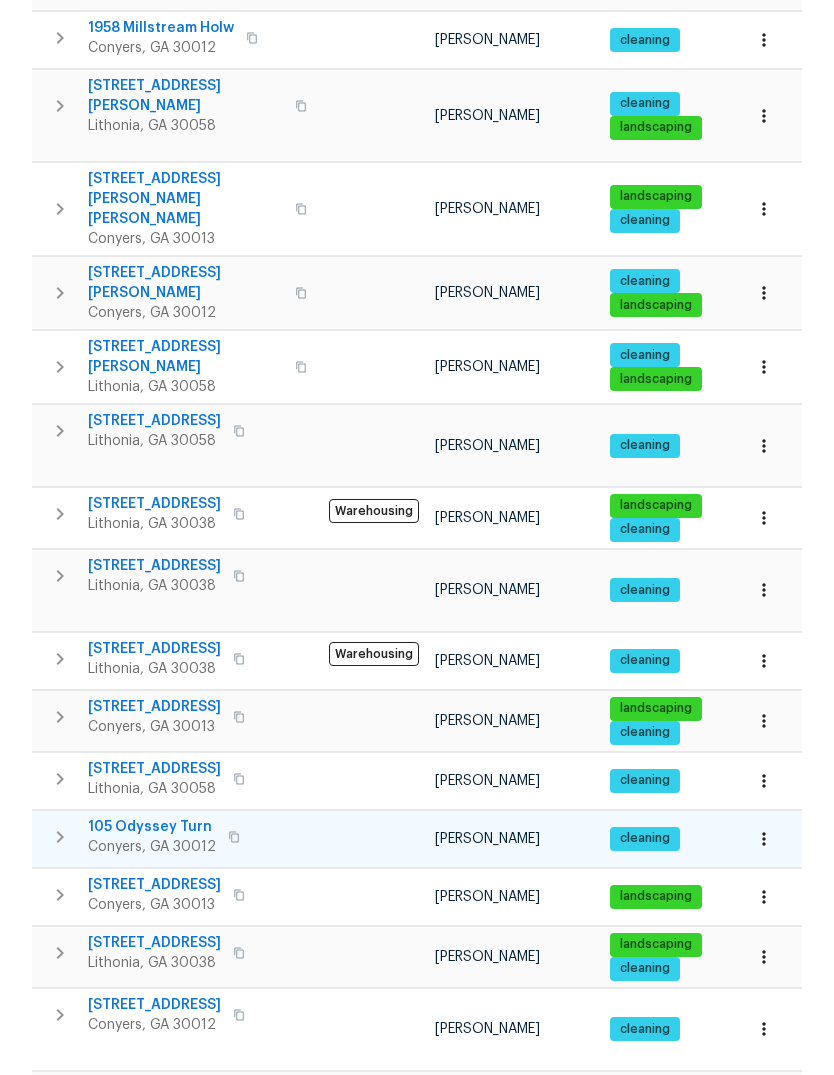 click on "105 Odyssey Turn" at bounding box center (152, 827) 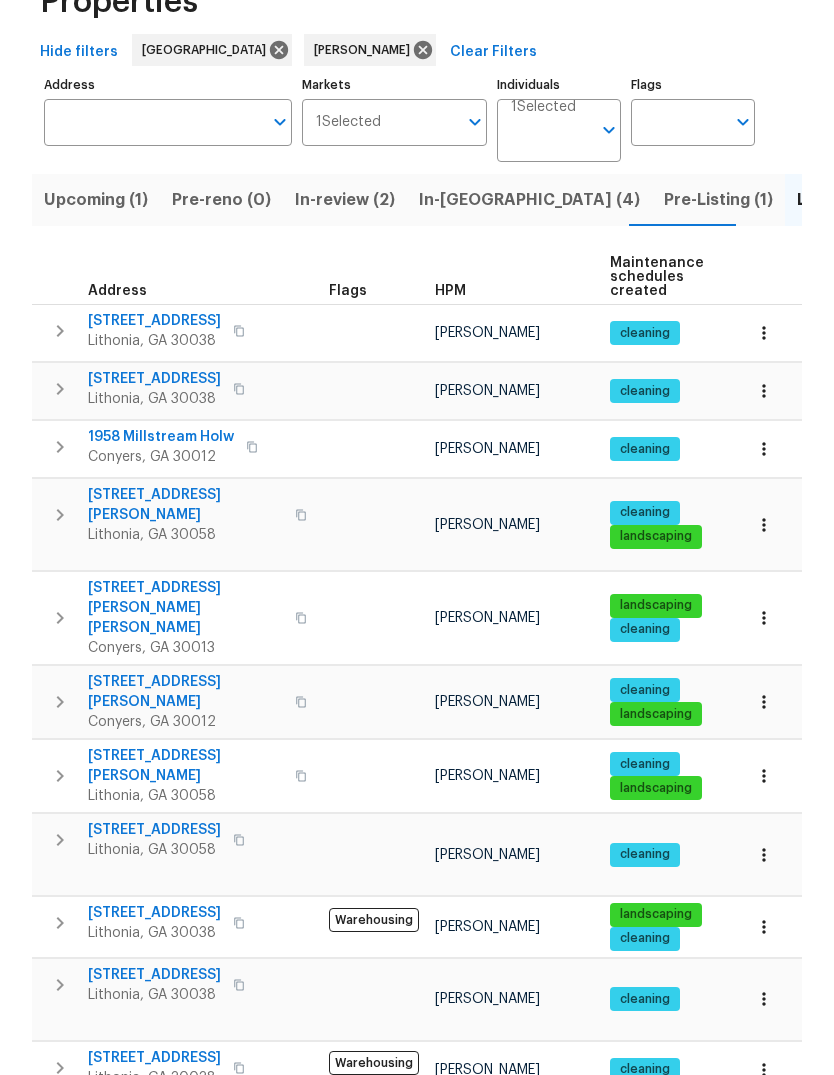 scroll, scrollTop: 0, scrollLeft: 0, axis: both 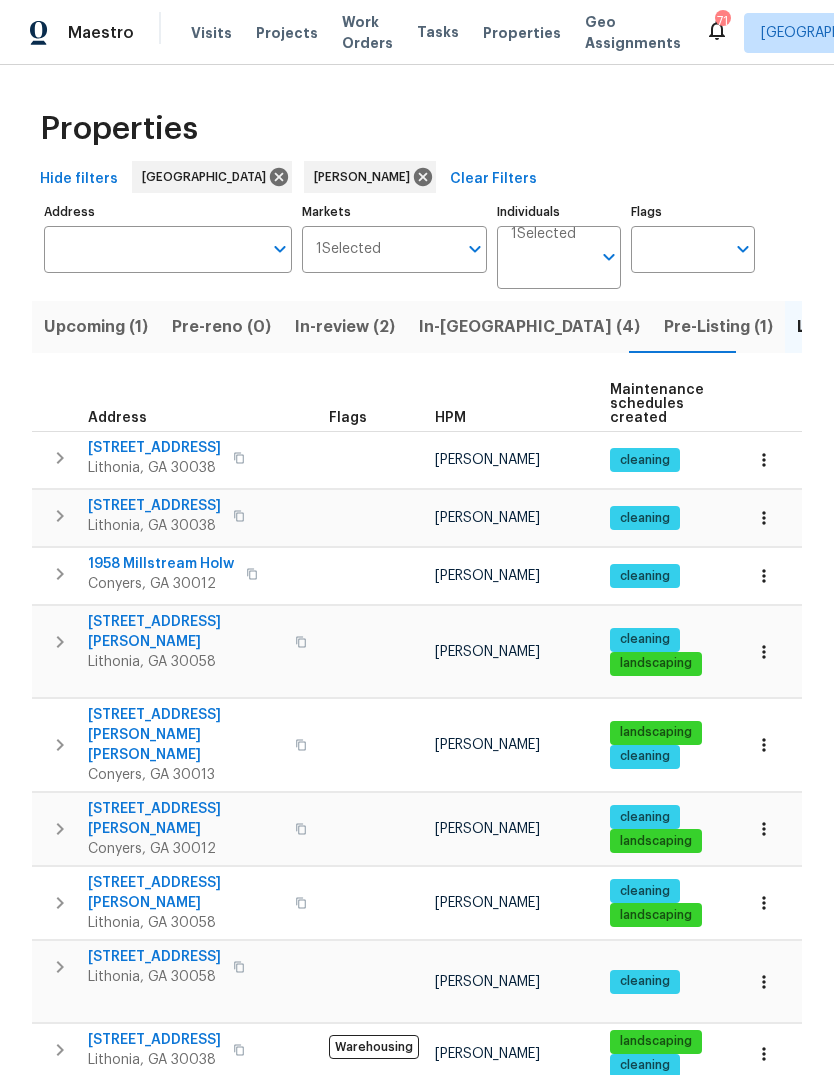 click on "In-review (2)" at bounding box center (345, 327) 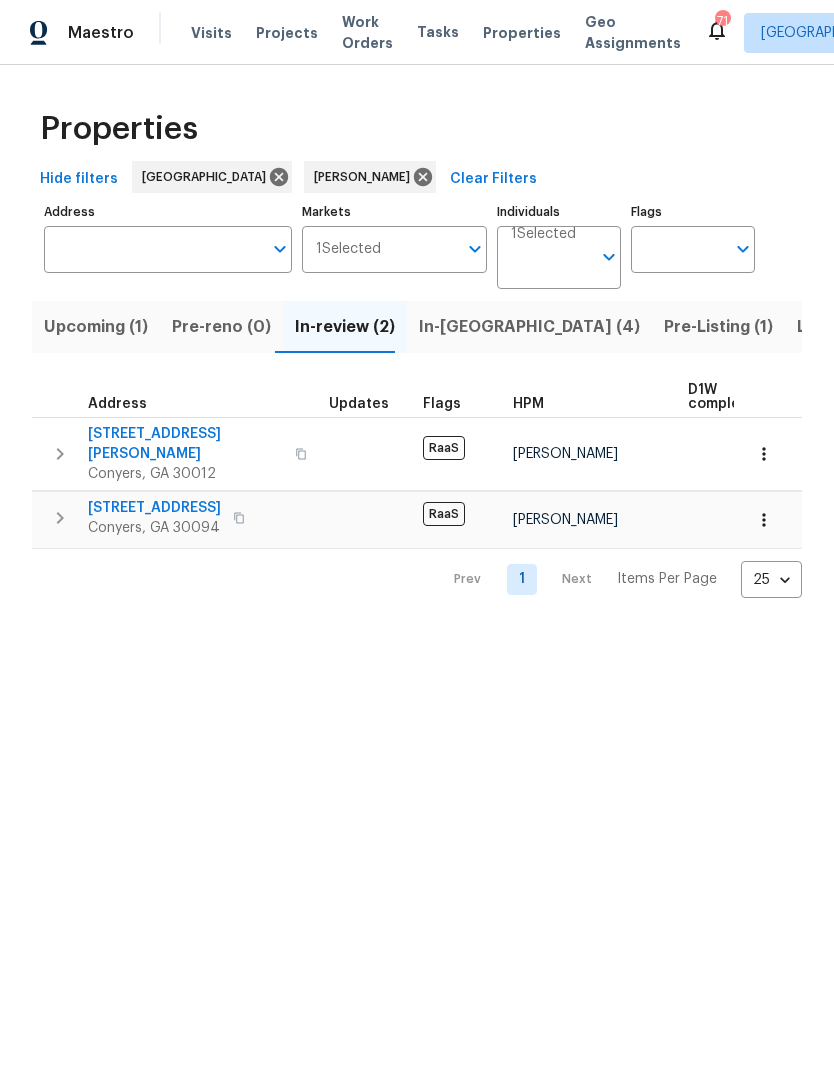 click on "In-reno (4)" at bounding box center [529, 327] 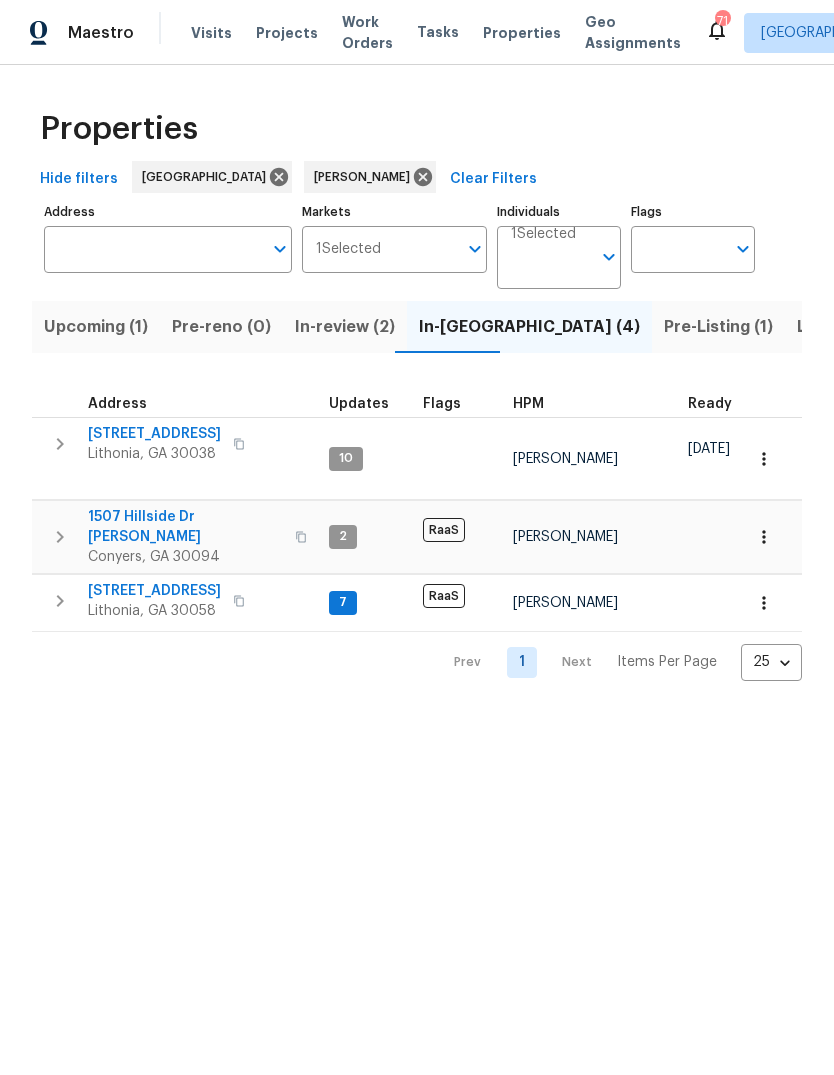 click on "Pre-reno (0)" at bounding box center [221, 327] 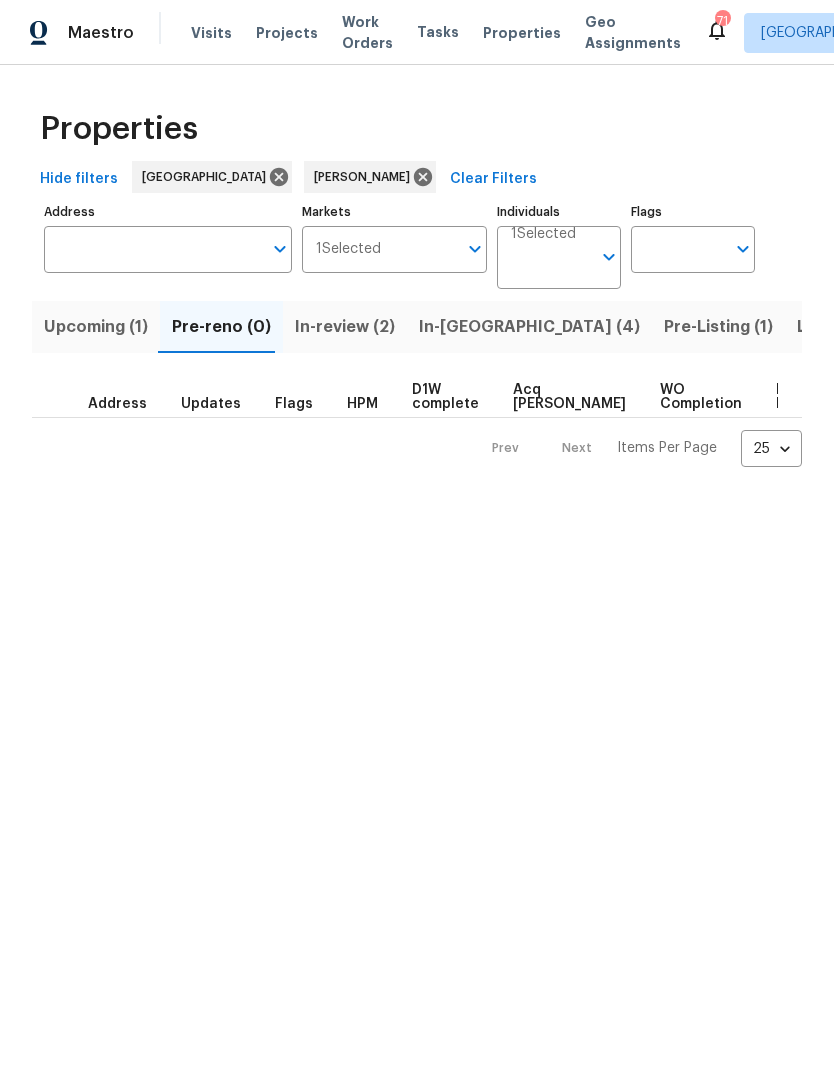 click on "Upcoming (1)" at bounding box center [96, 327] 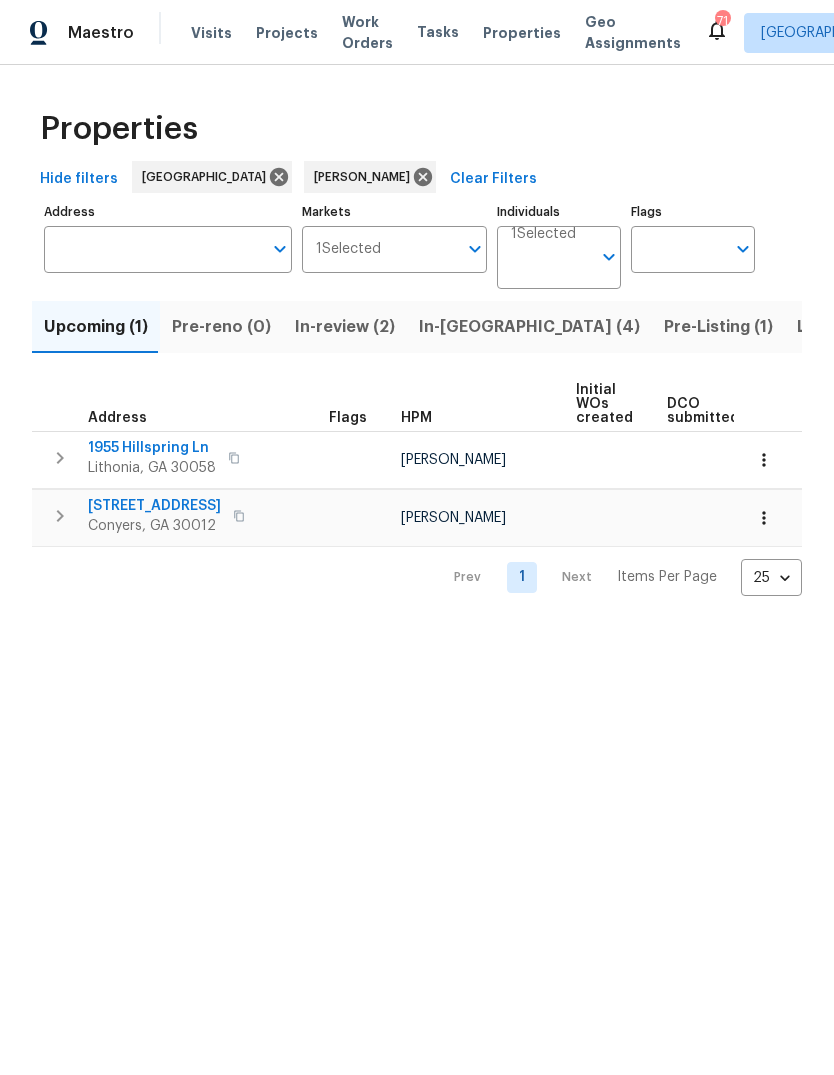 scroll, scrollTop: 0, scrollLeft: 0, axis: both 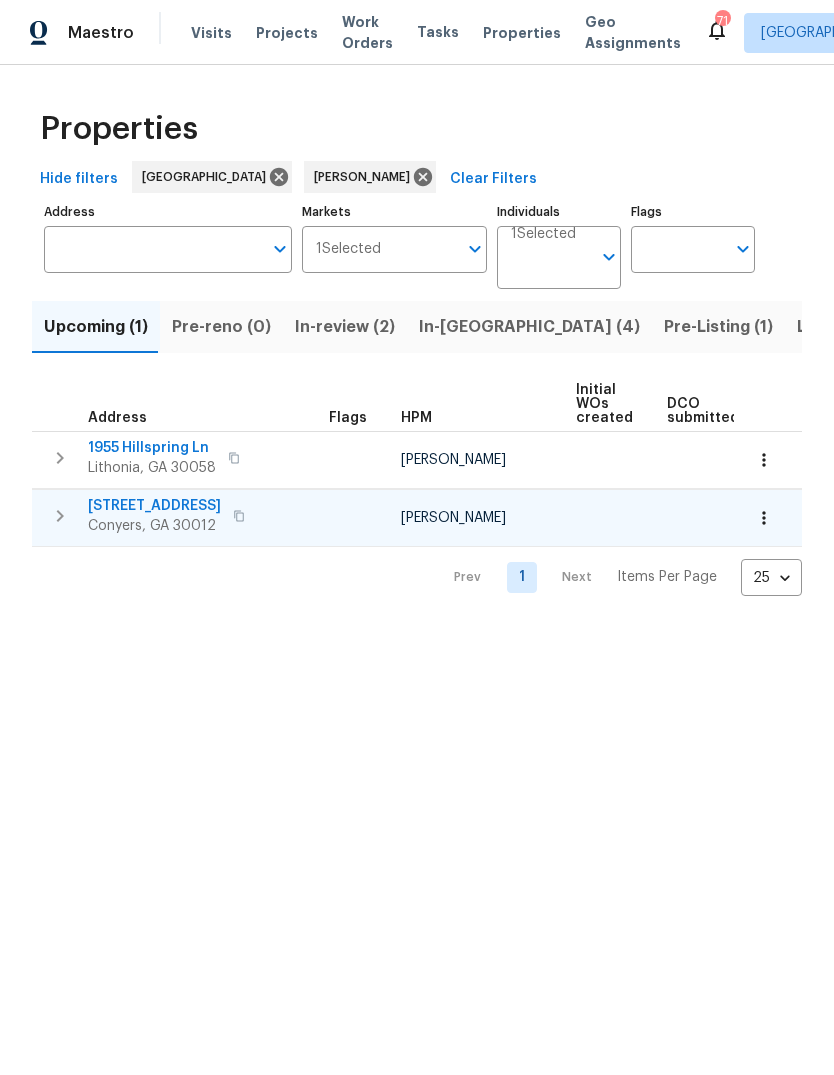 click on "922 Park Pl NE" at bounding box center [154, 506] 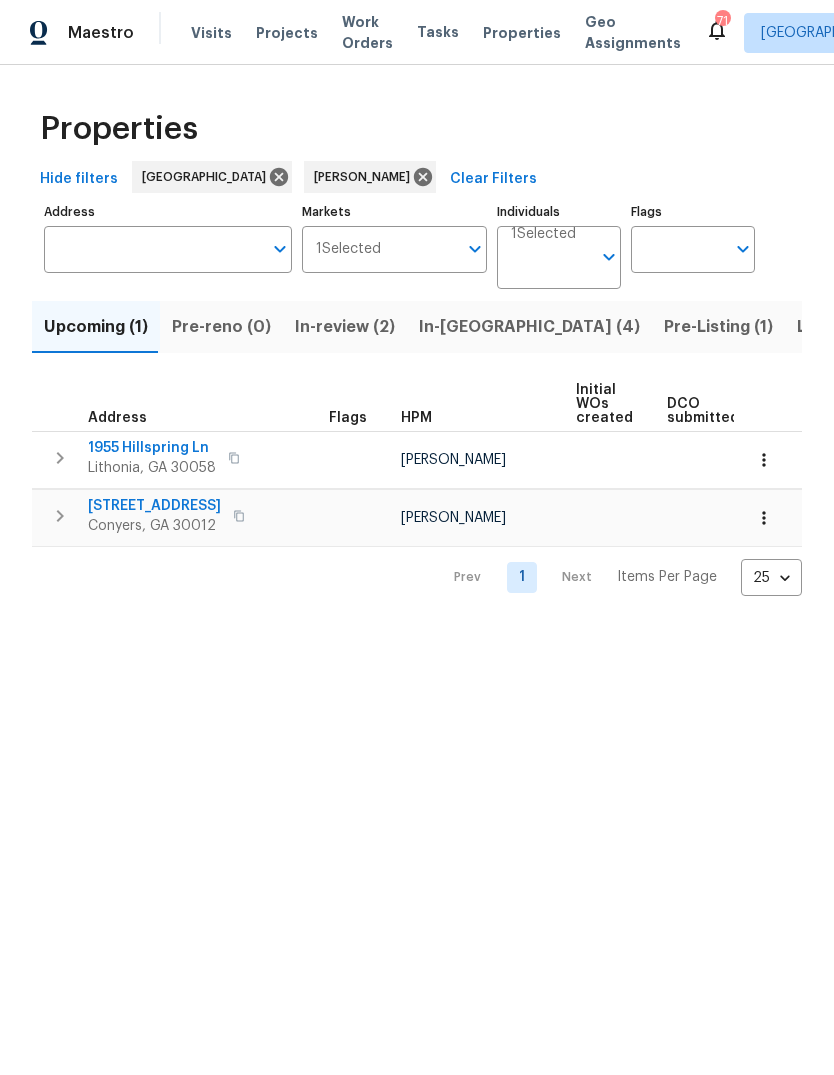 click on "Pre-Listing (1)" at bounding box center [718, 327] 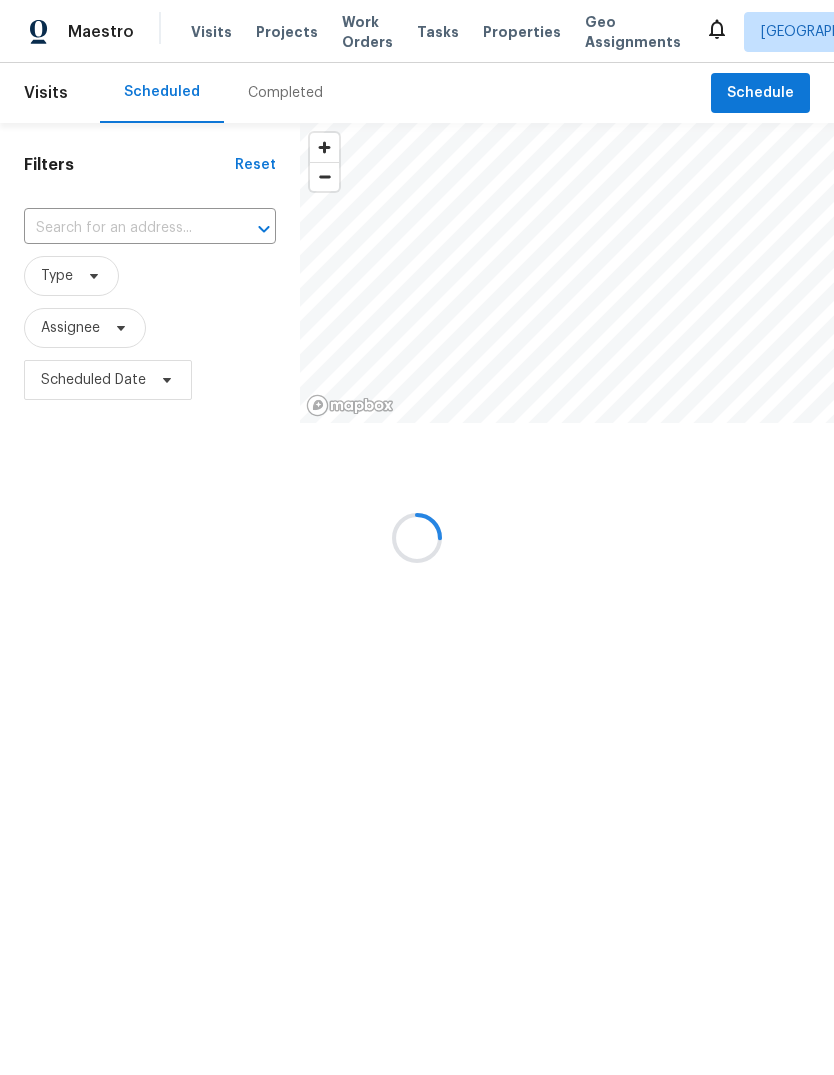 scroll, scrollTop: 0, scrollLeft: 0, axis: both 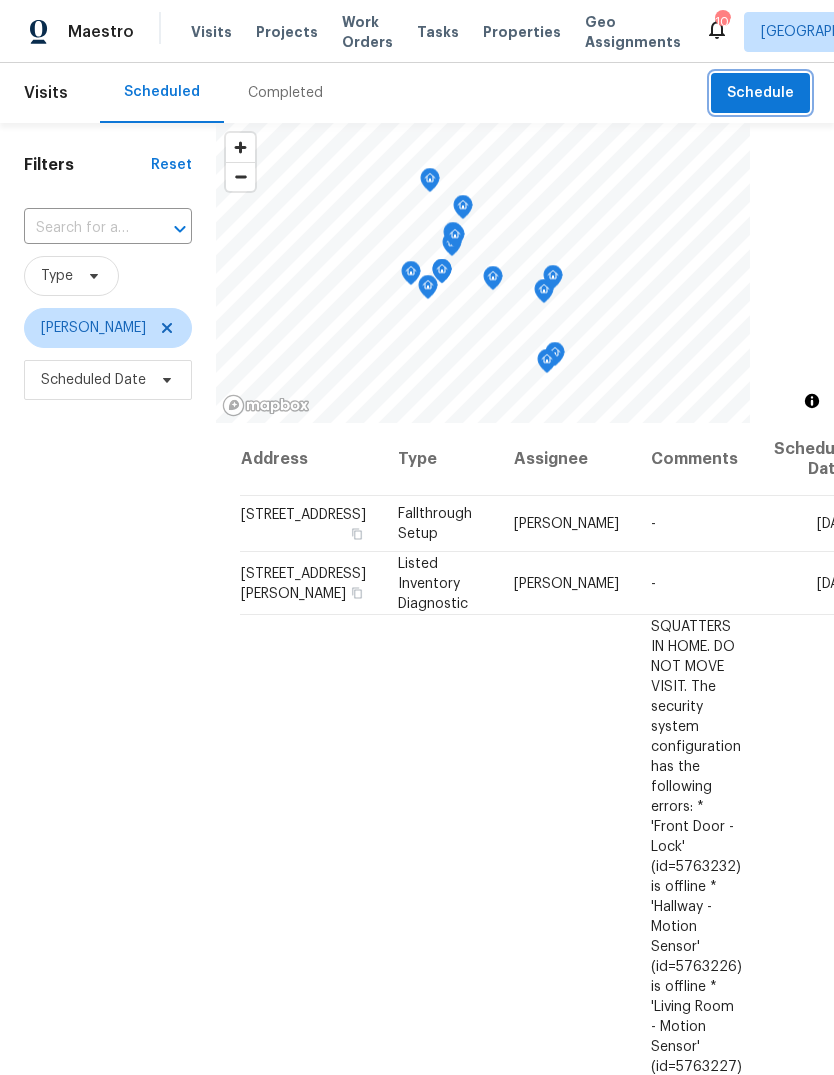 click on "Schedule" at bounding box center [760, 93] 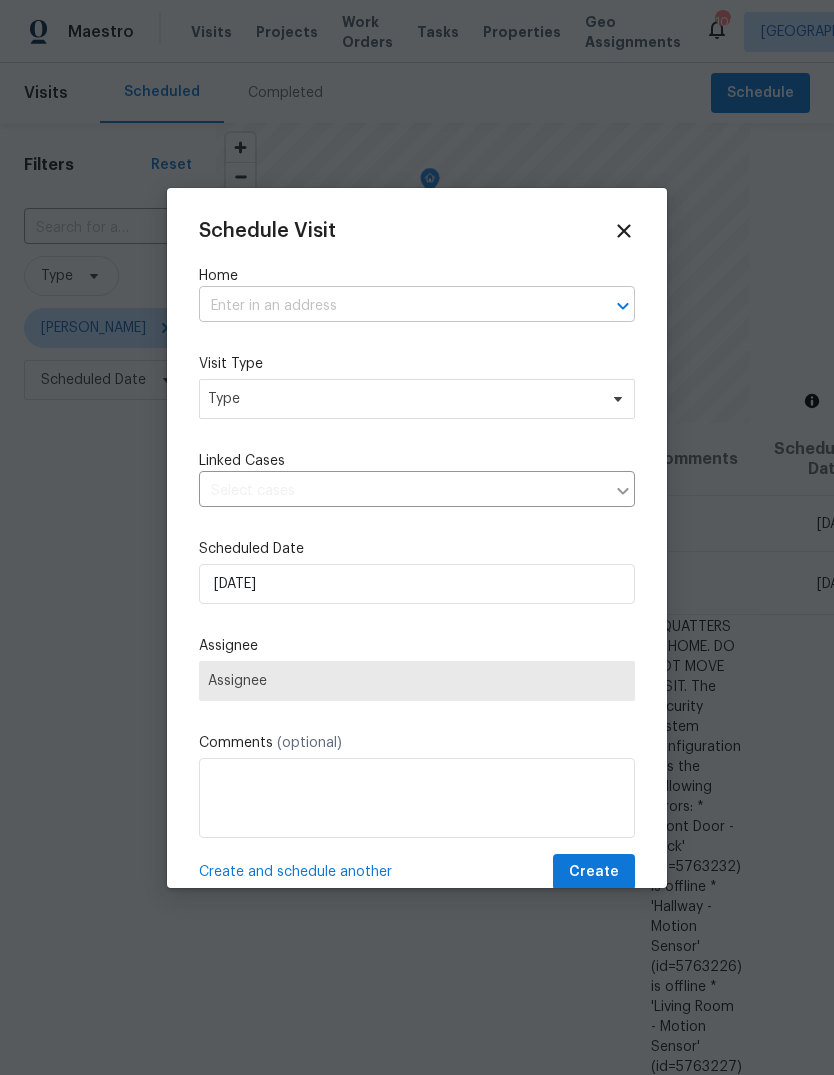 click at bounding box center [389, 306] 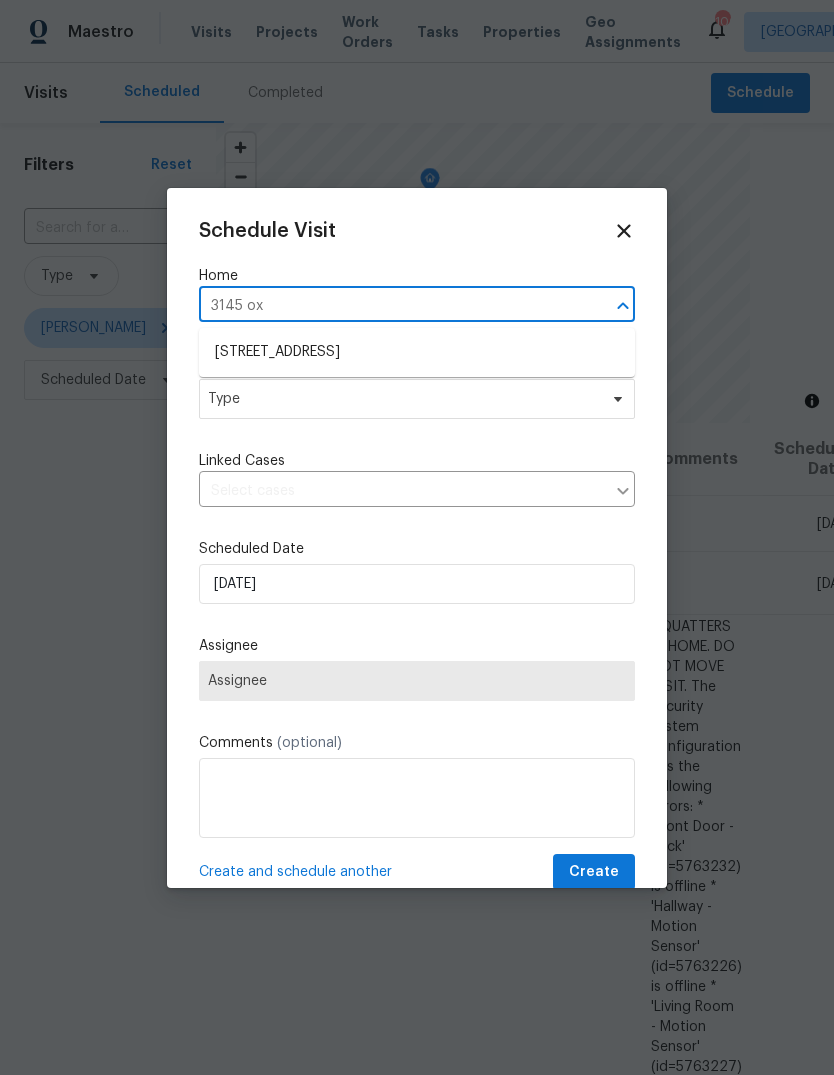 type on "3145 oxb" 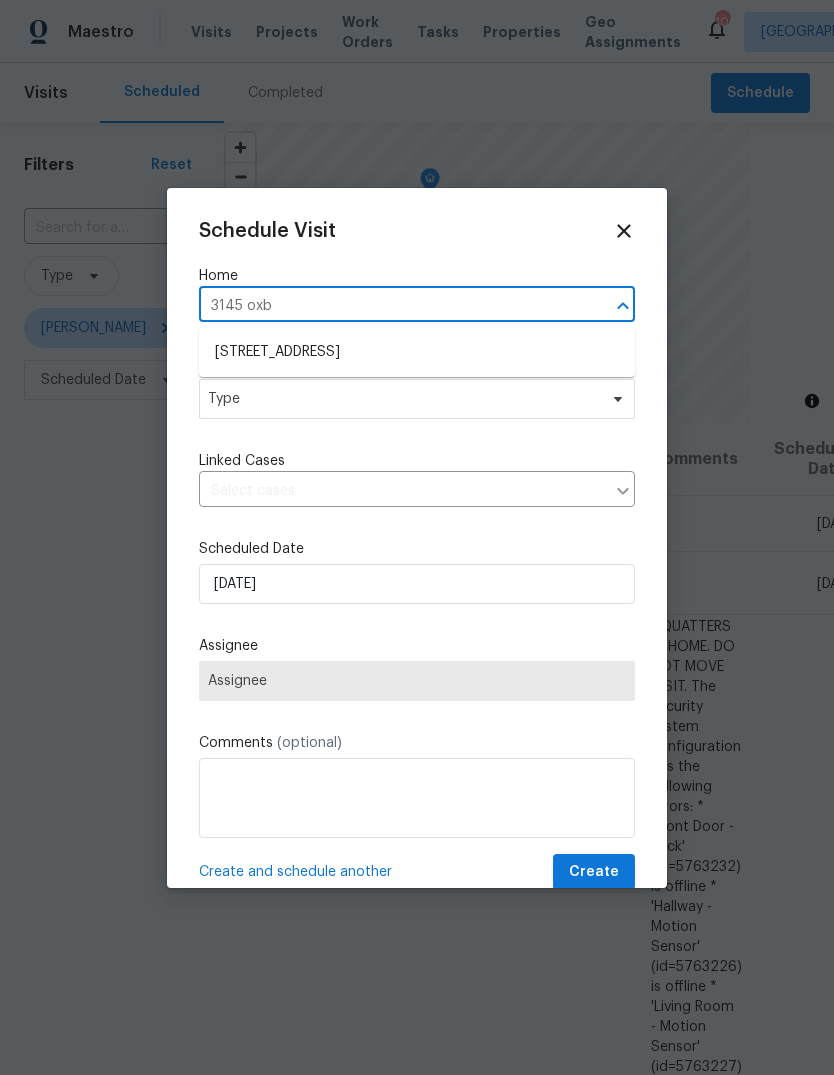 click on "3145 Oxbridge Way, Lithonia, GA 30038" at bounding box center (417, 352) 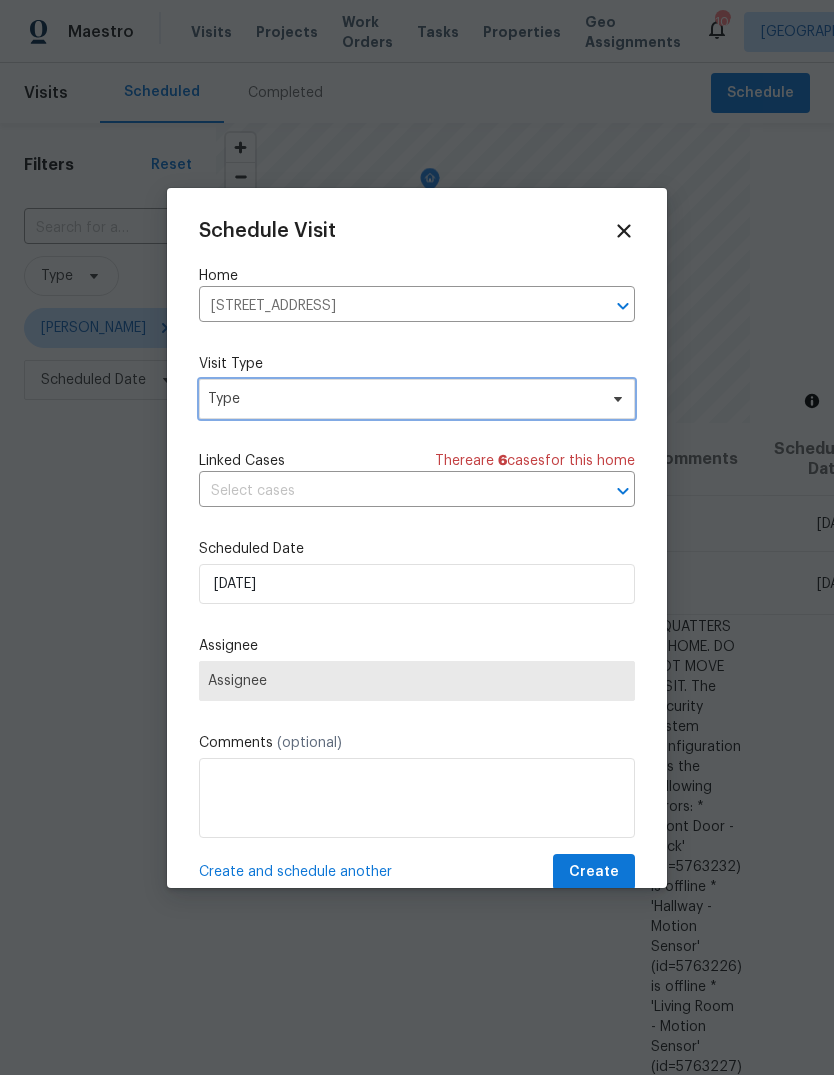 click on "Type" at bounding box center (402, 399) 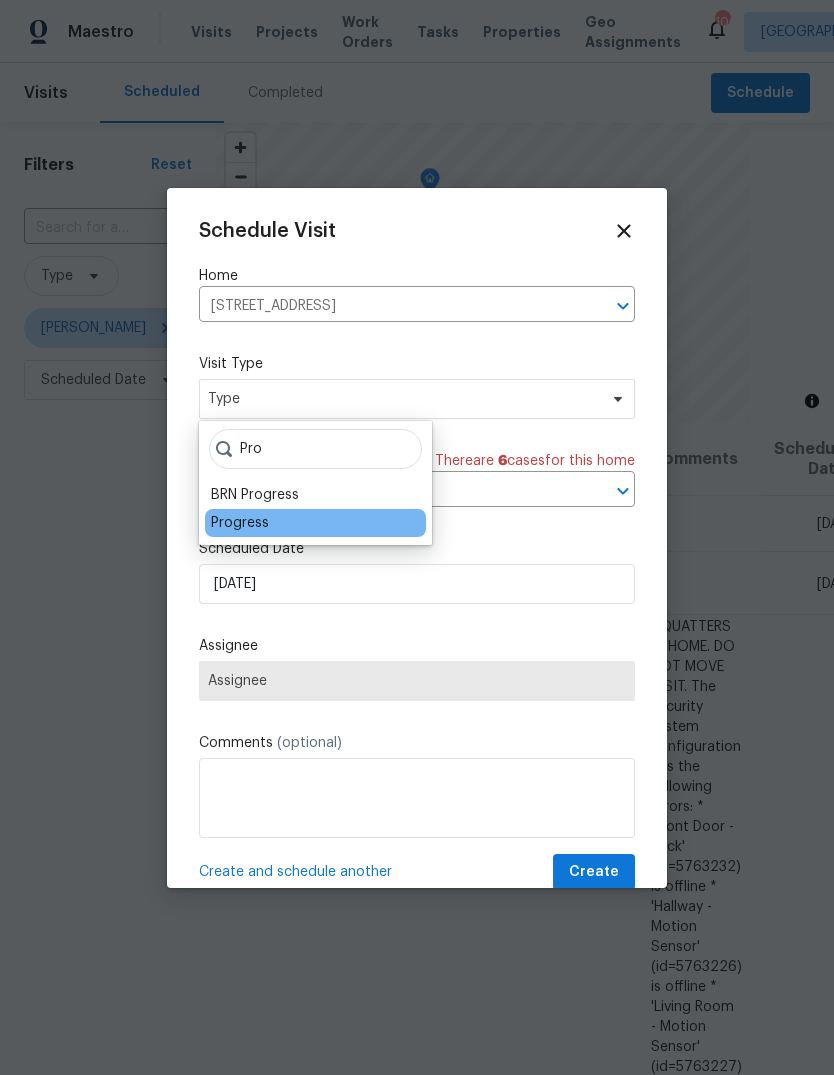 type on "Pro" 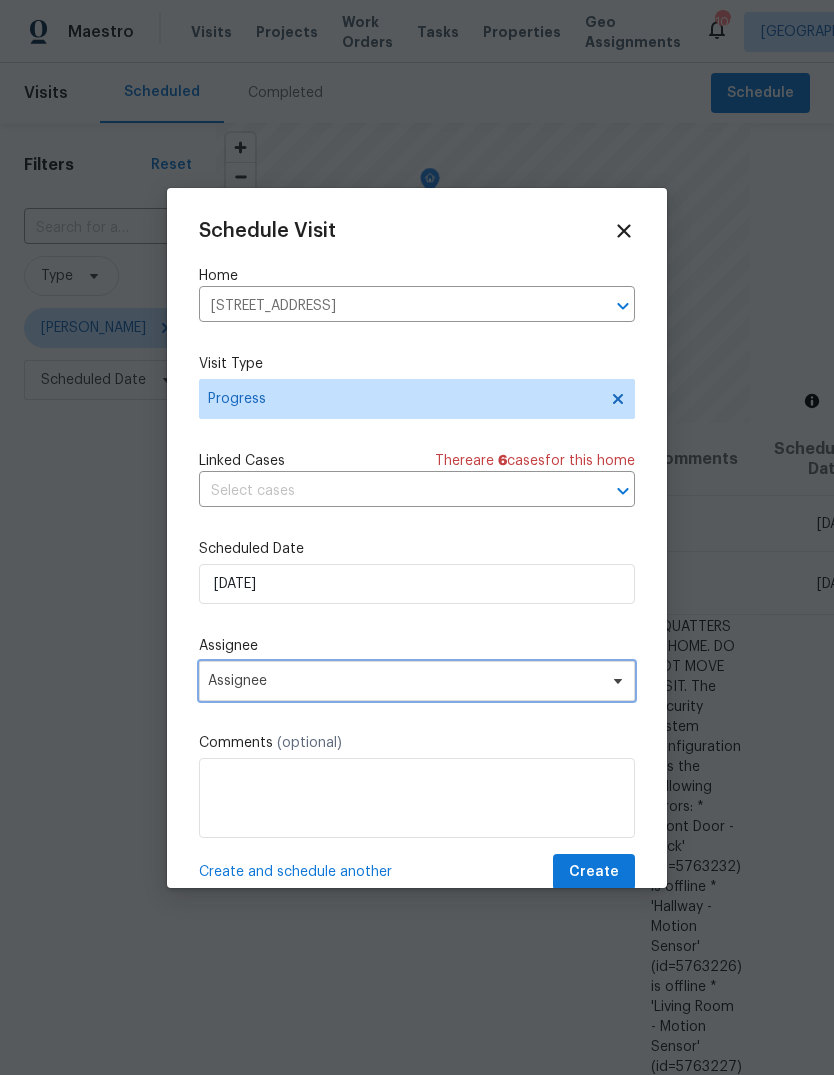 click on "Assignee" at bounding box center (404, 681) 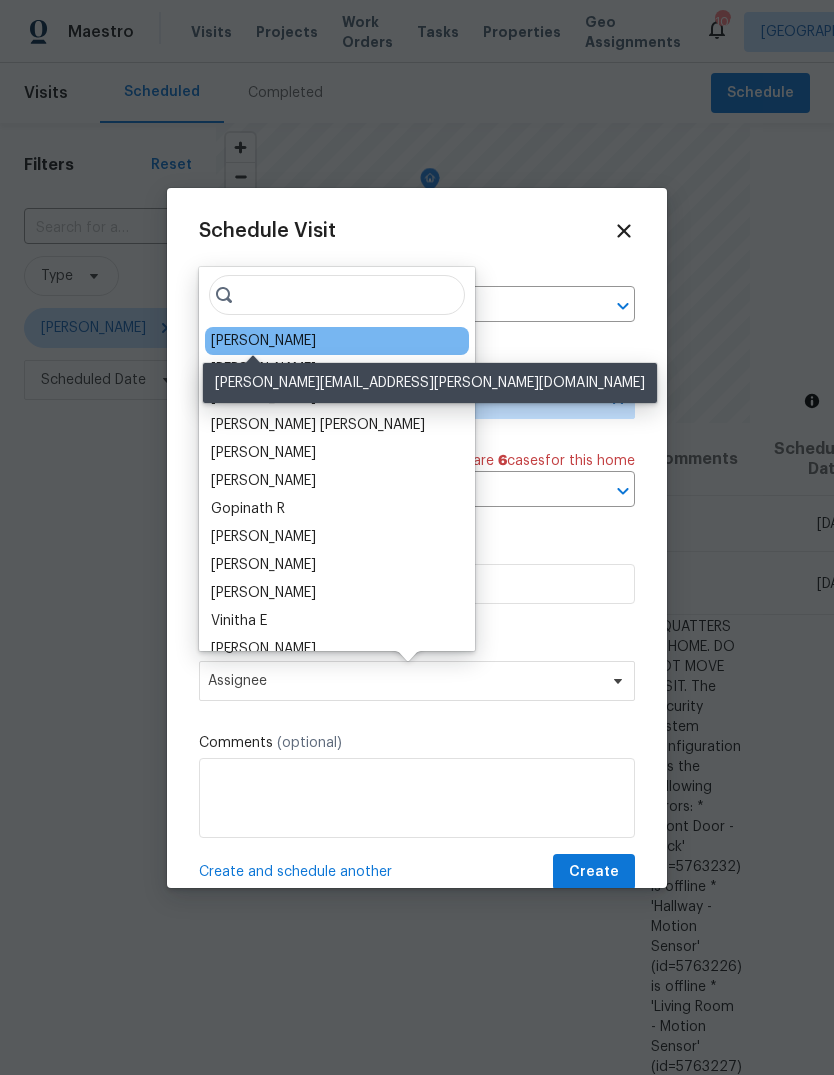 click on "[PERSON_NAME]" at bounding box center [263, 341] 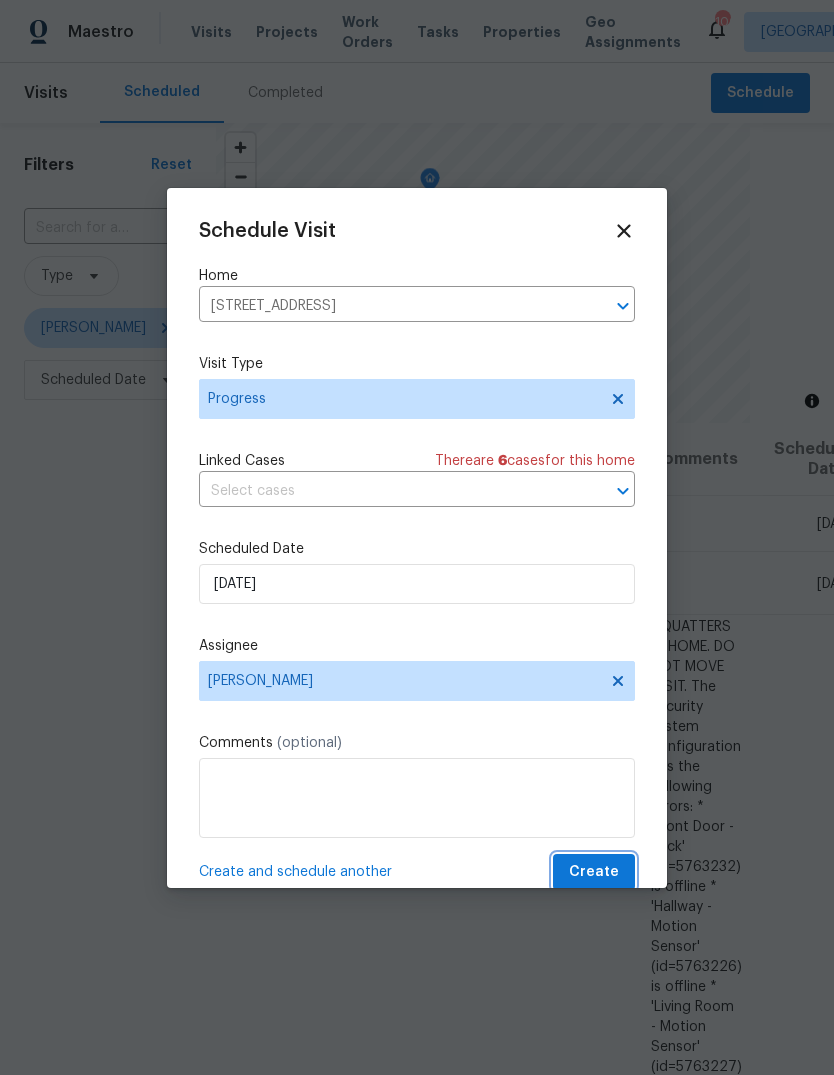 click on "Create" at bounding box center [594, 872] 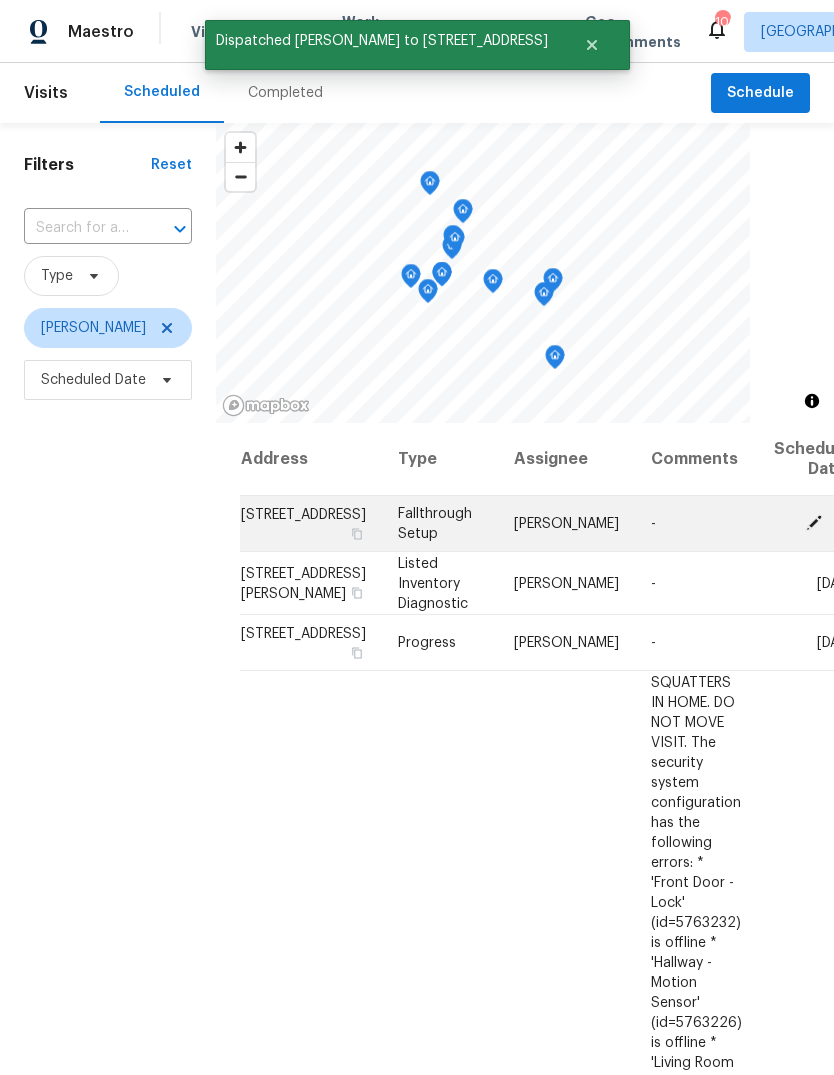 click 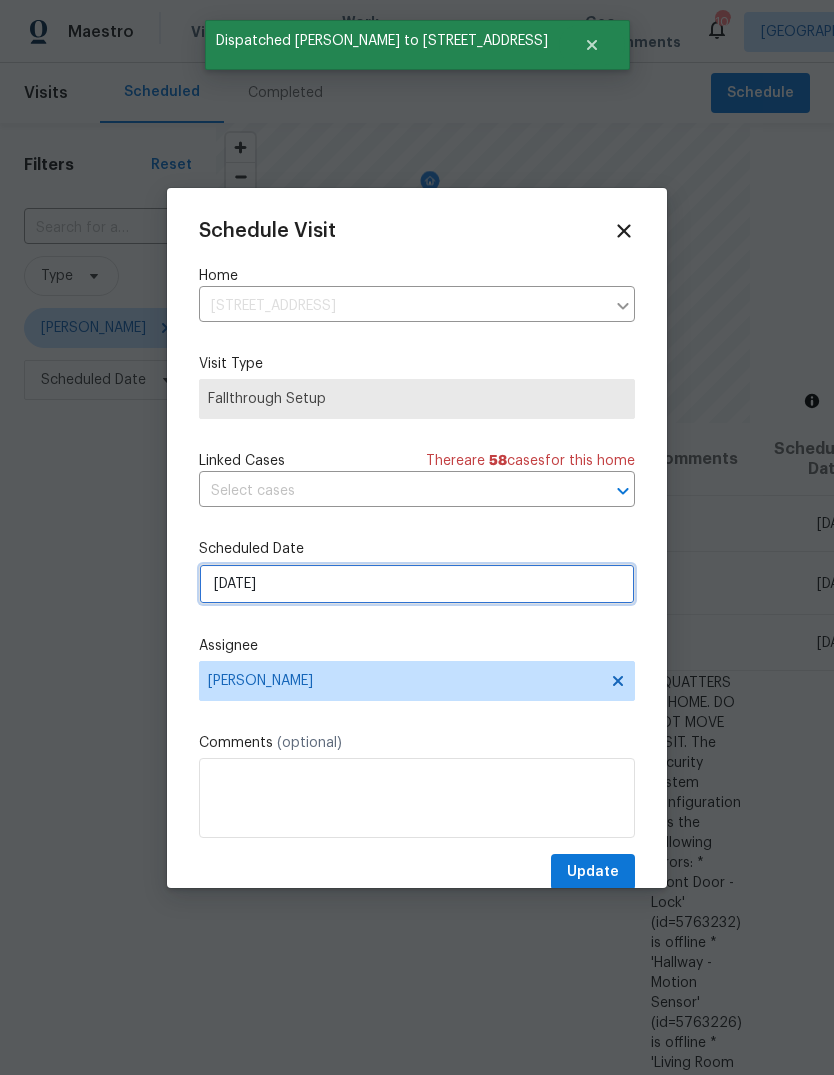 click on "[DATE]" at bounding box center (417, 584) 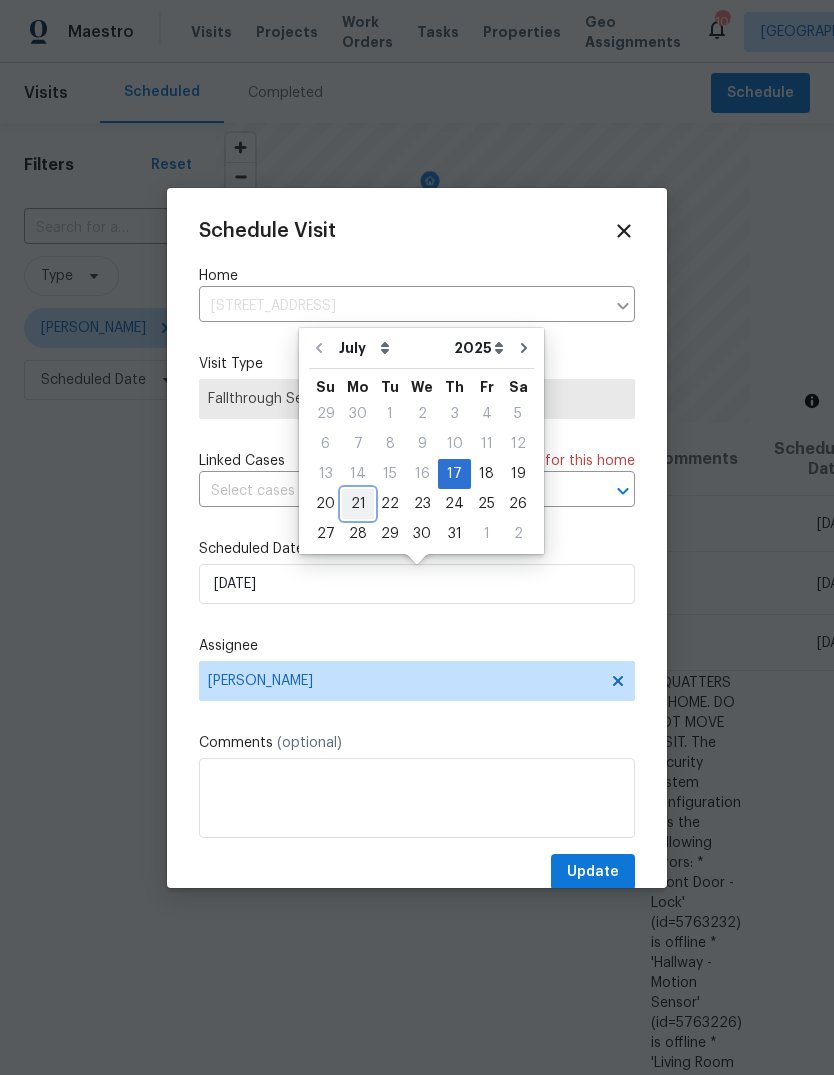 click on "21" at bounding box center [358, 504] 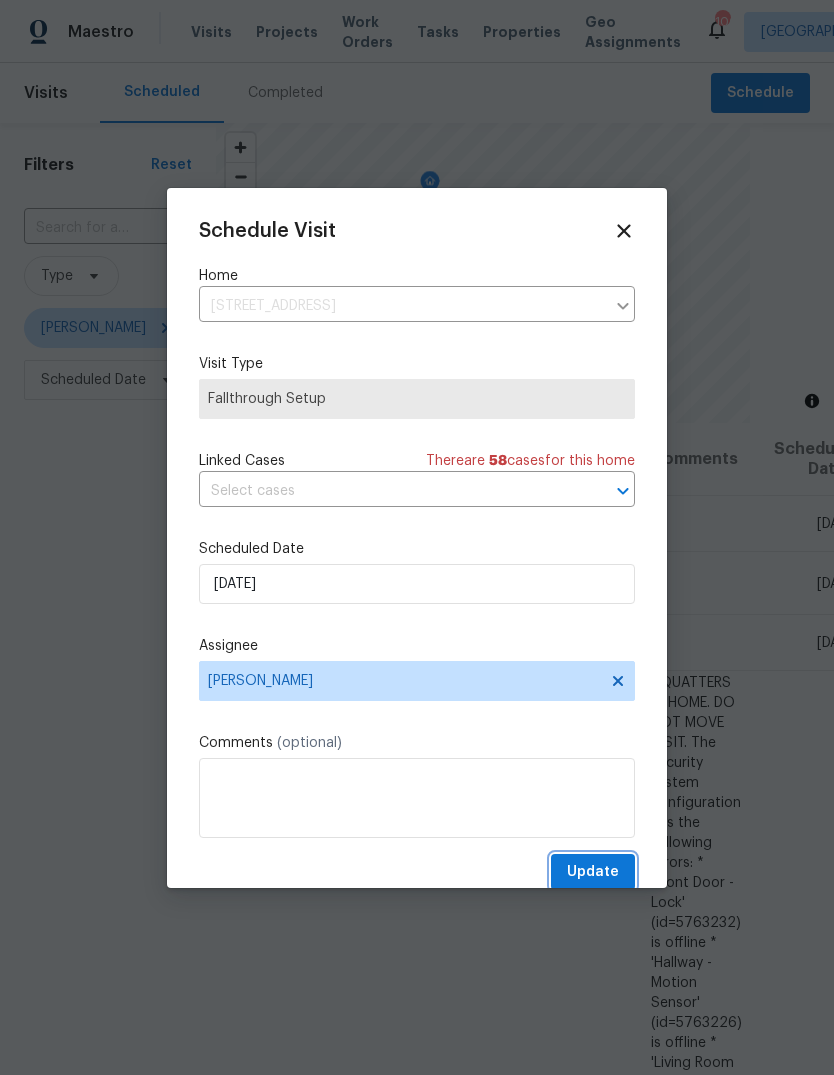 click on "Update" at bounding box center (593, 872) 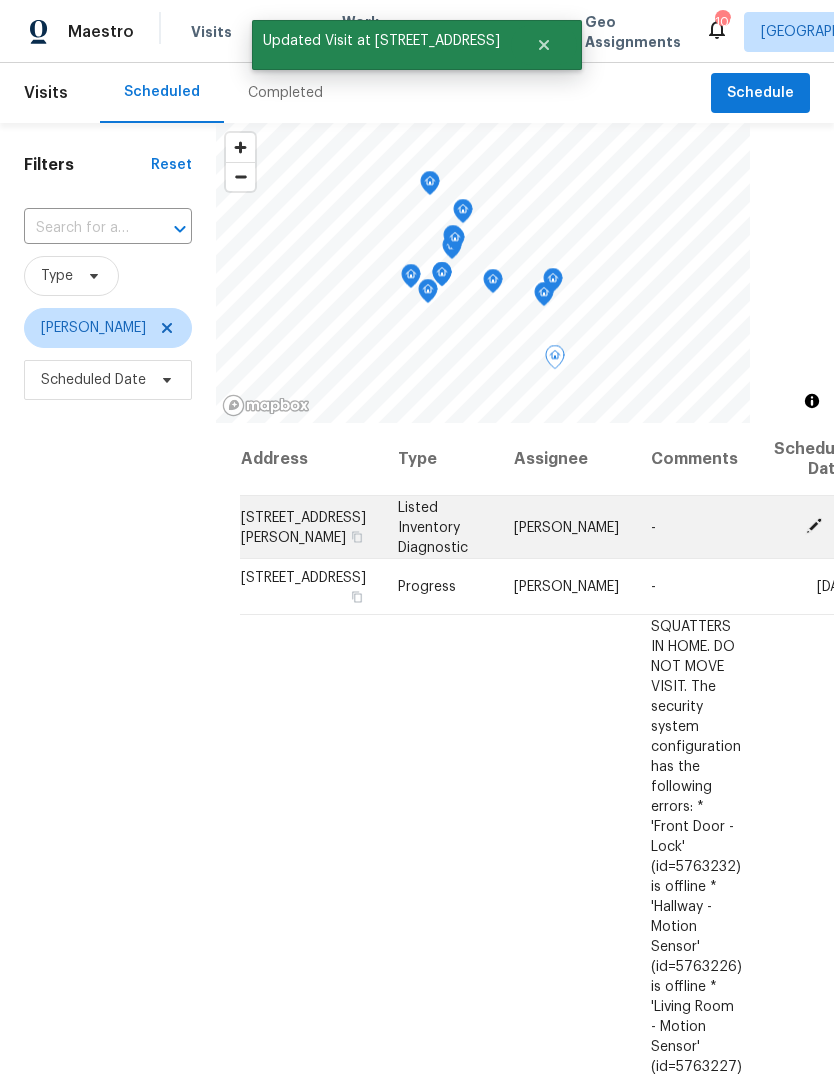 click 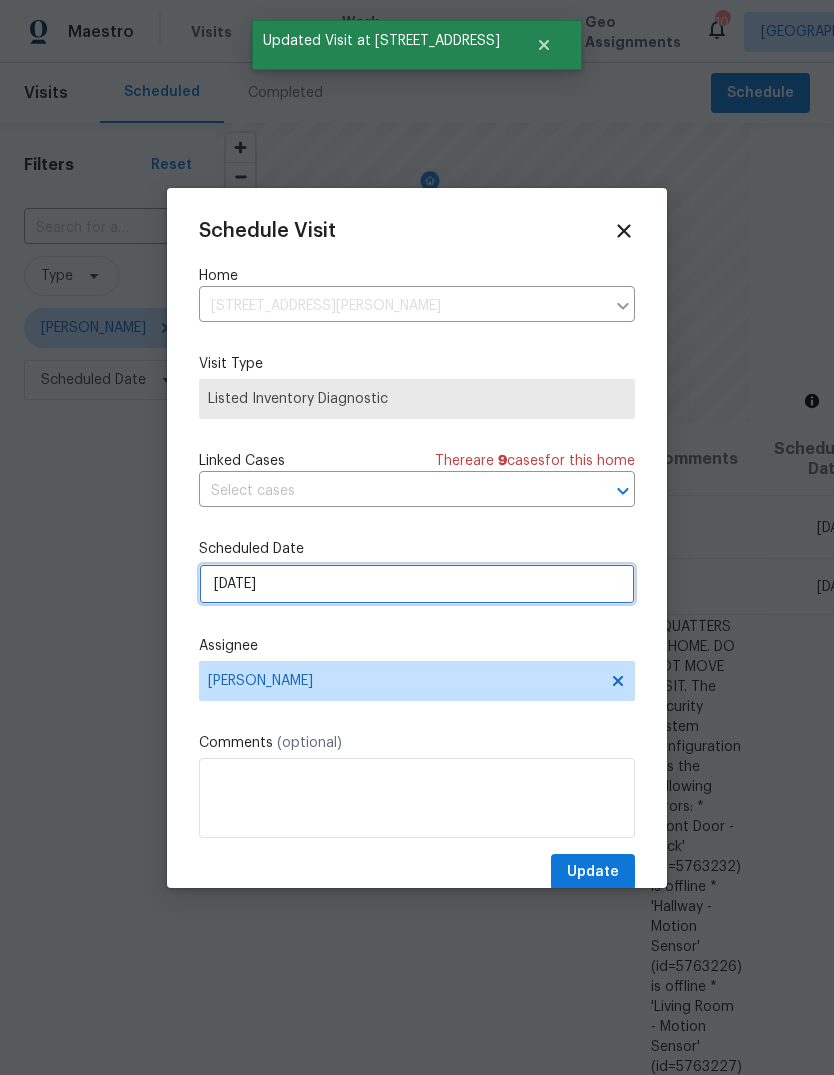 click on "[DATE]" at bounding box center [417, 584] 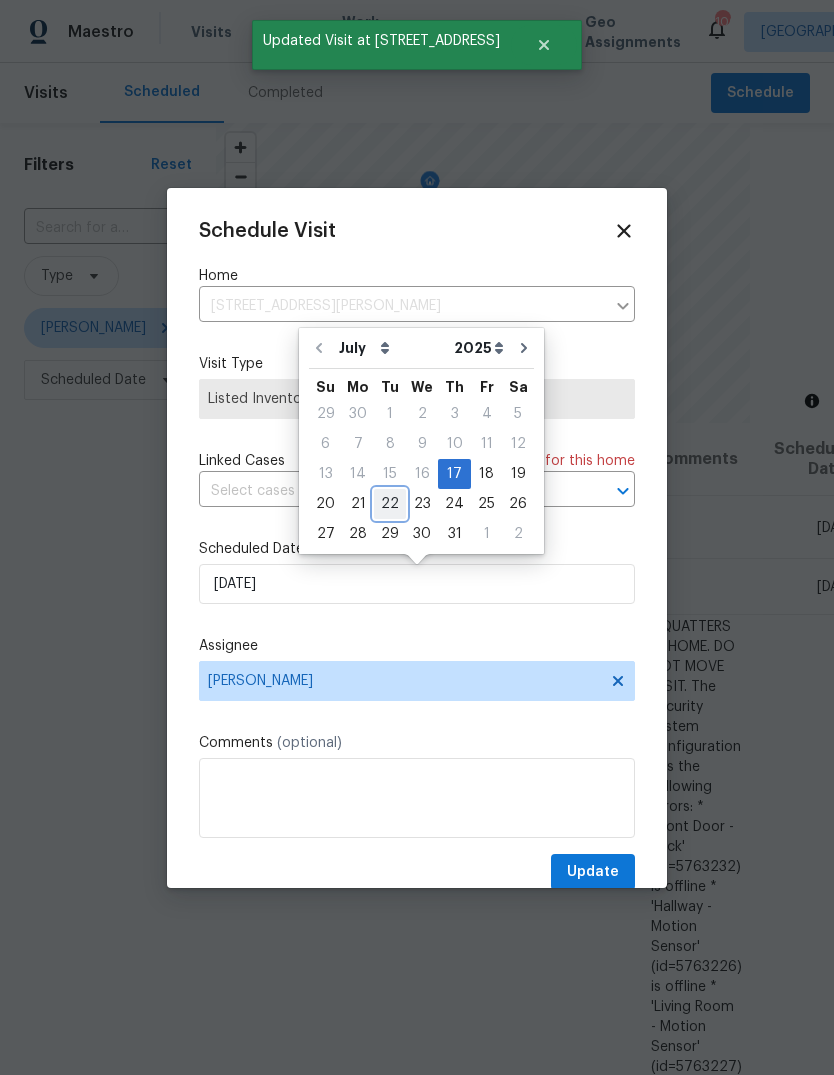 click on "22" at bounding box center [390, 504] 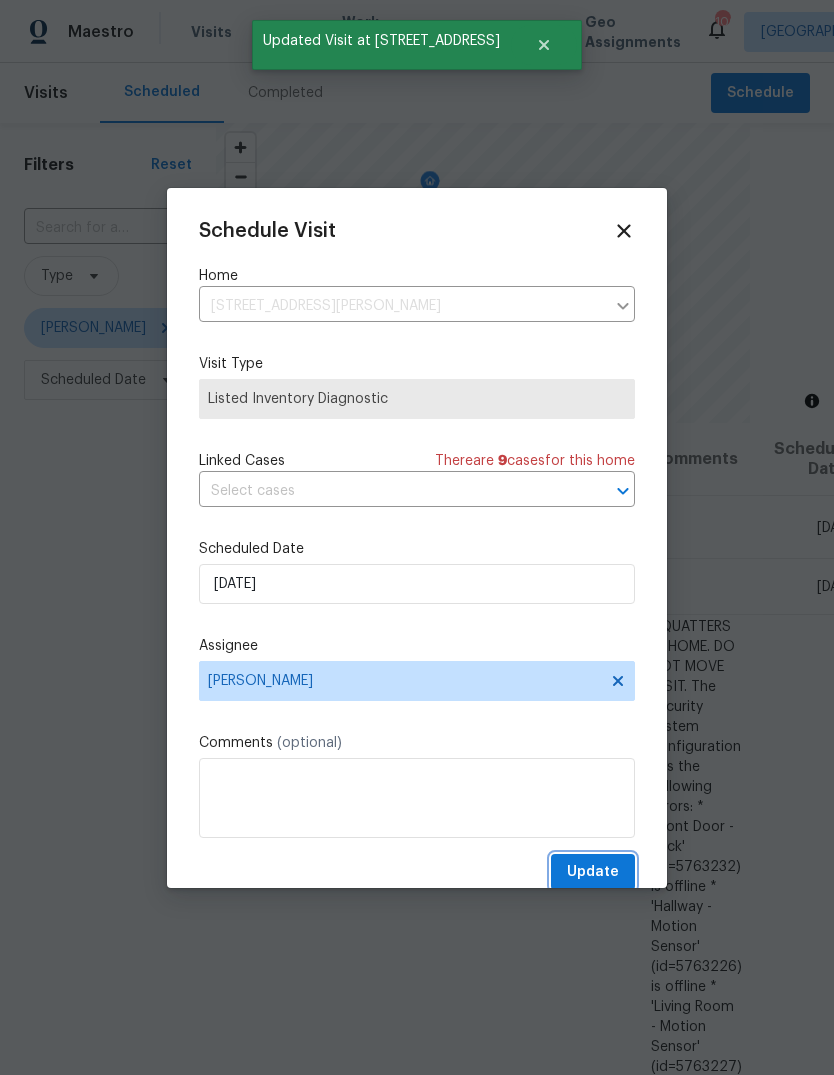 click on "Update" at bounding box center (593, 872) 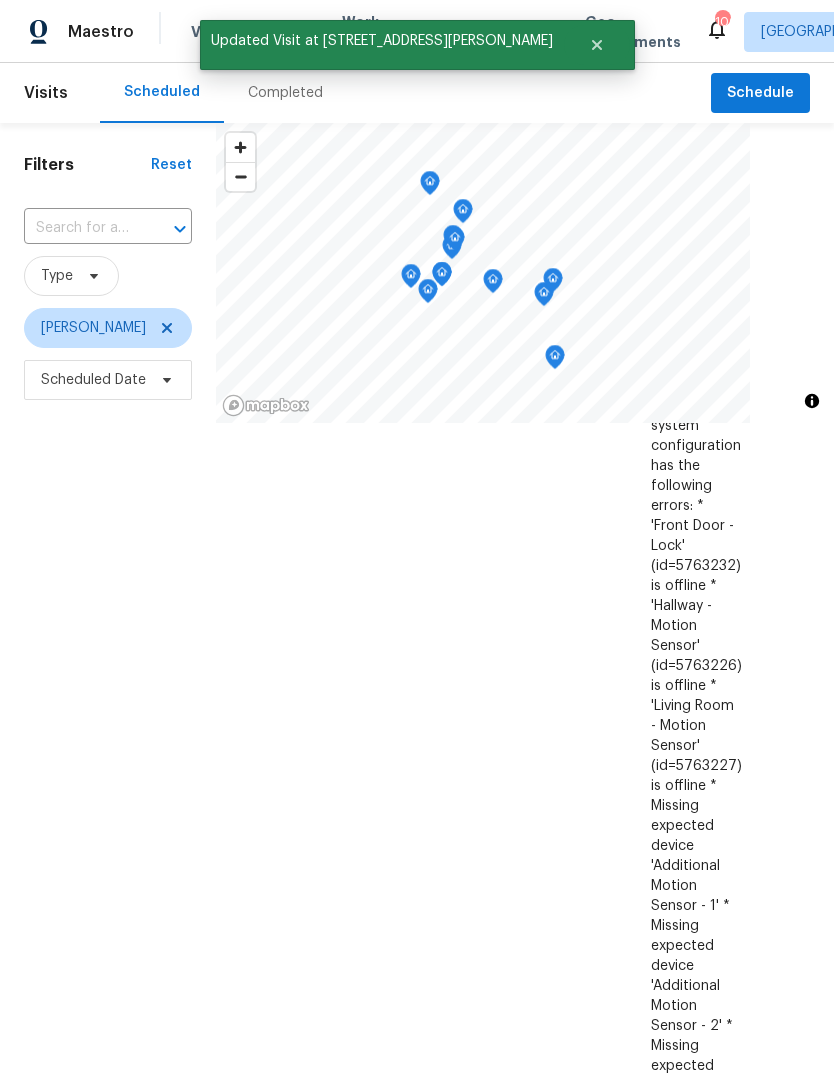 scroll, scrollTop: 265, scrollLeft: 0, axis: vertical 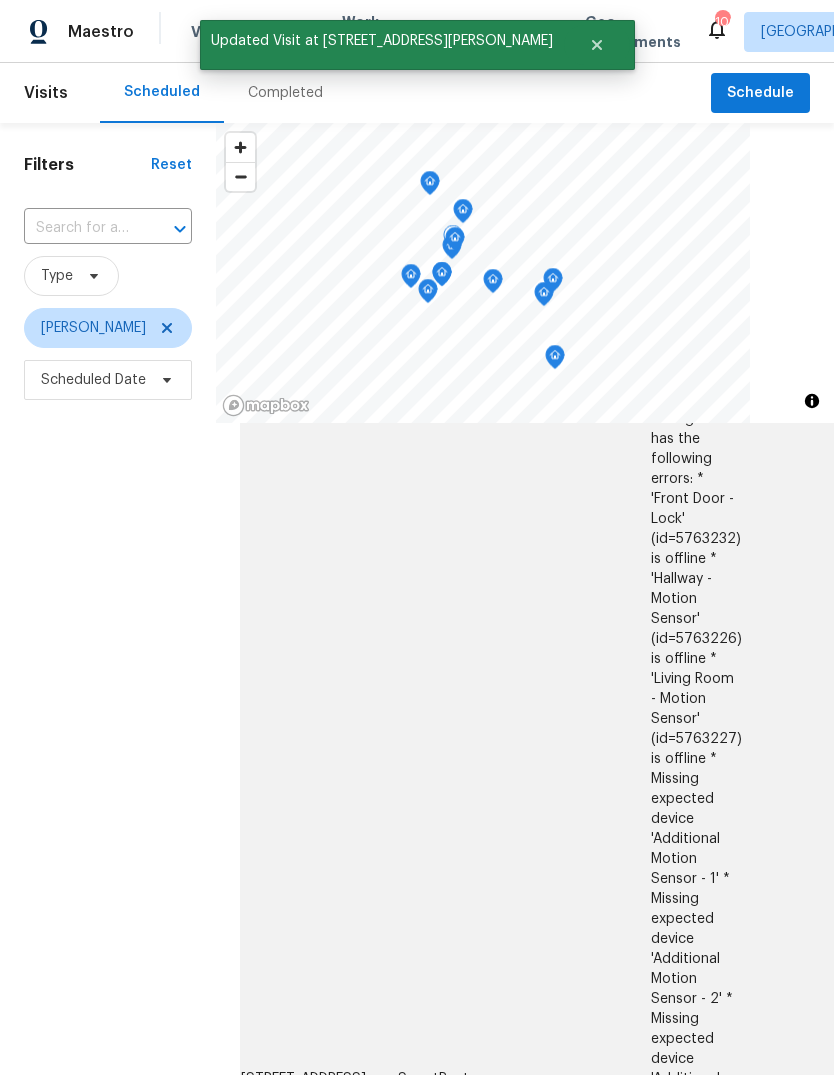 click 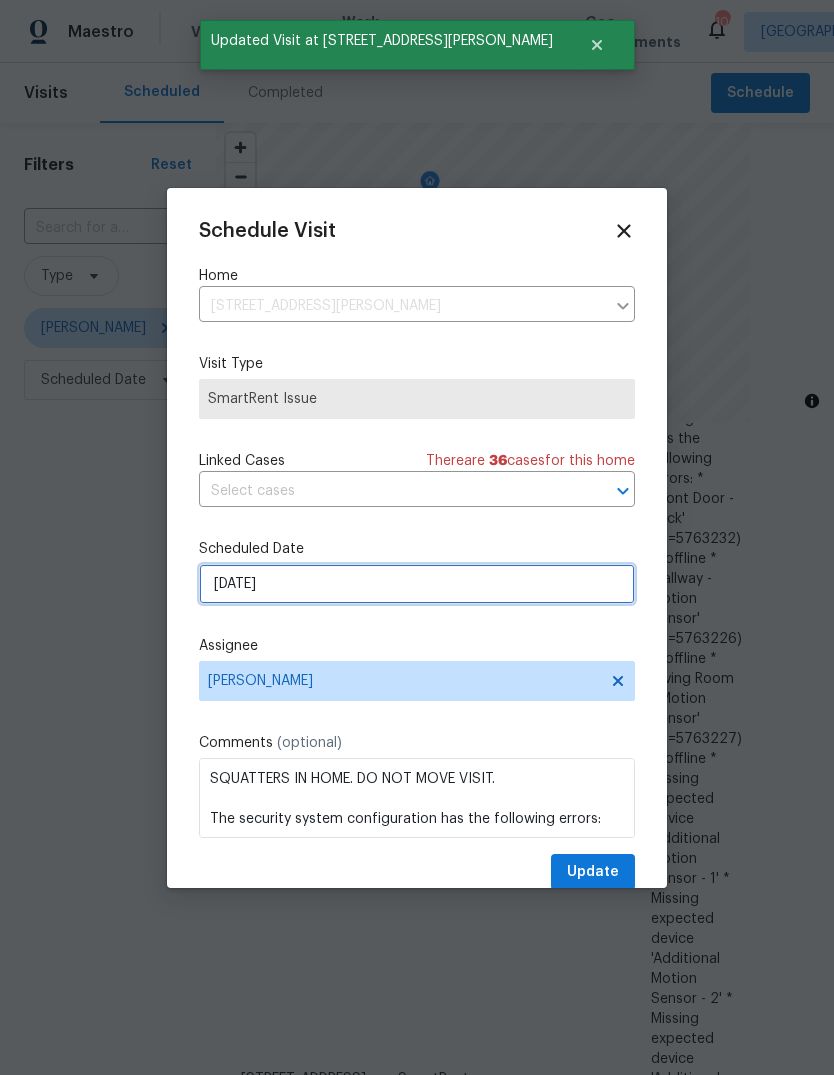 click on "7/18/2025" at bounding box center [417, 584] 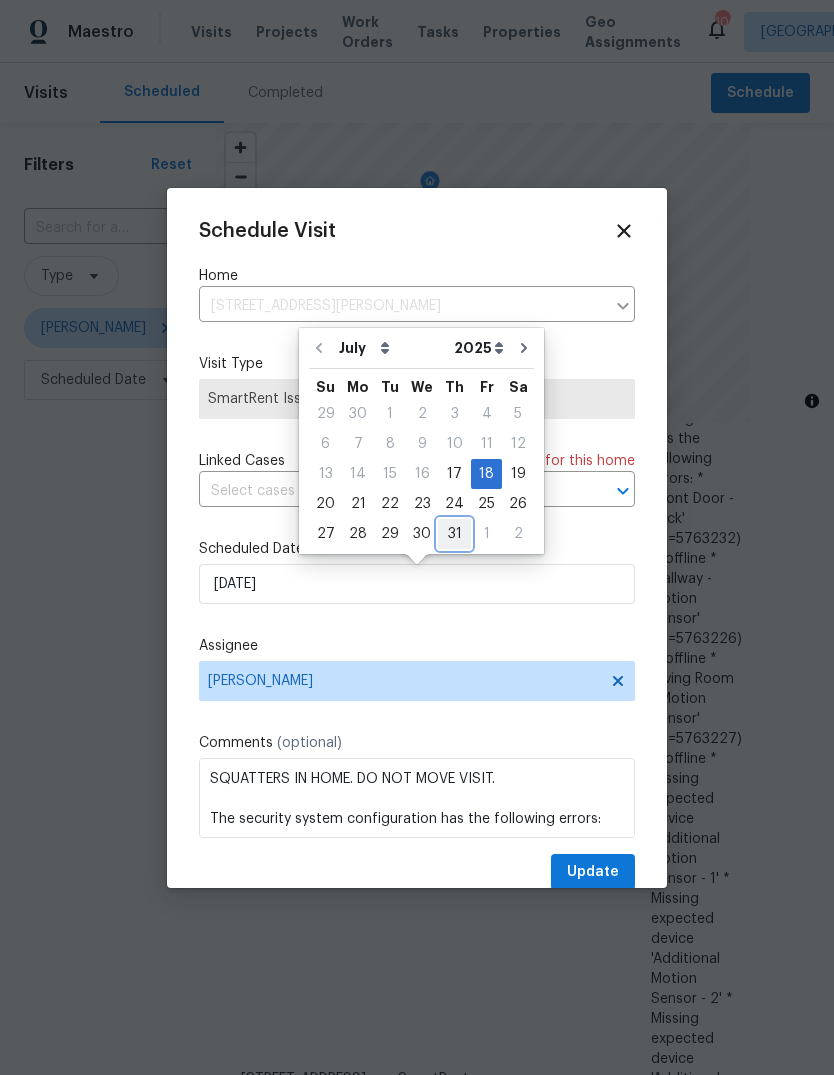 click on "31" at bounding box center [454, 534] 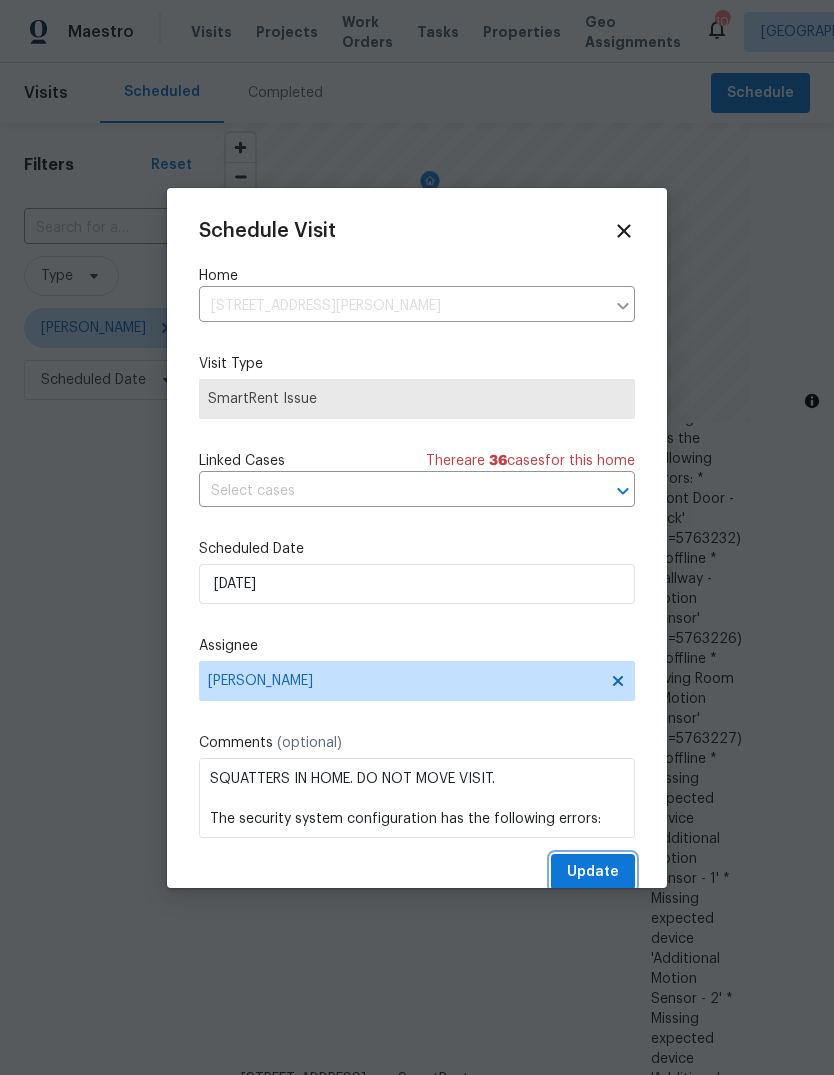 click on "Update" at bounding box center [593, 872] 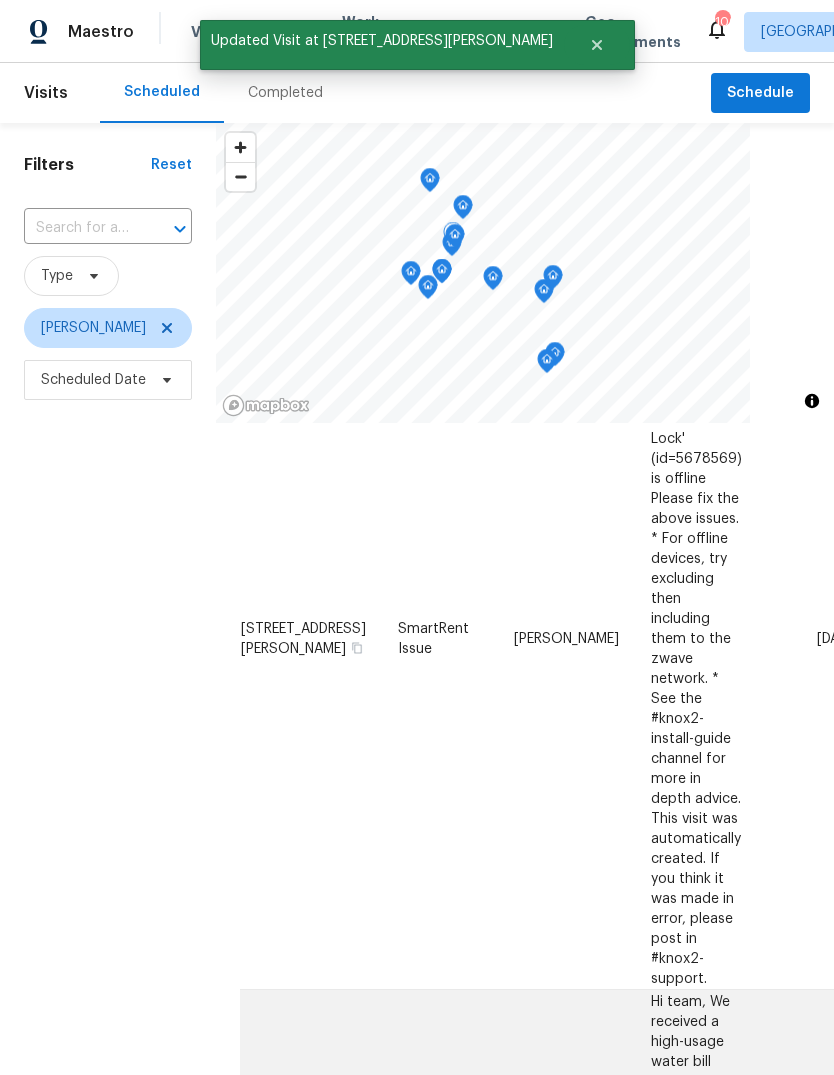 click 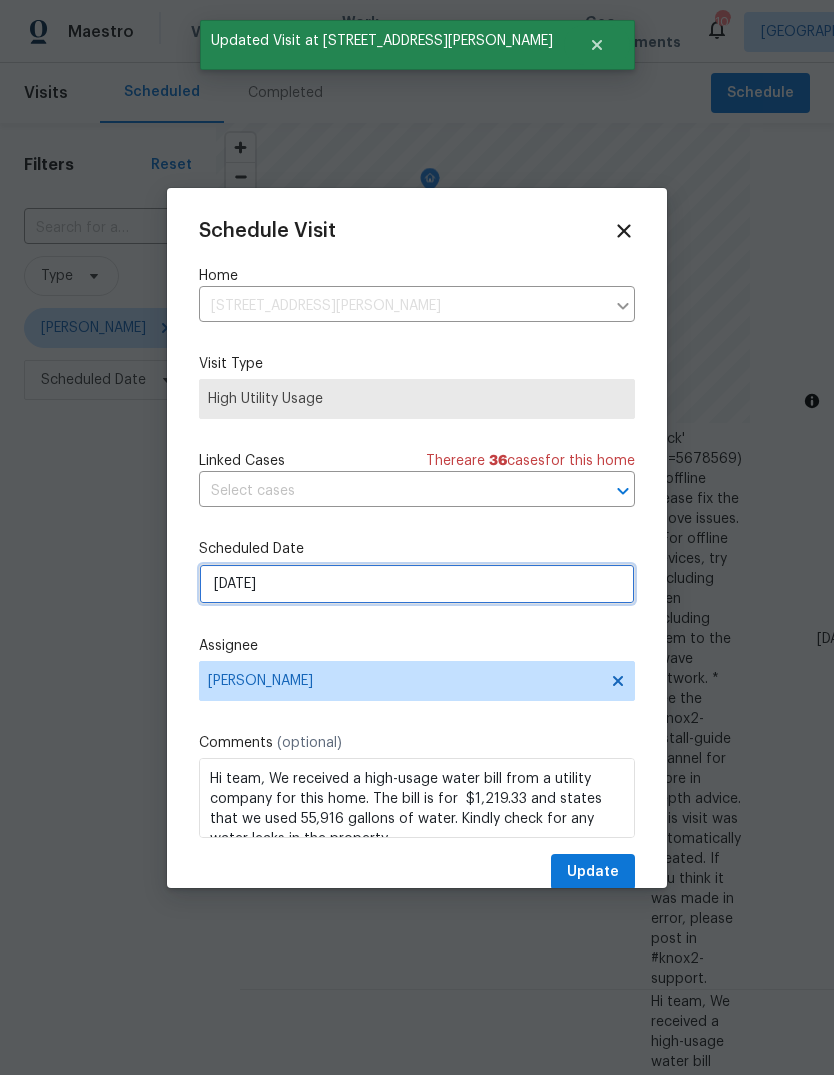 click on "7/18/2025" at bounding box center [417, 584] 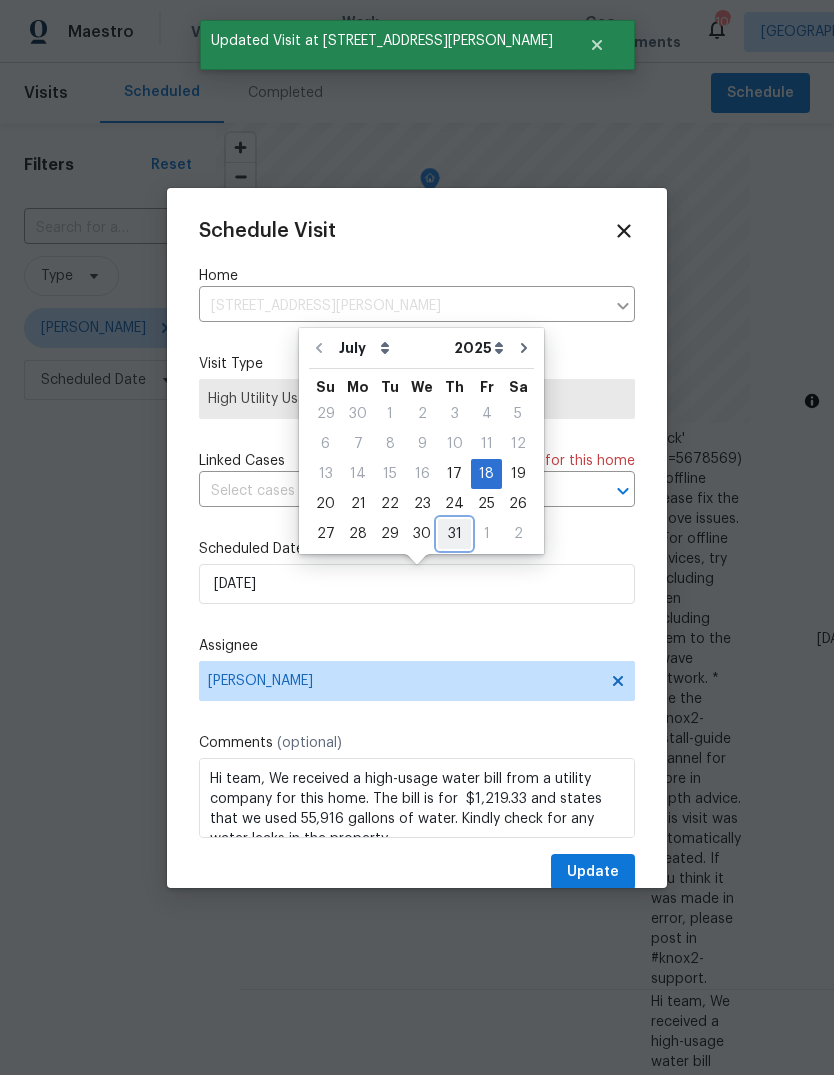 click on "31" at bounding box center (454, 534) 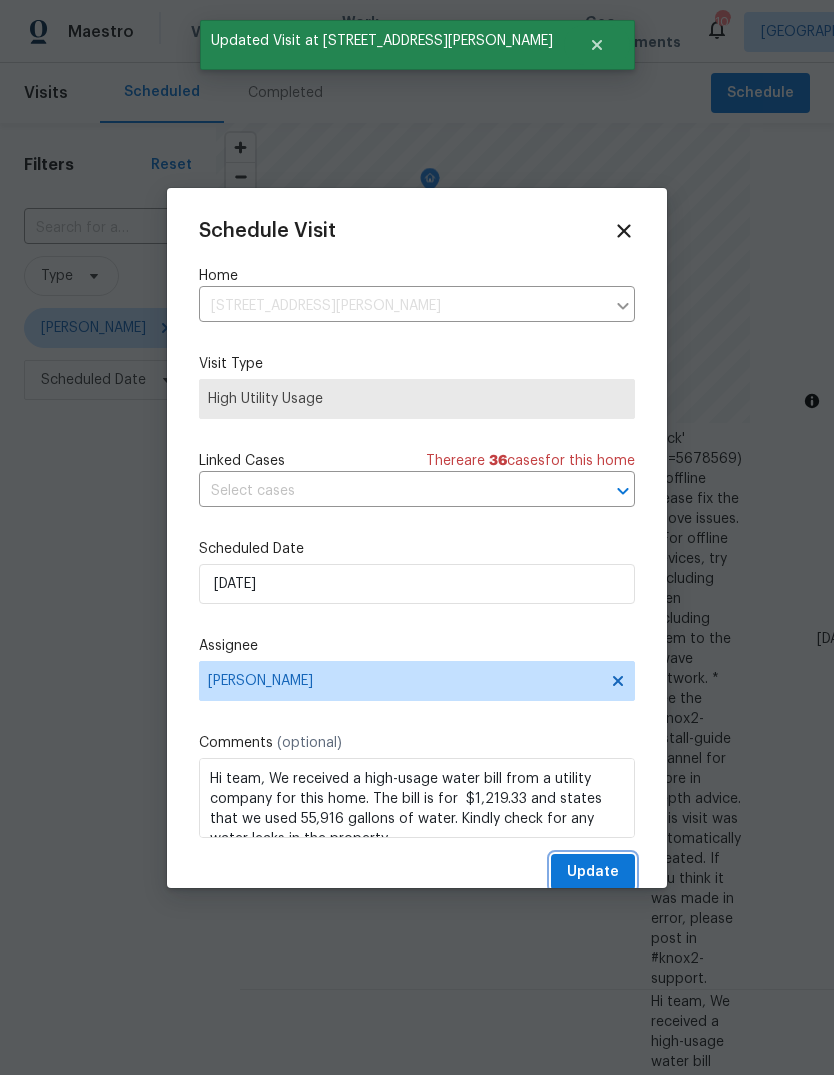 click on "Update" at bounding box center (593, 872) 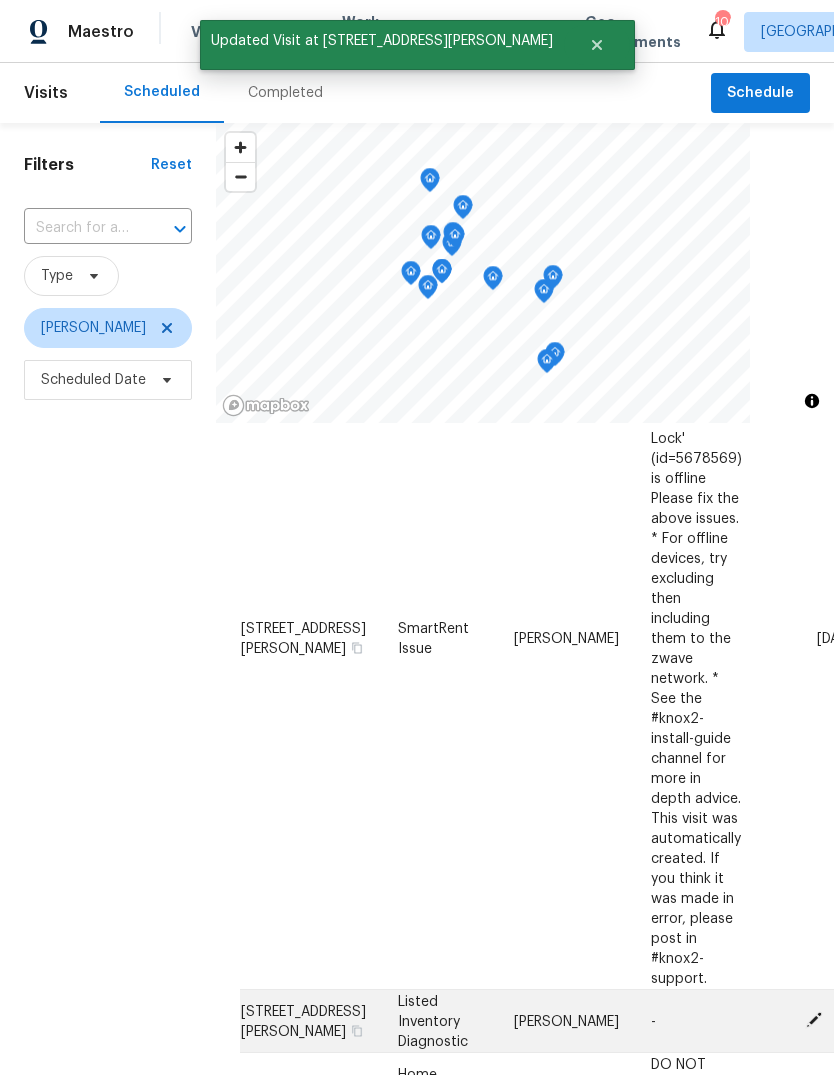 click 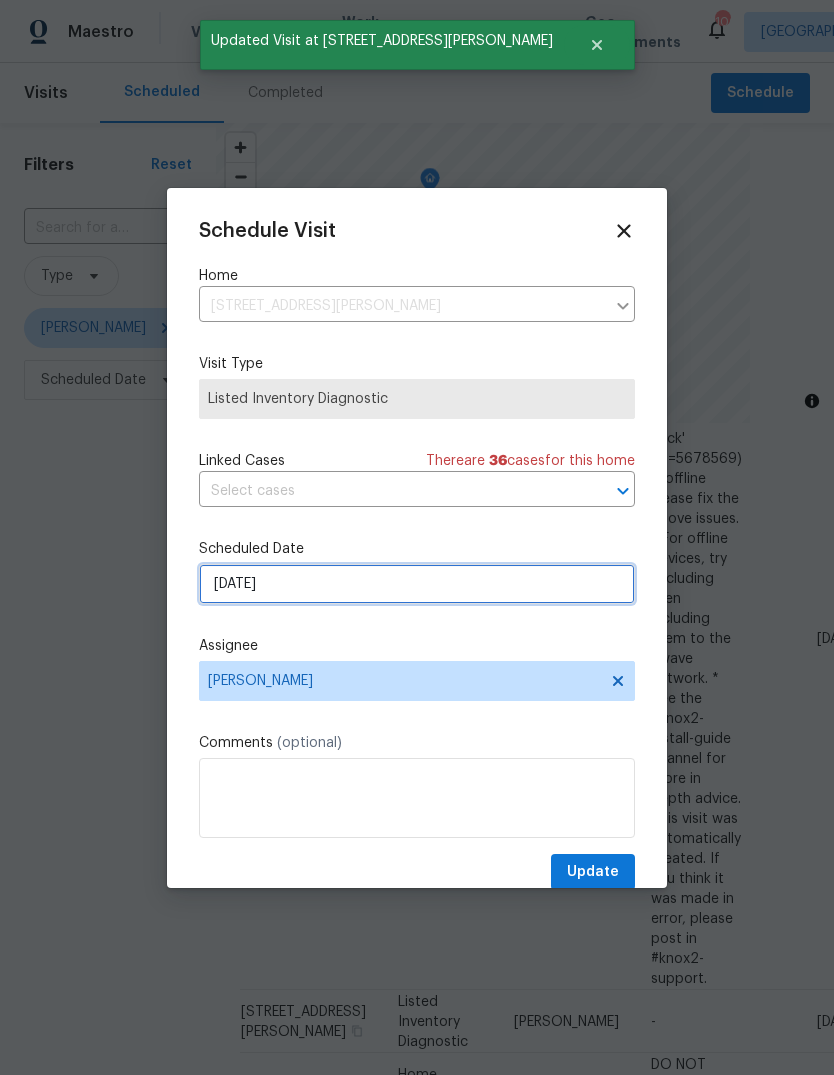 click on "7/18/2025" at bounding box center (417, 584) 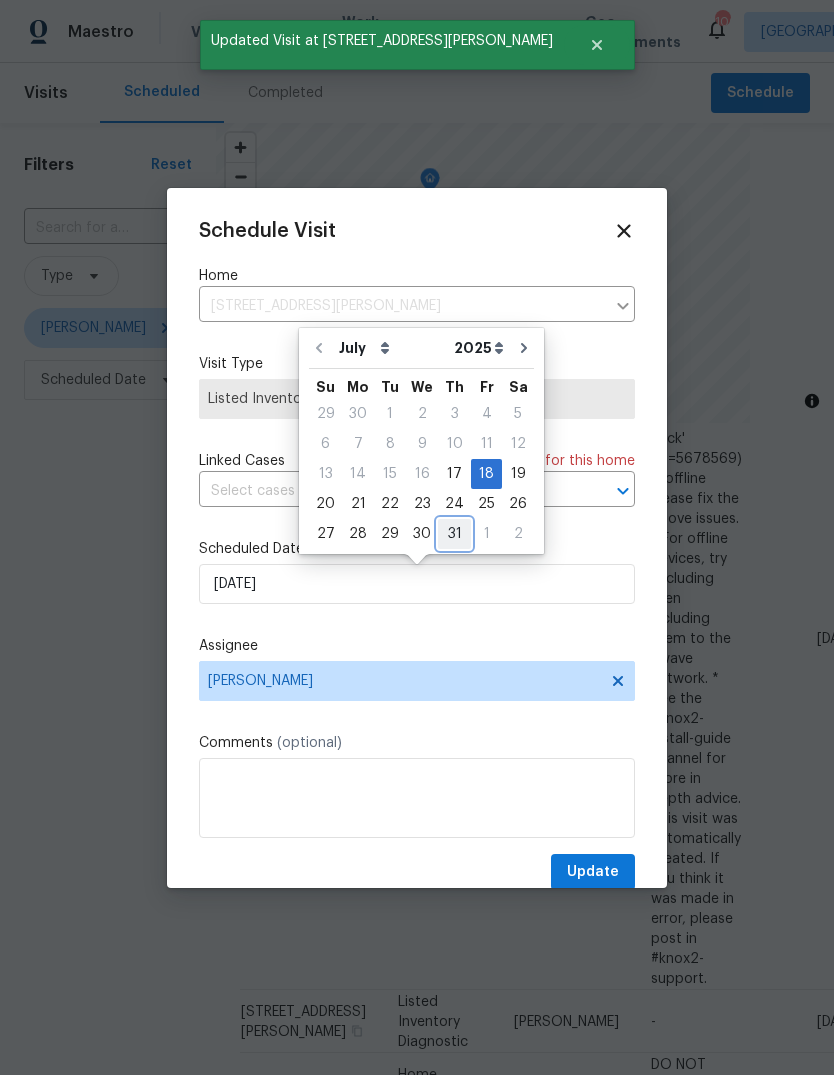click on "31" at bounding box center [454, 534] 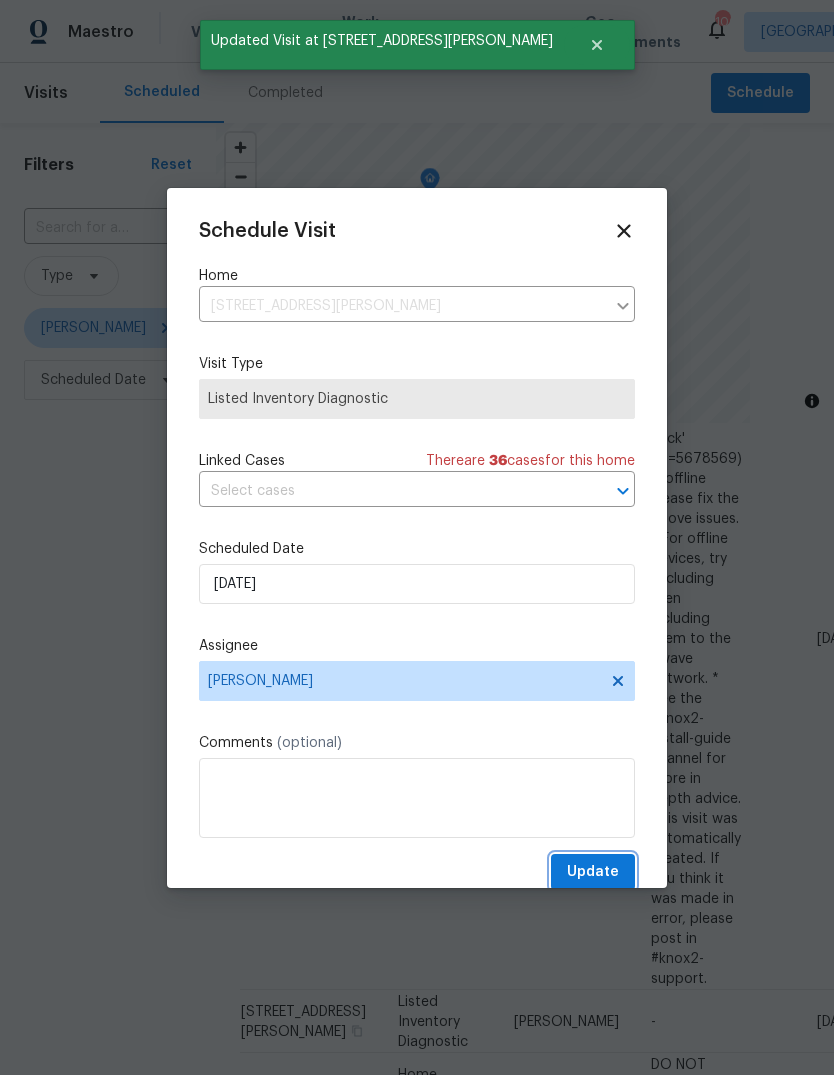 click on "Update" at bounding box center [593, 872] 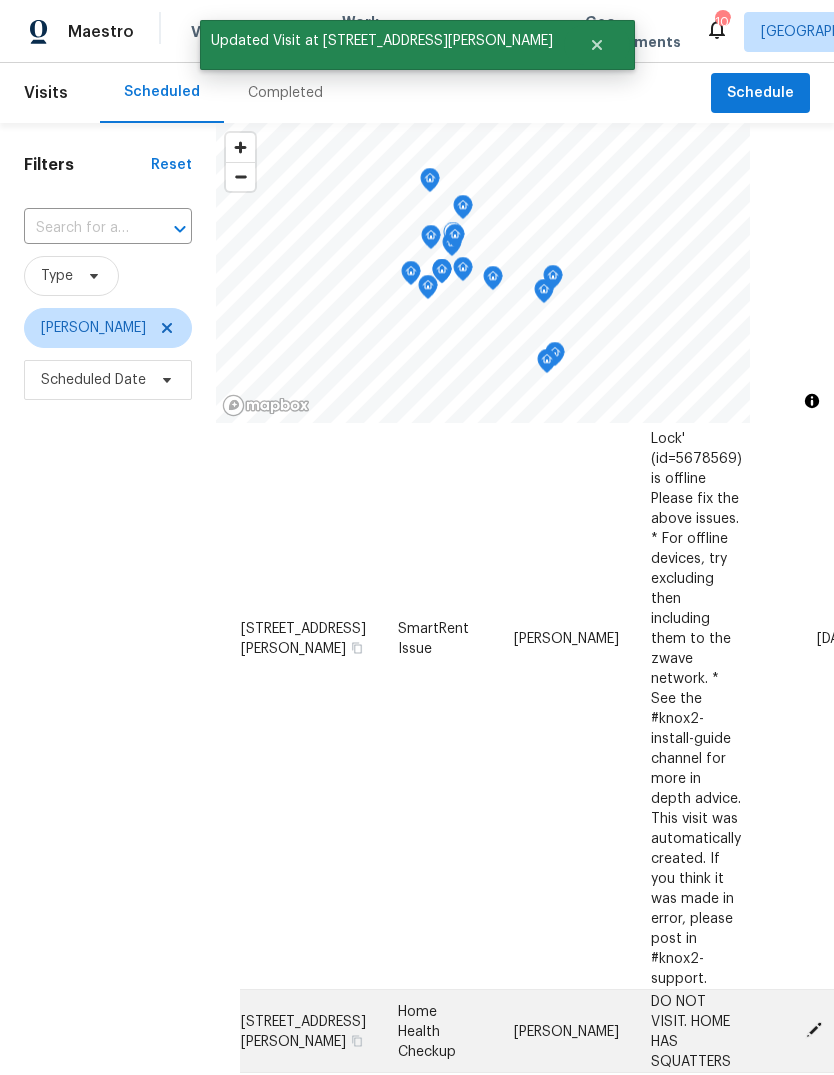 click 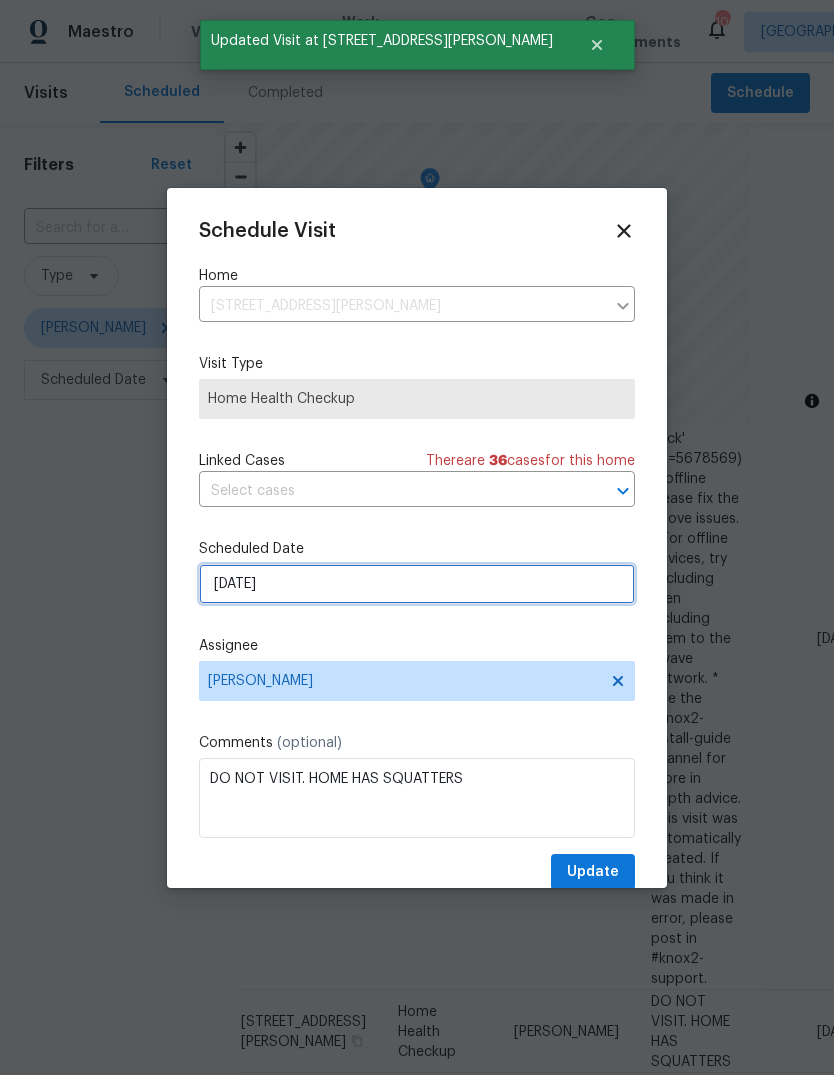 click on "7/18/2025" at bounding box center (417, 584) 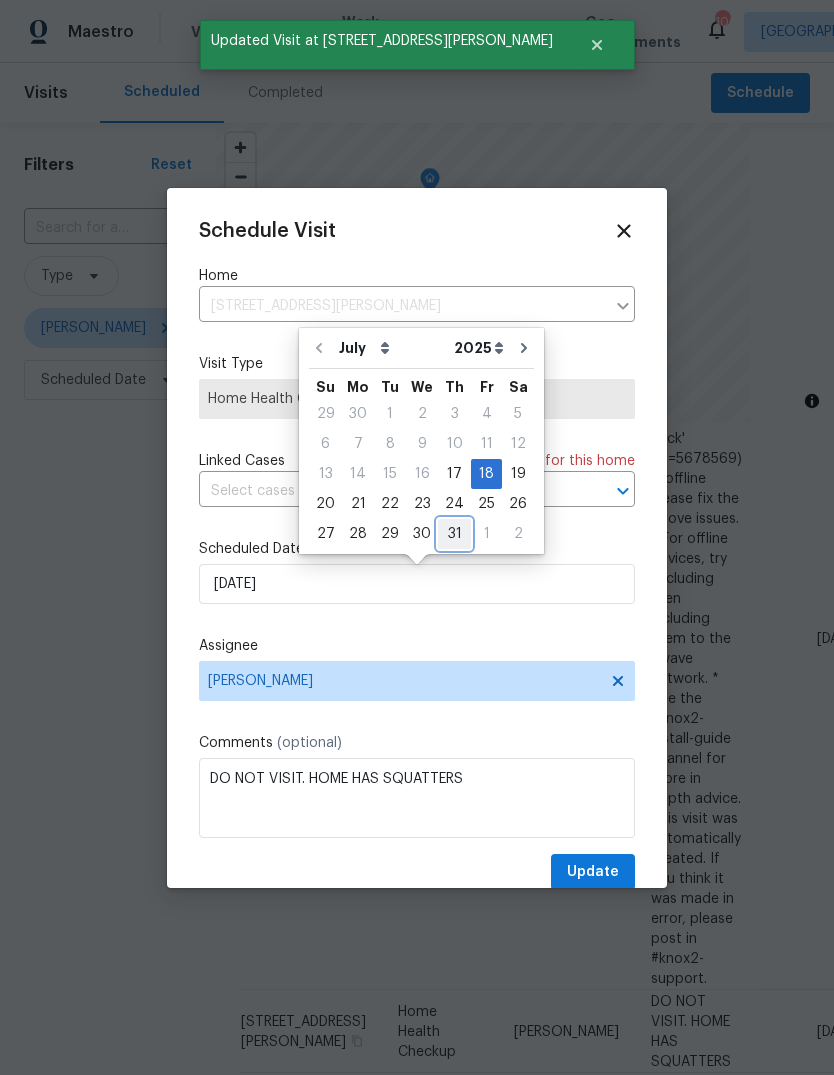 click on "31" at bounding box center (454, 534) 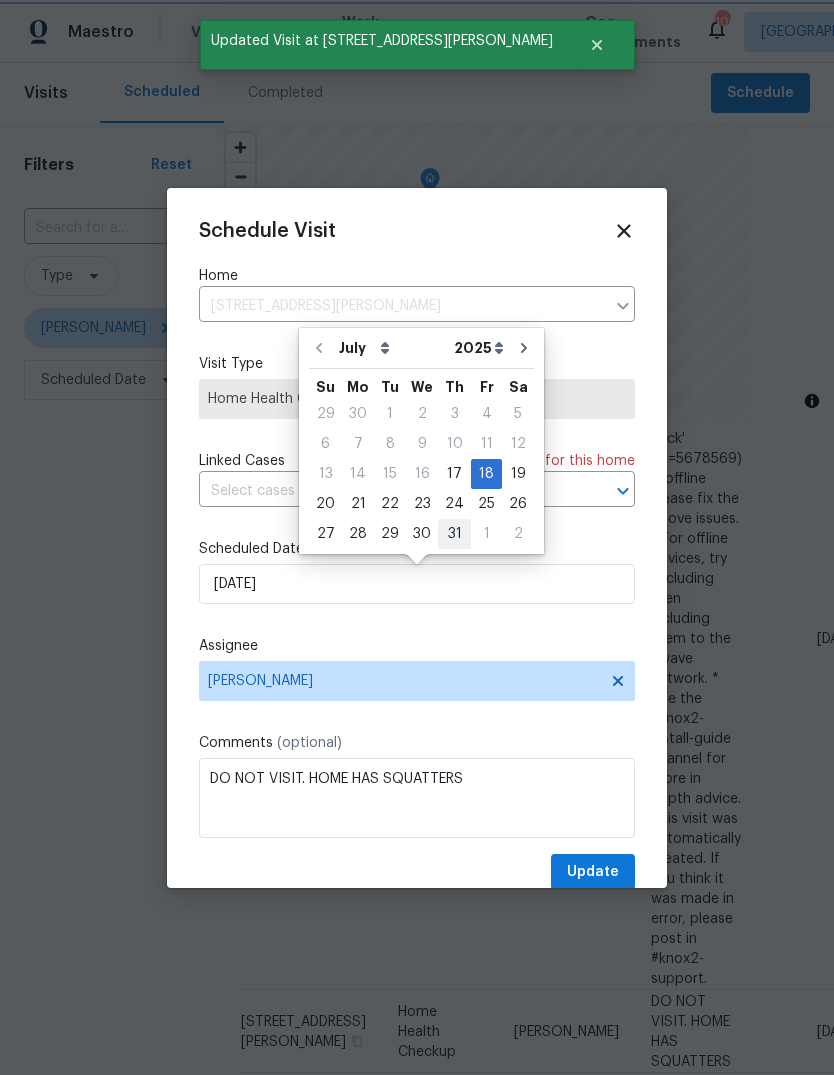 type on "7/31/2025" 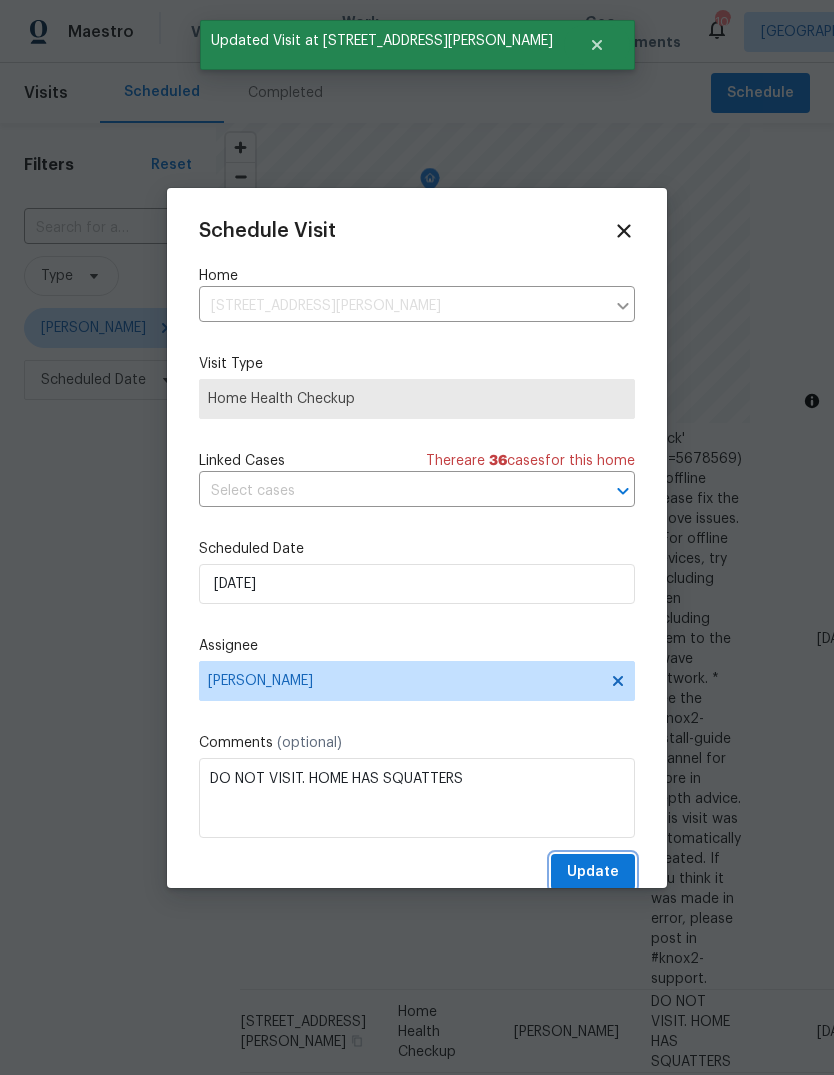 click on "Update" at bounding box center [593, 872] 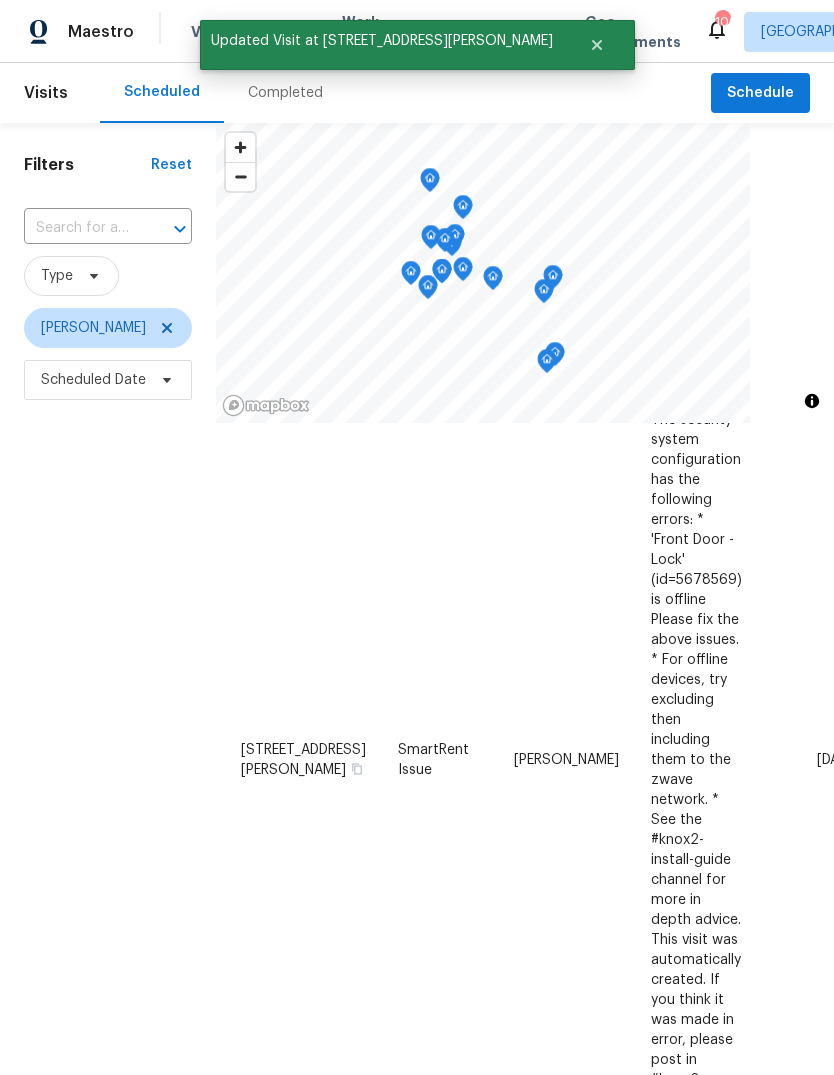 scroll, scrollTop: 69, scrollLeft: 0, axis: vertical 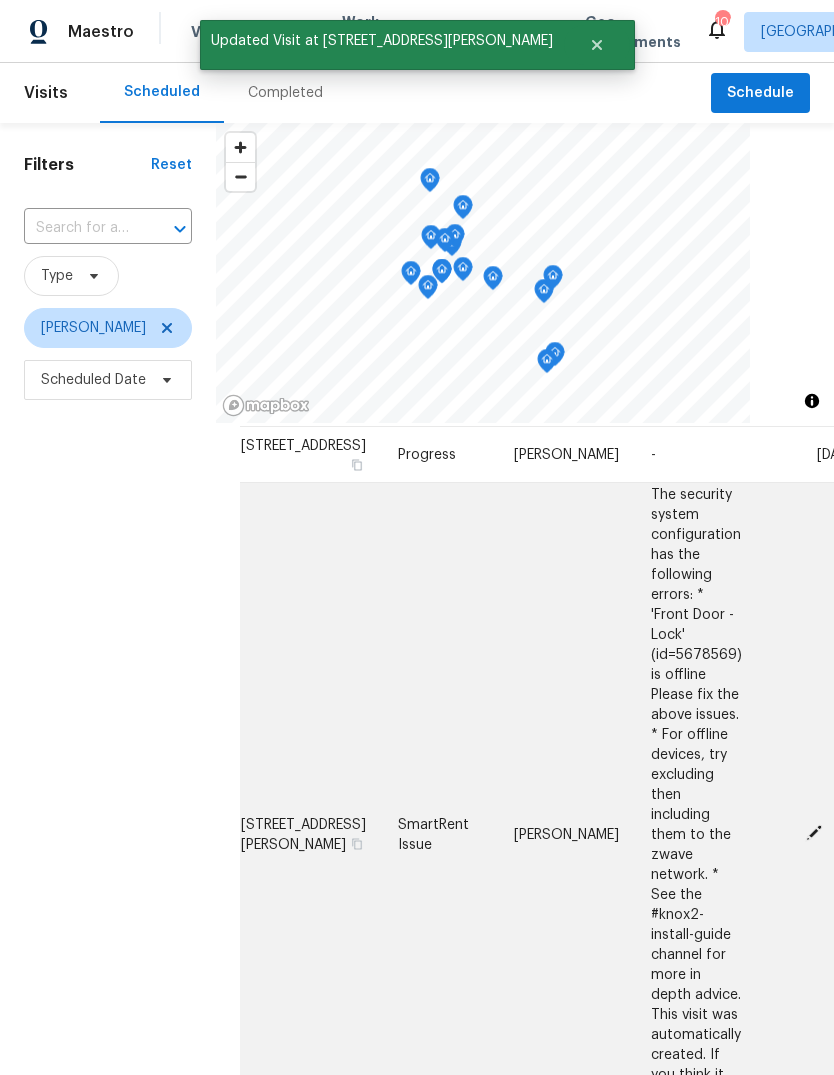click 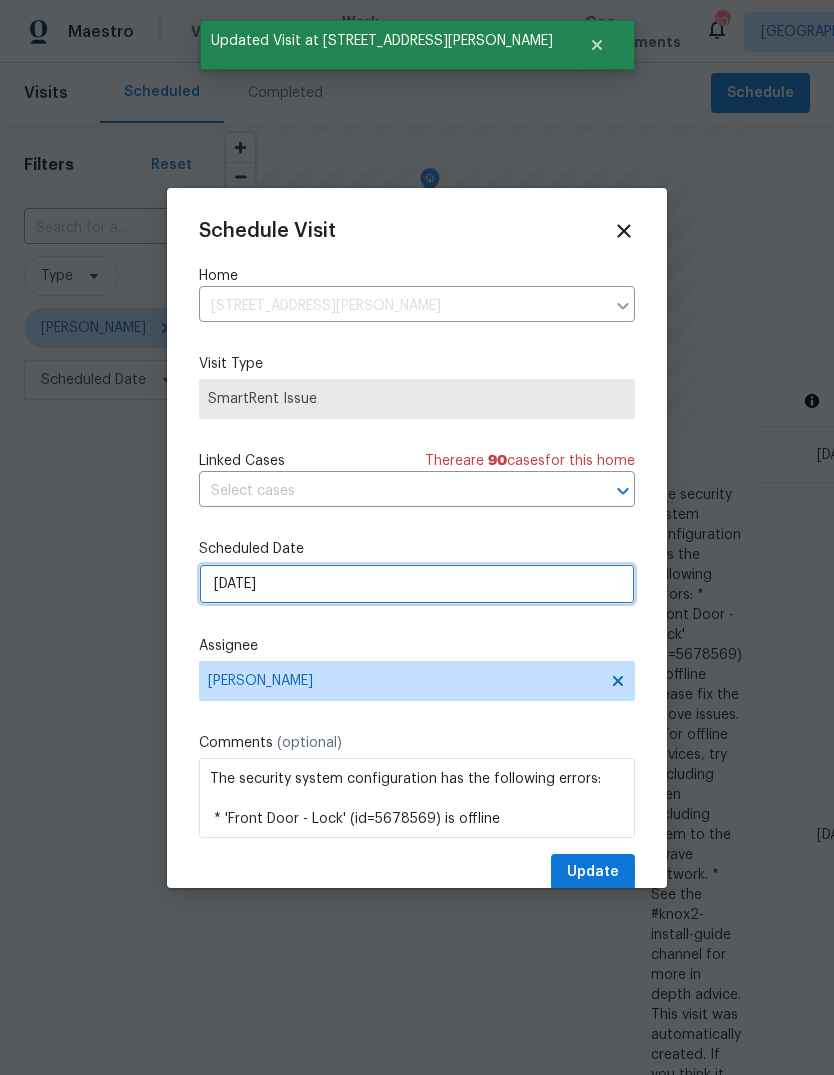 click on "7/18/2025" at bounding box center (417, 584) 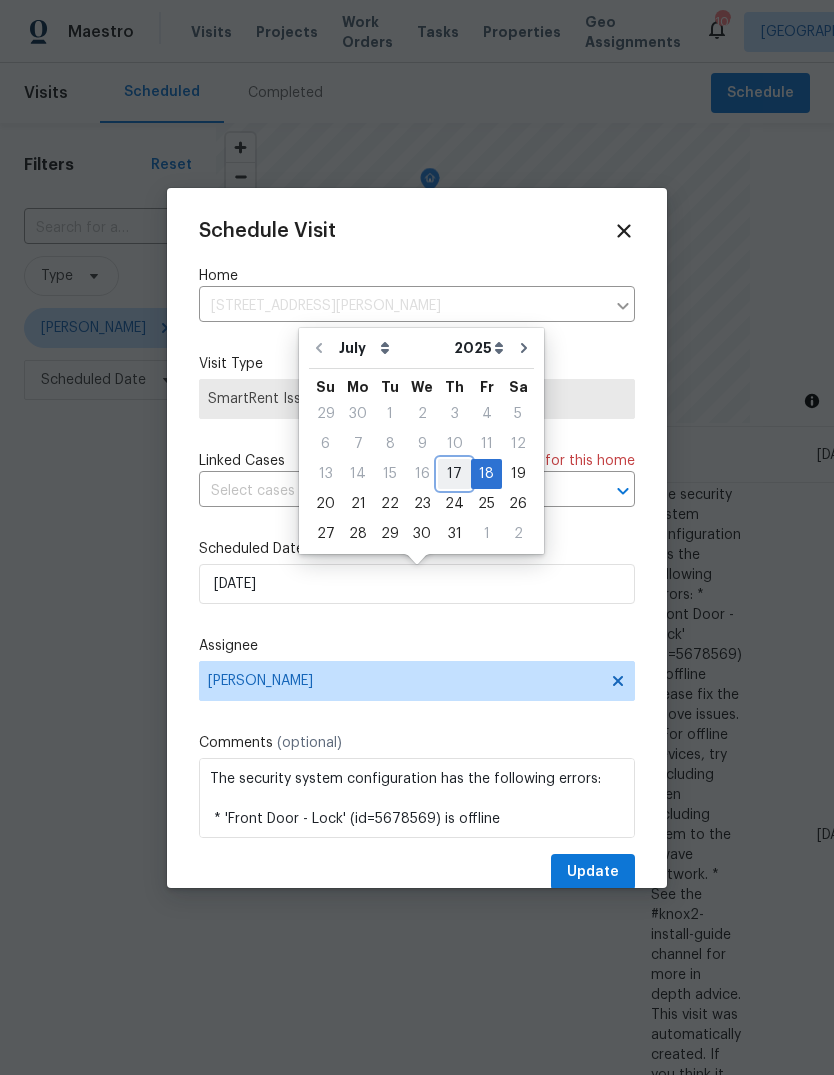 click on "17" at bounding box center [454, 474] 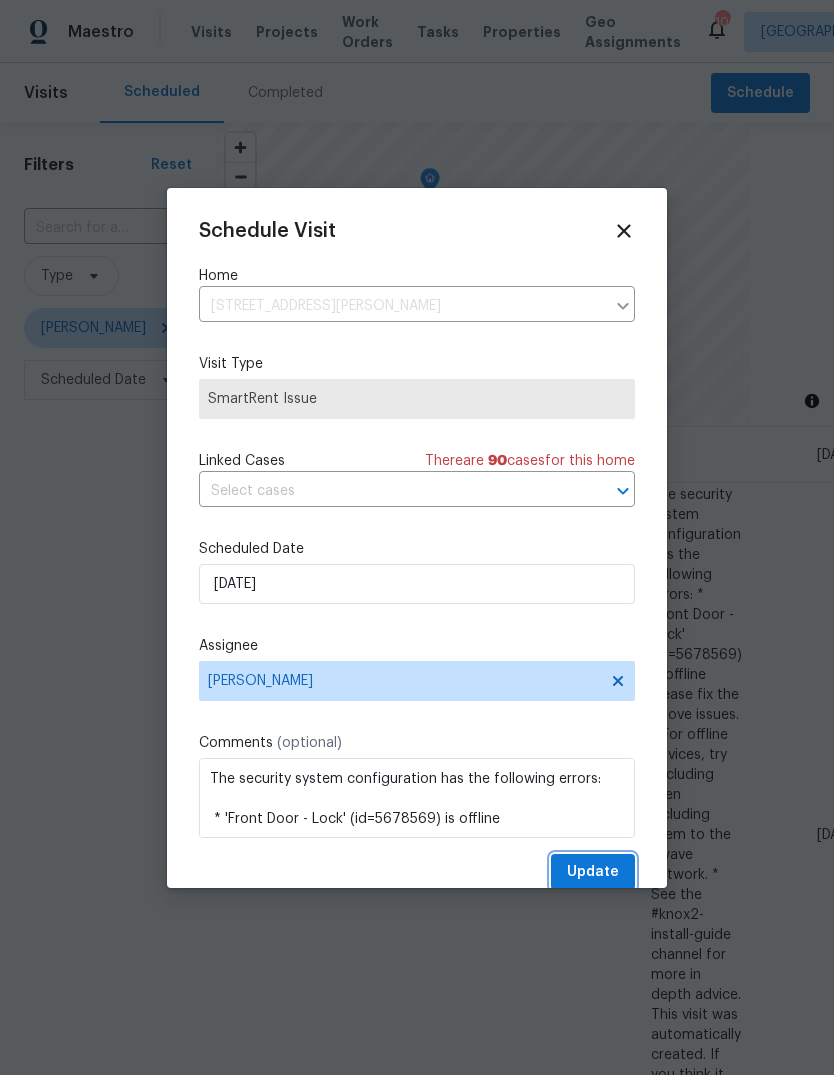 click on "Update" at bounding box center (593, 872) 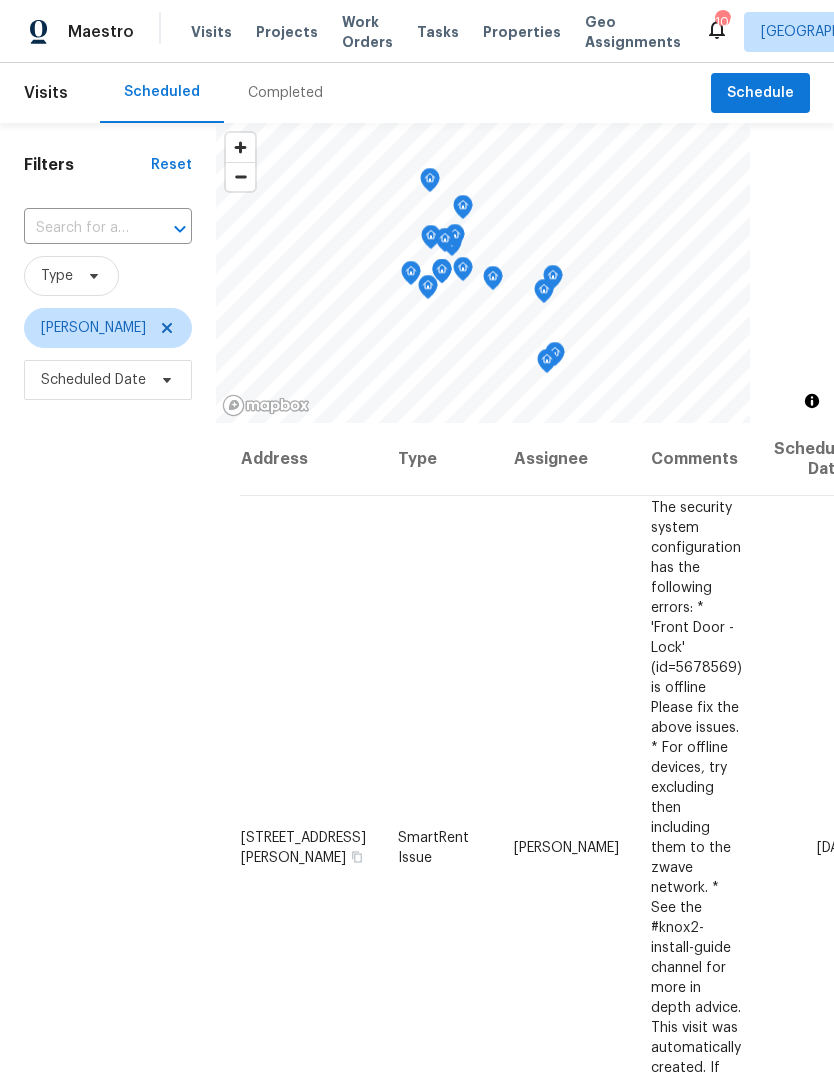 scroll, scrollTop: 0, scrollLeft: 0, axis: both 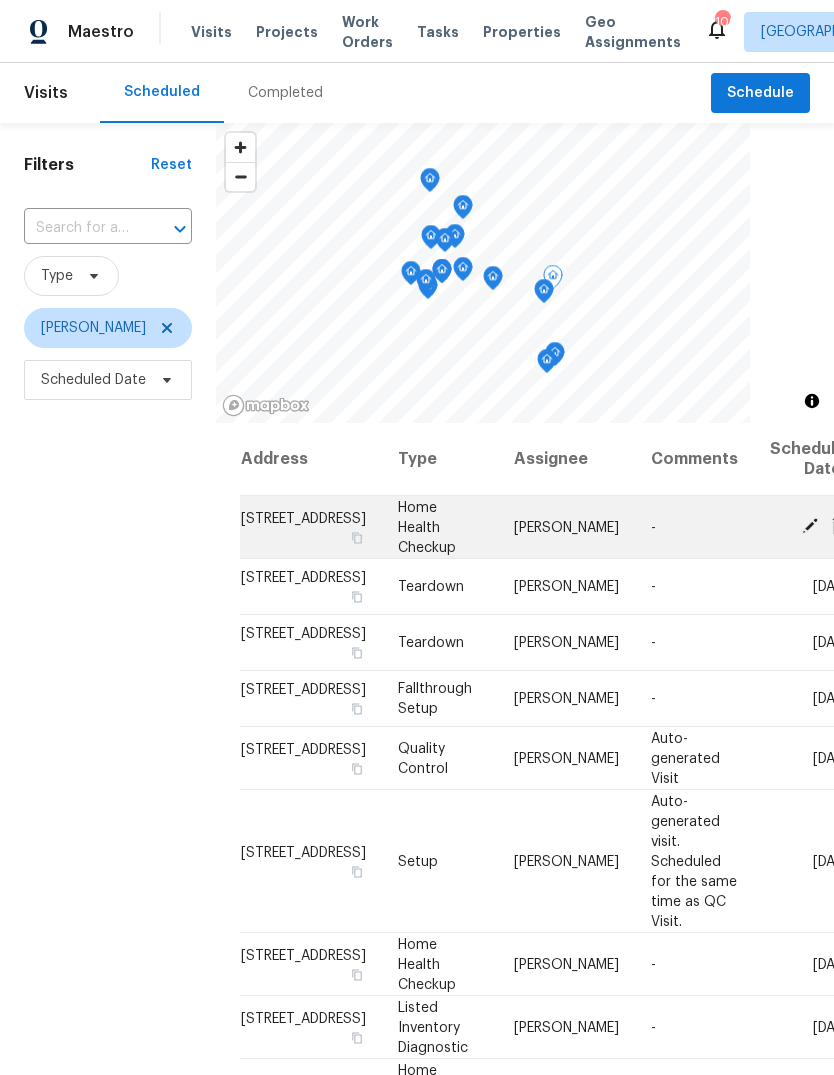 click 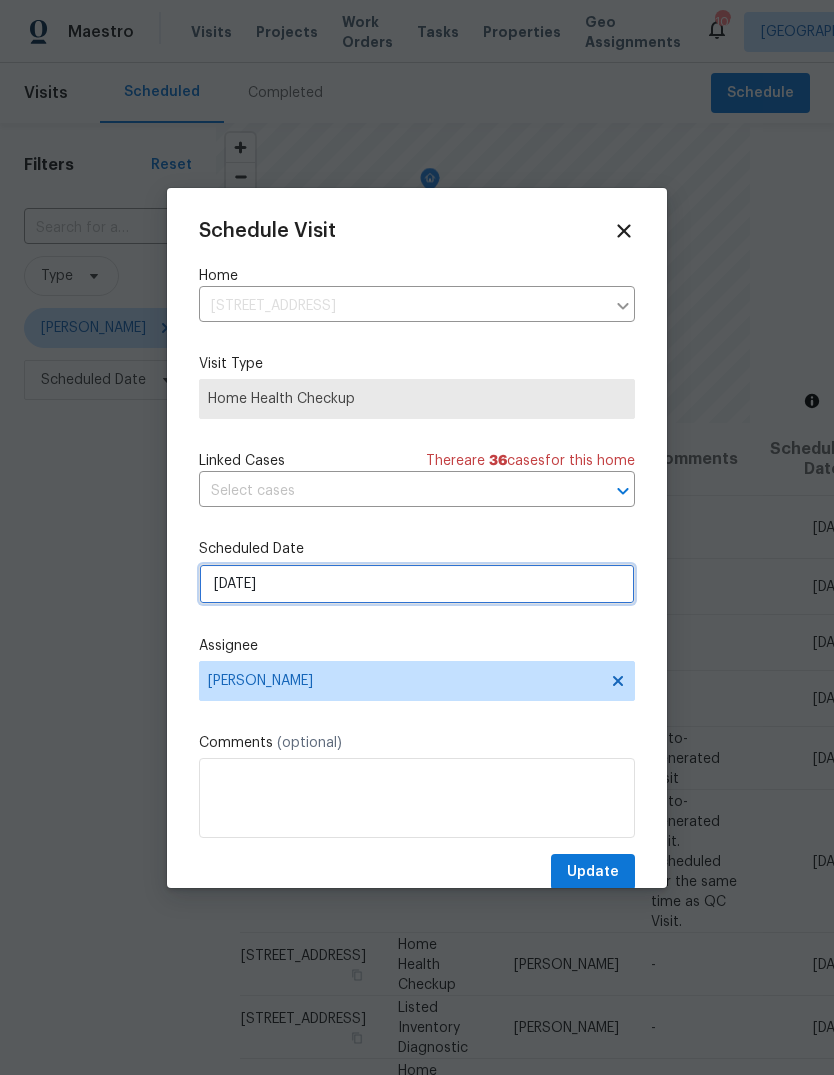 click on "7/20/2025" at bounding box center (417, 584) 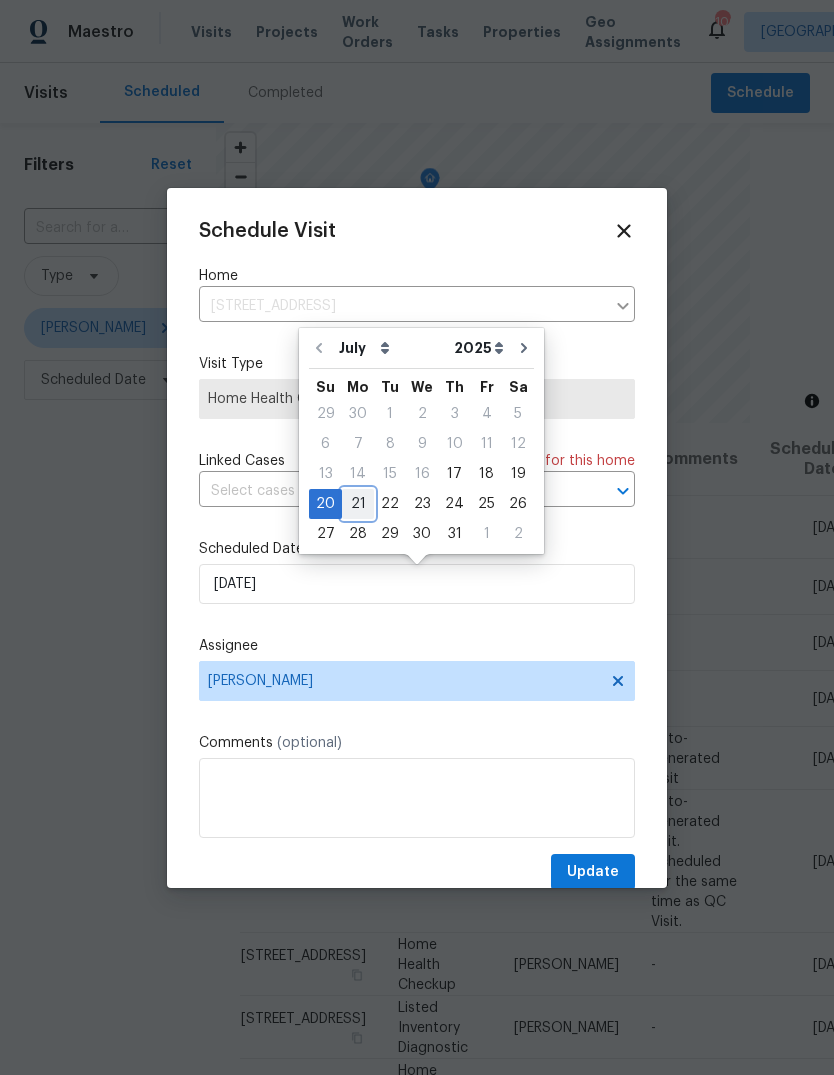 click on "21" at bounding box center [358, 504] 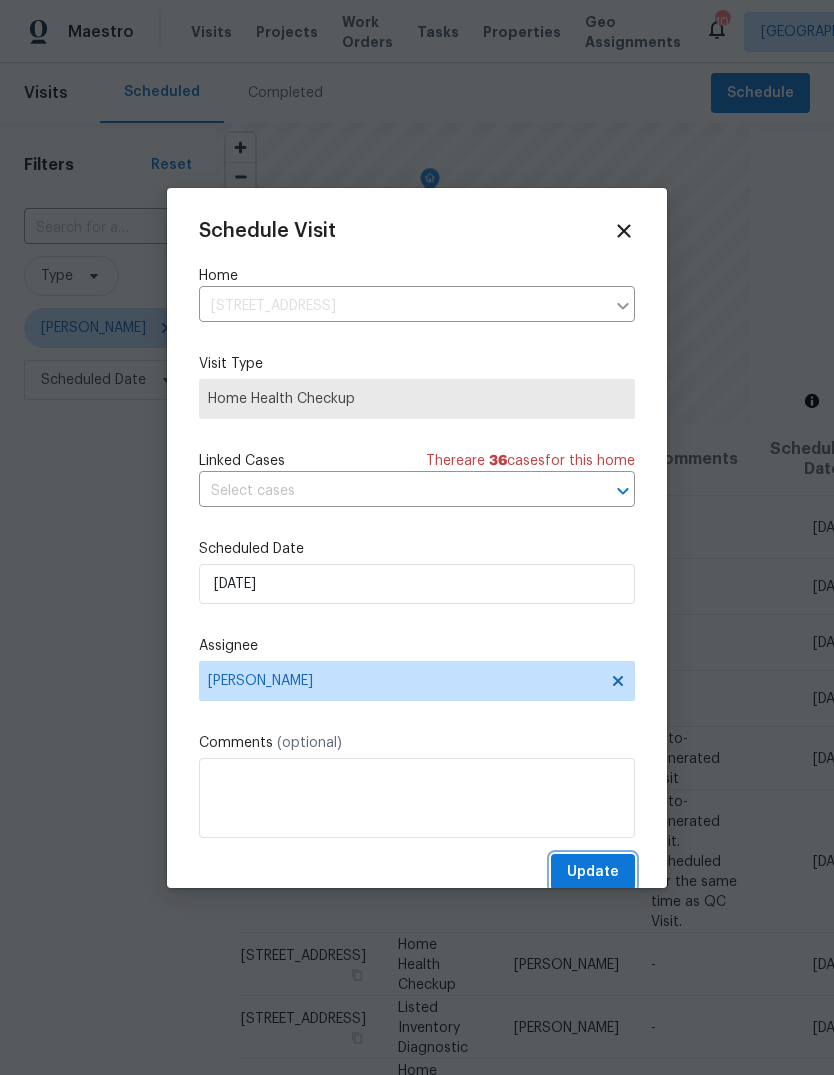 click on "Update" at bounding box center (593, 872) 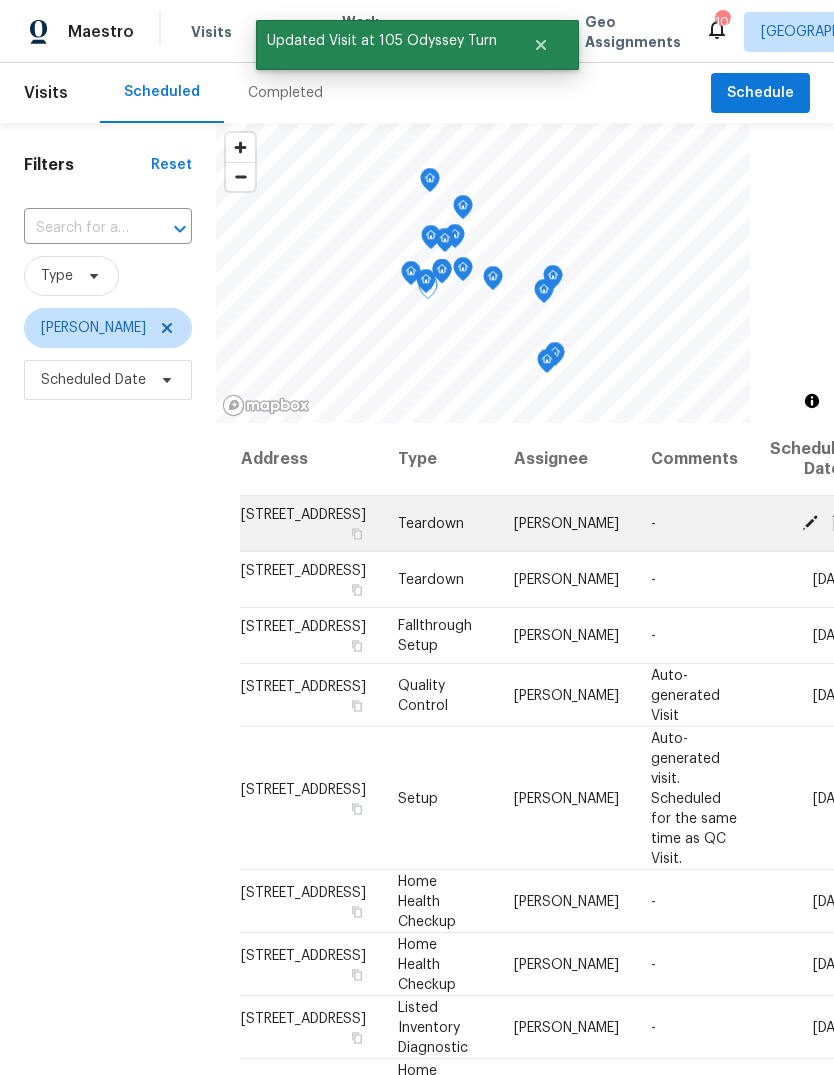click 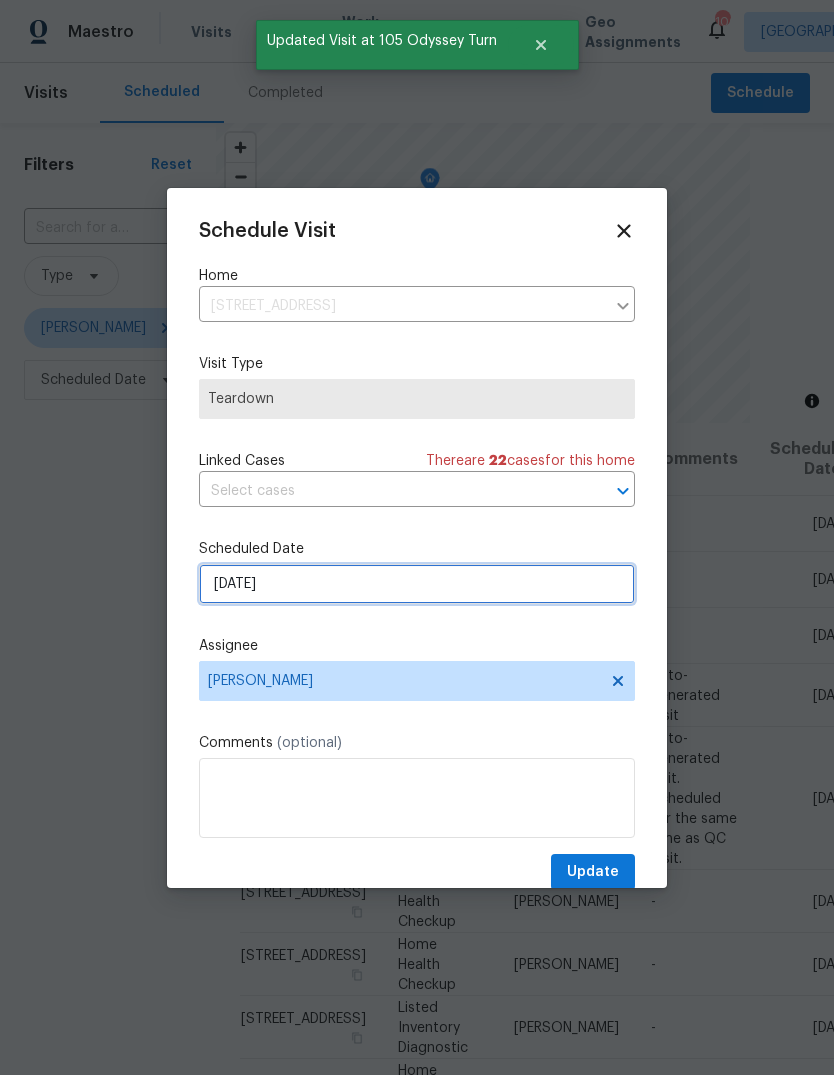 click on "7/20/2025" at bounding box center [417, 584] 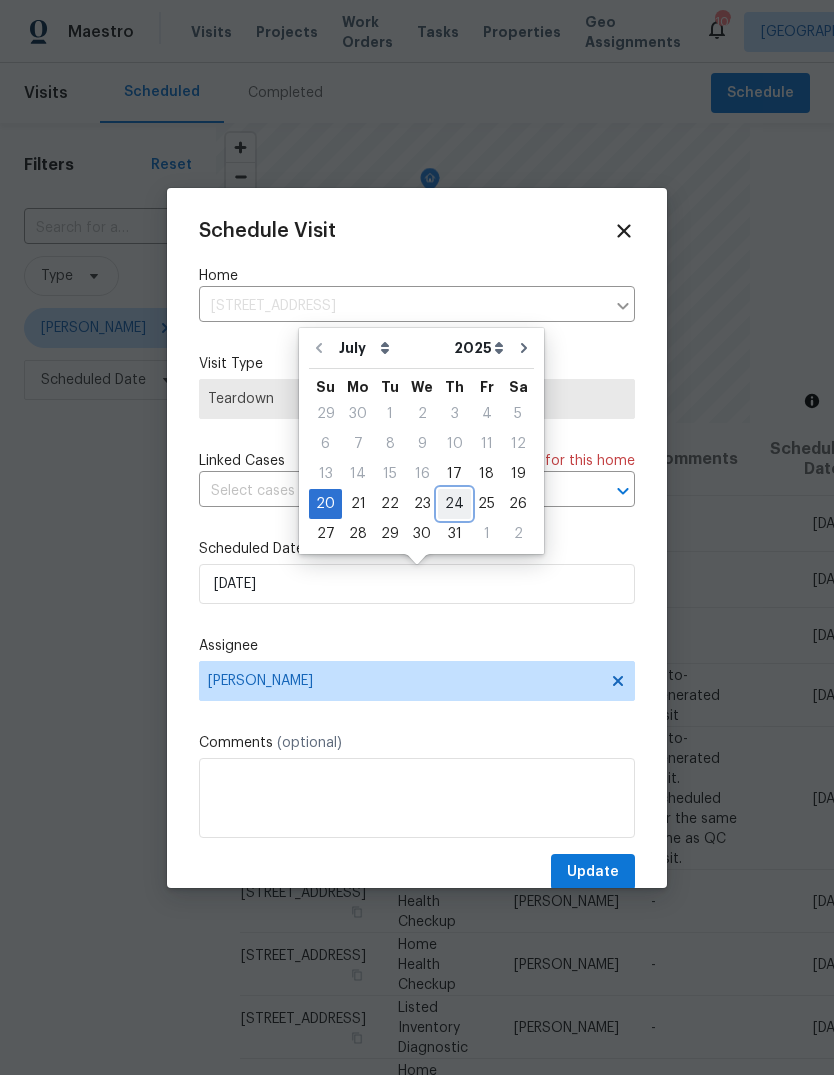 click on "24" at bounding box center (454, 504) 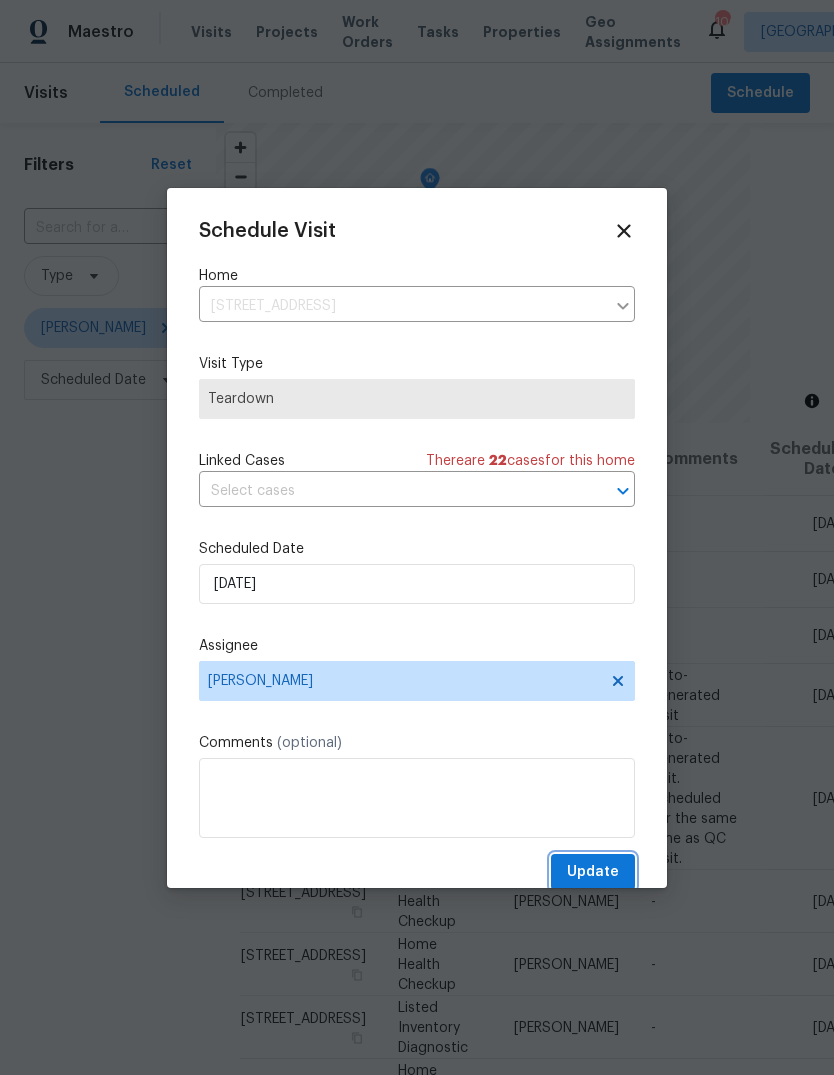 click on "Update" at bounding box center [593, 872] 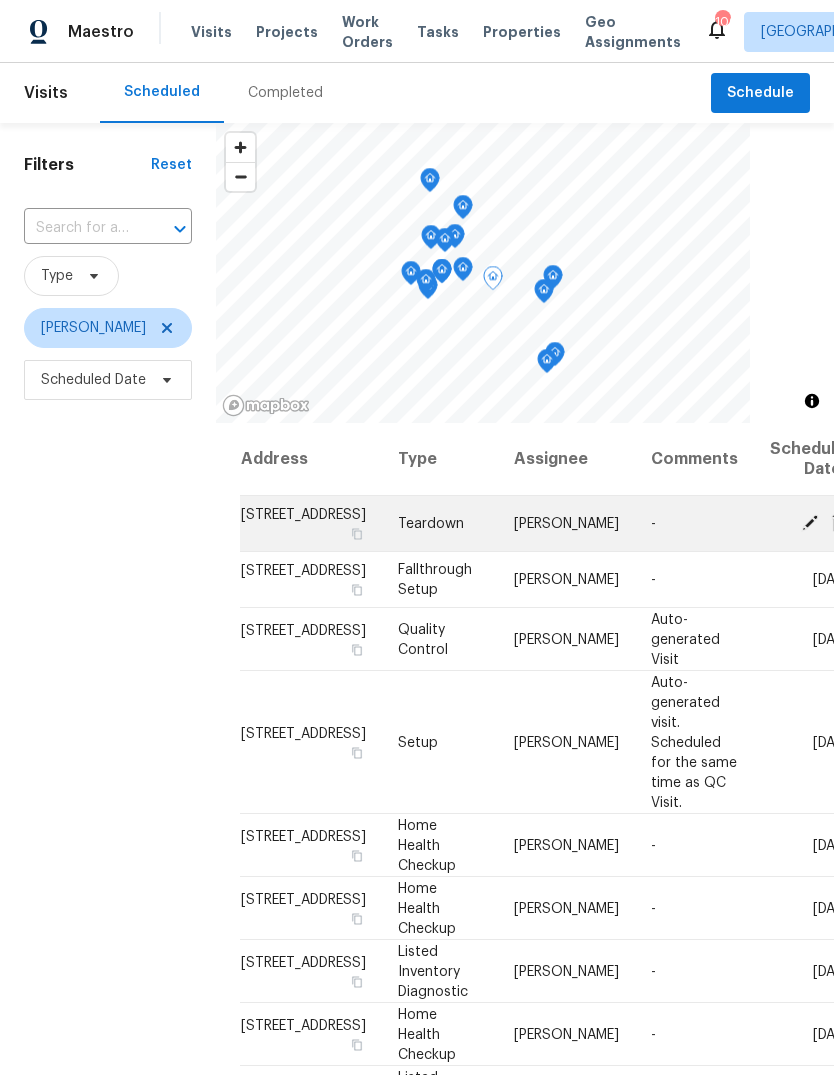 click 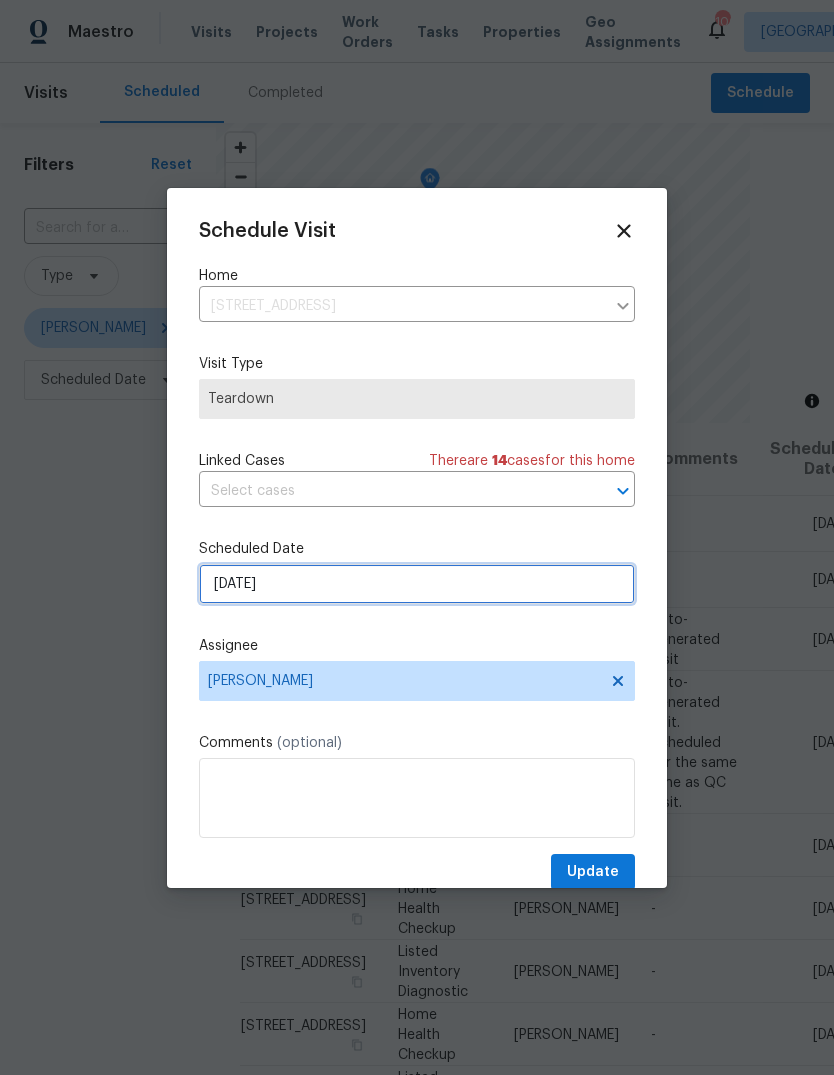 click on "7/20/2025" at bounding box center (417, 584) 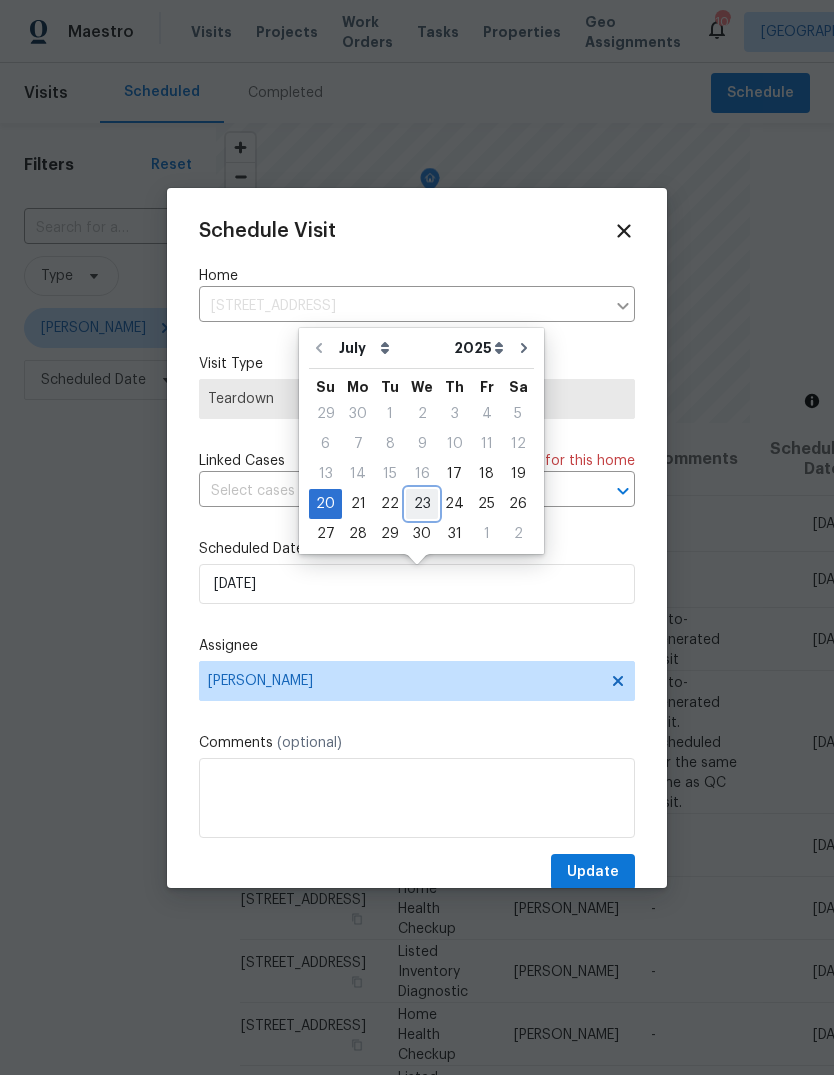 click on "23" at bounding box center [422, 504] 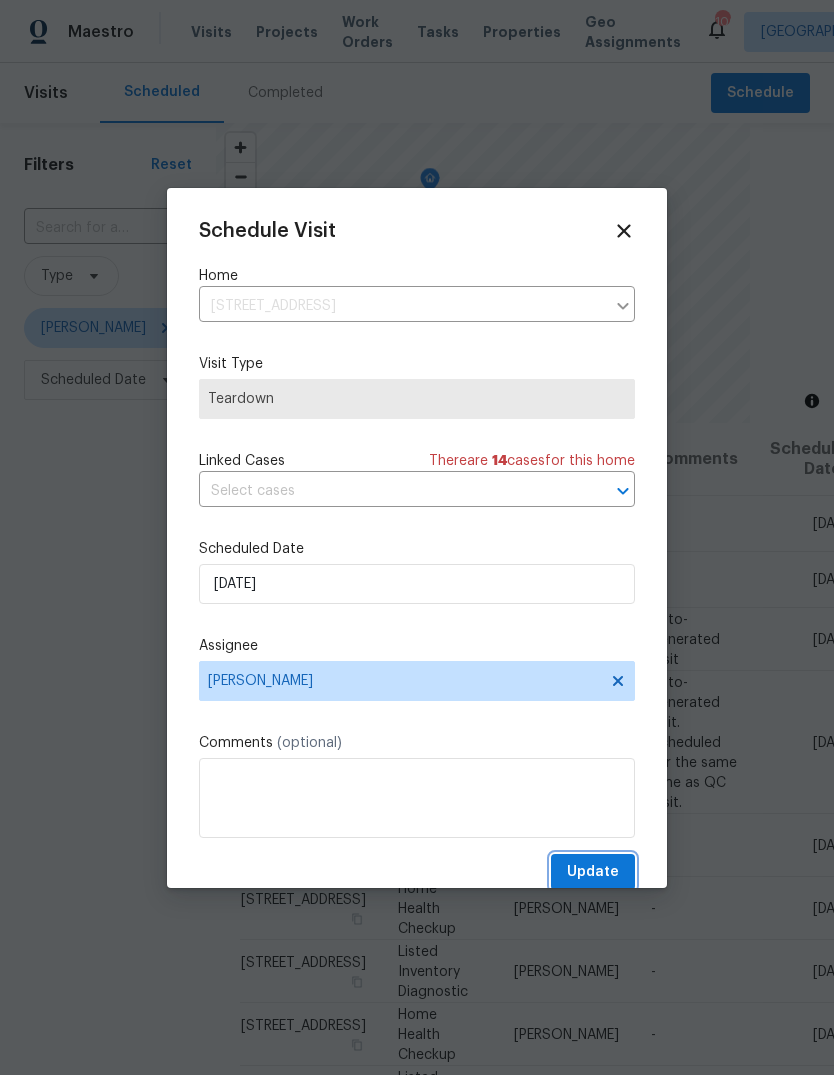 click on "Update" at bounding box center (593, 872) 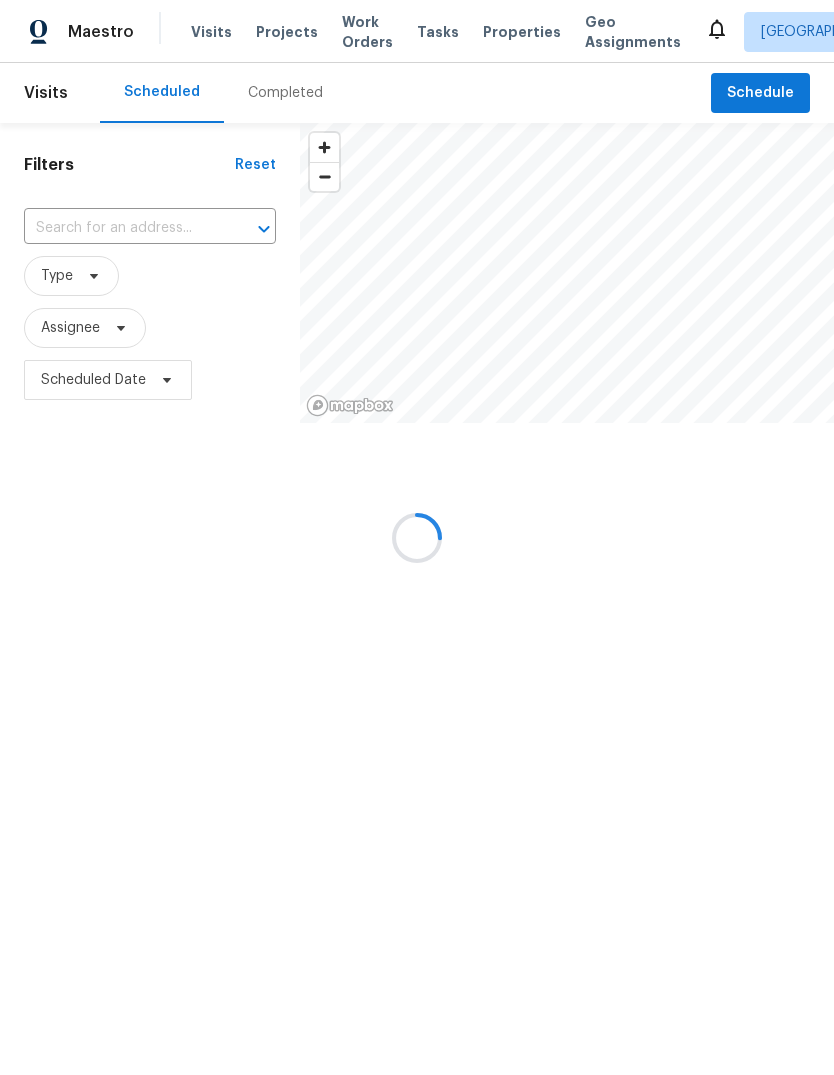scroll, scrollTop: 0, scrollLeft: 0, axis: both 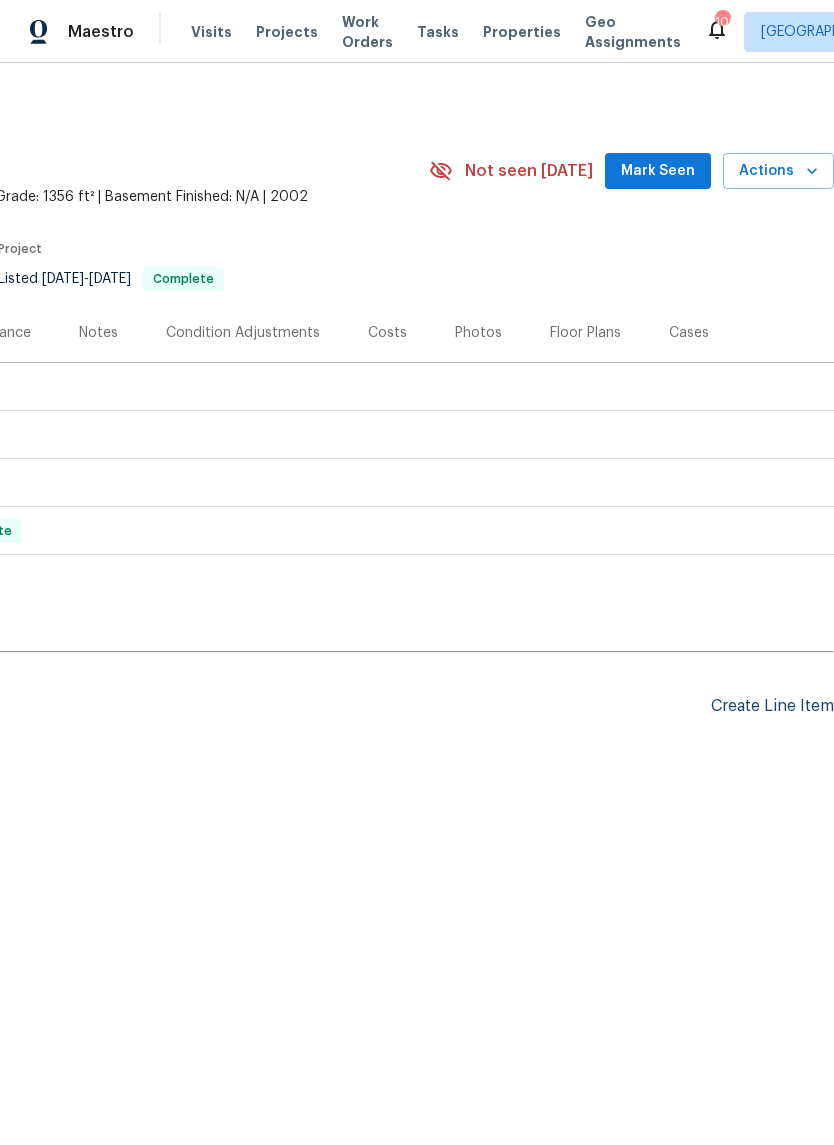 click on "Create Line Item" at bounding box center [772, 706] 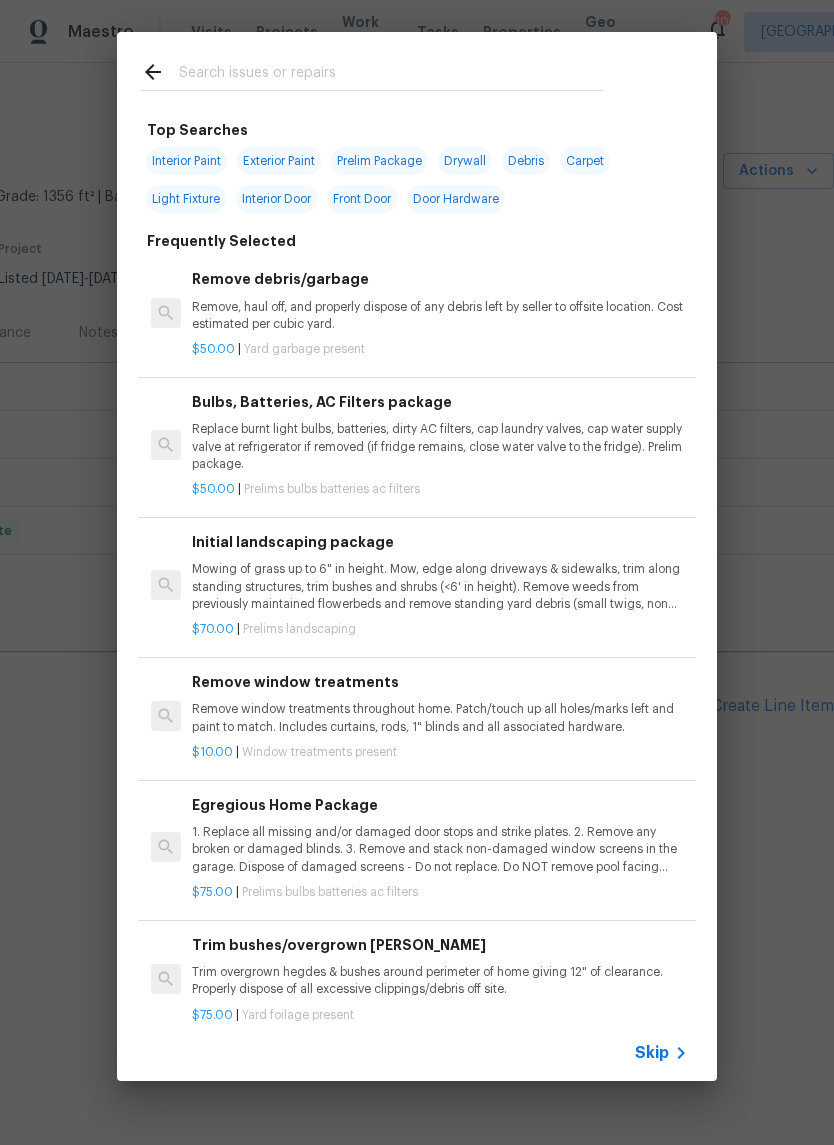 click at bounding box center [391, 75] 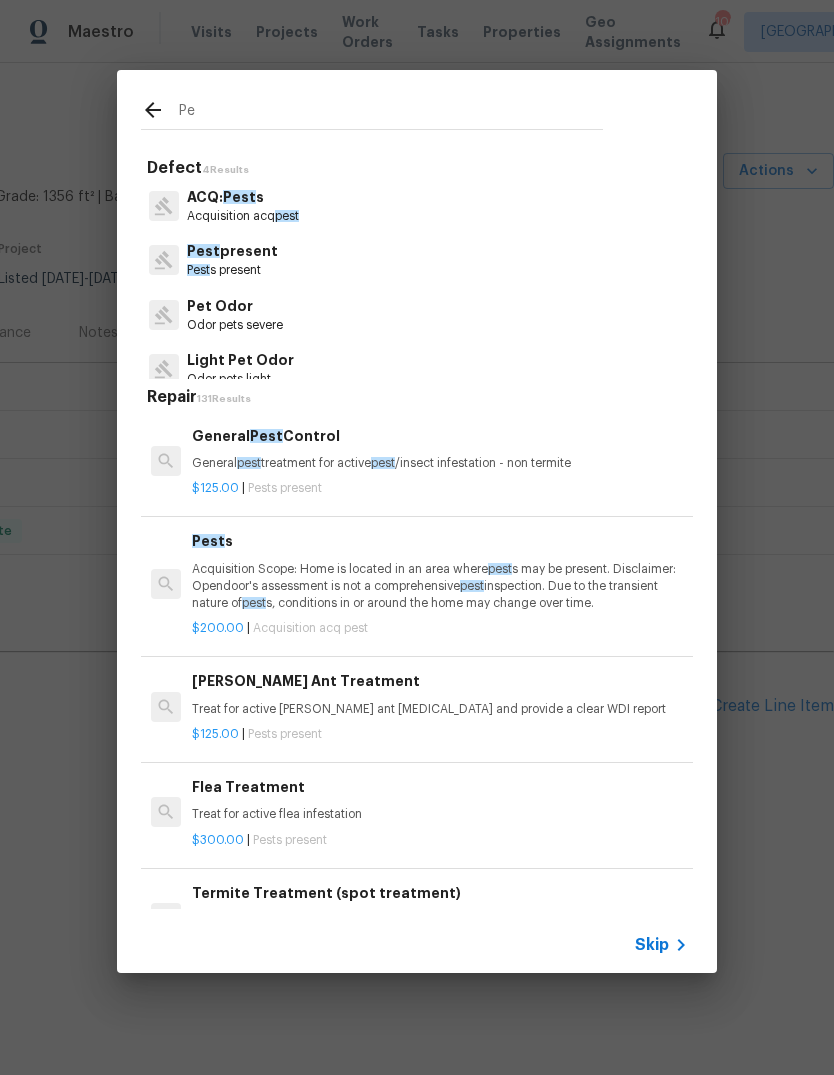 type on "P" 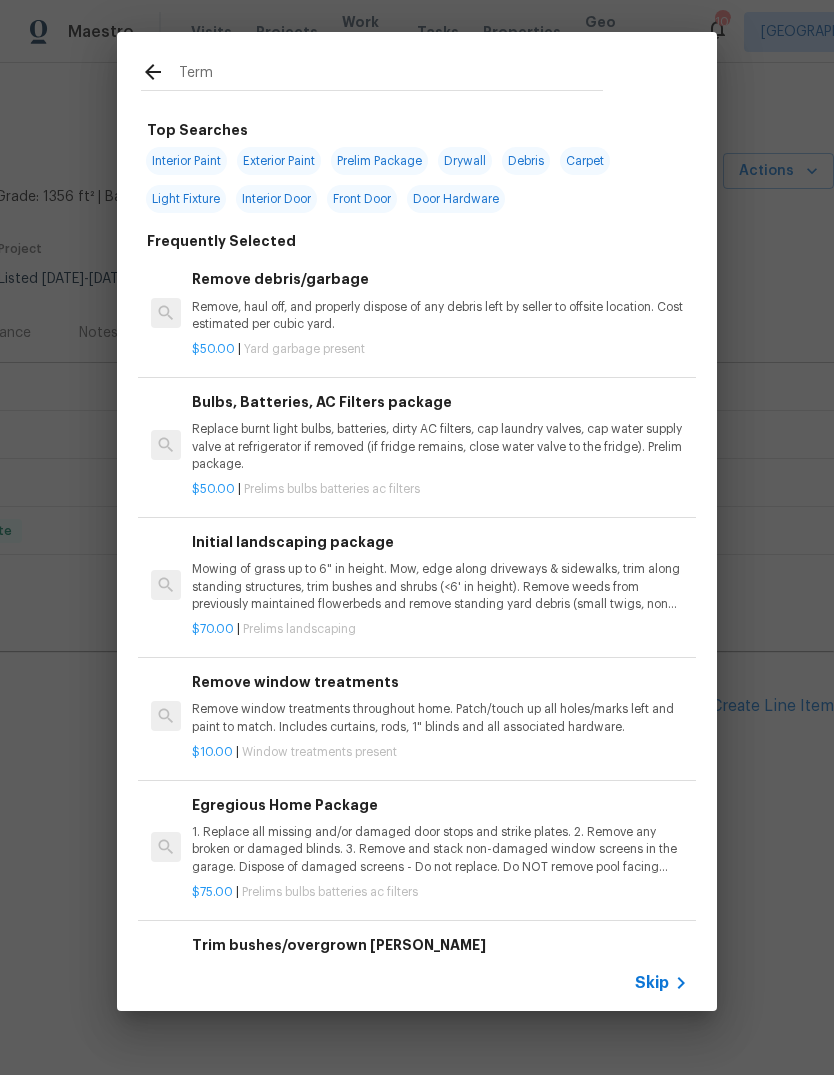 type on "Termi" 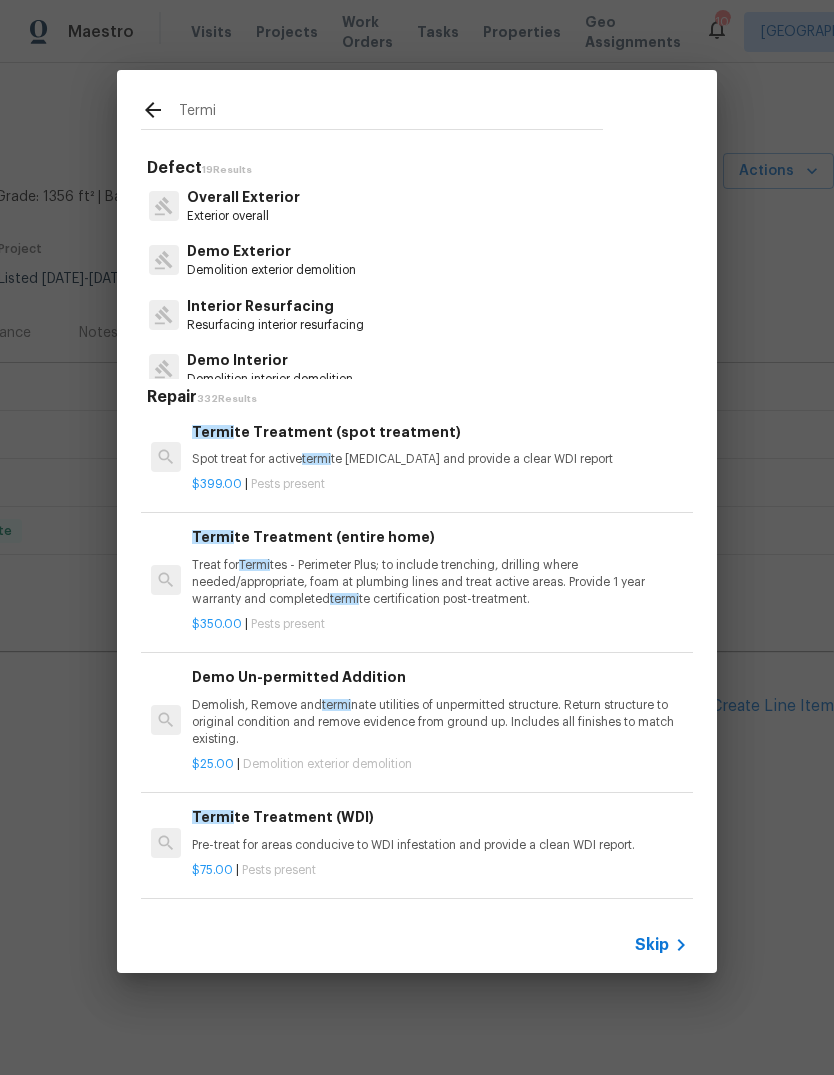 scroll, scrollTop: 145, scrollLeft: 0, axis: vertical 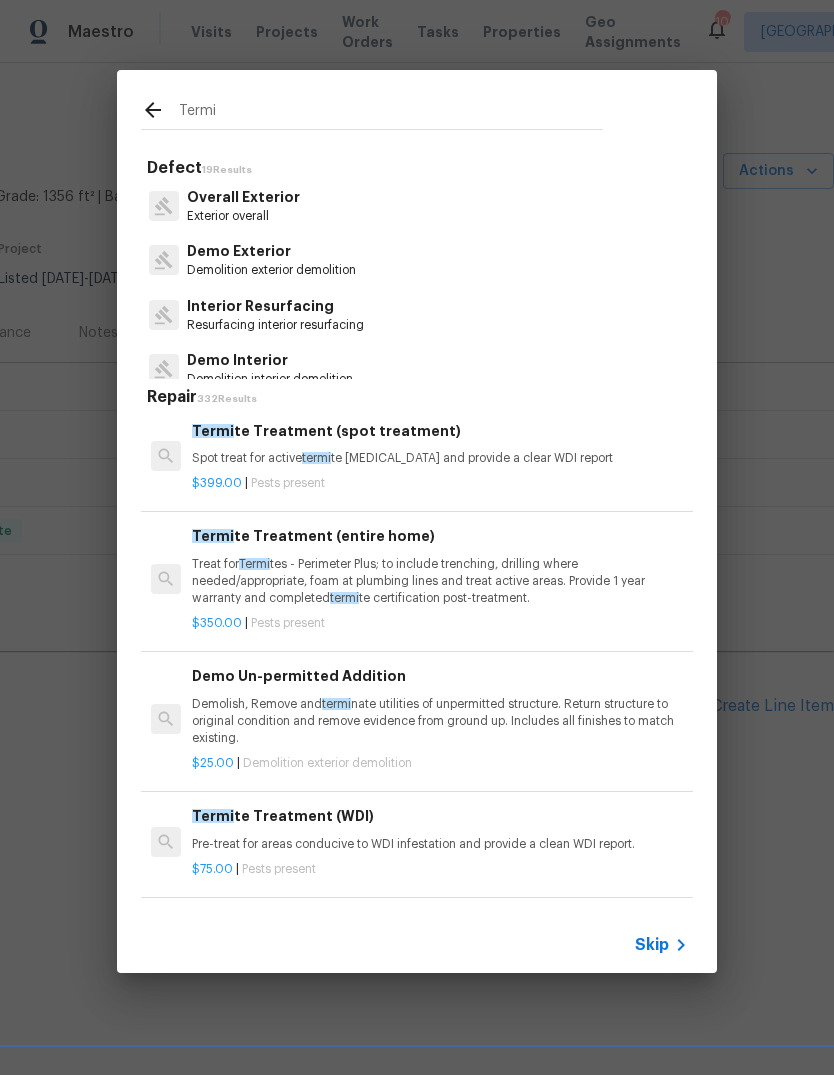 click on "Treat for  Termi tes - Perimeter Plus; to include trenching, drilling where needed/appropriate, foam at plumbing lines and treat active areas. Provide 1 year warranty and completed  termi te certification post-treatment." at bounding box center (440, 581) 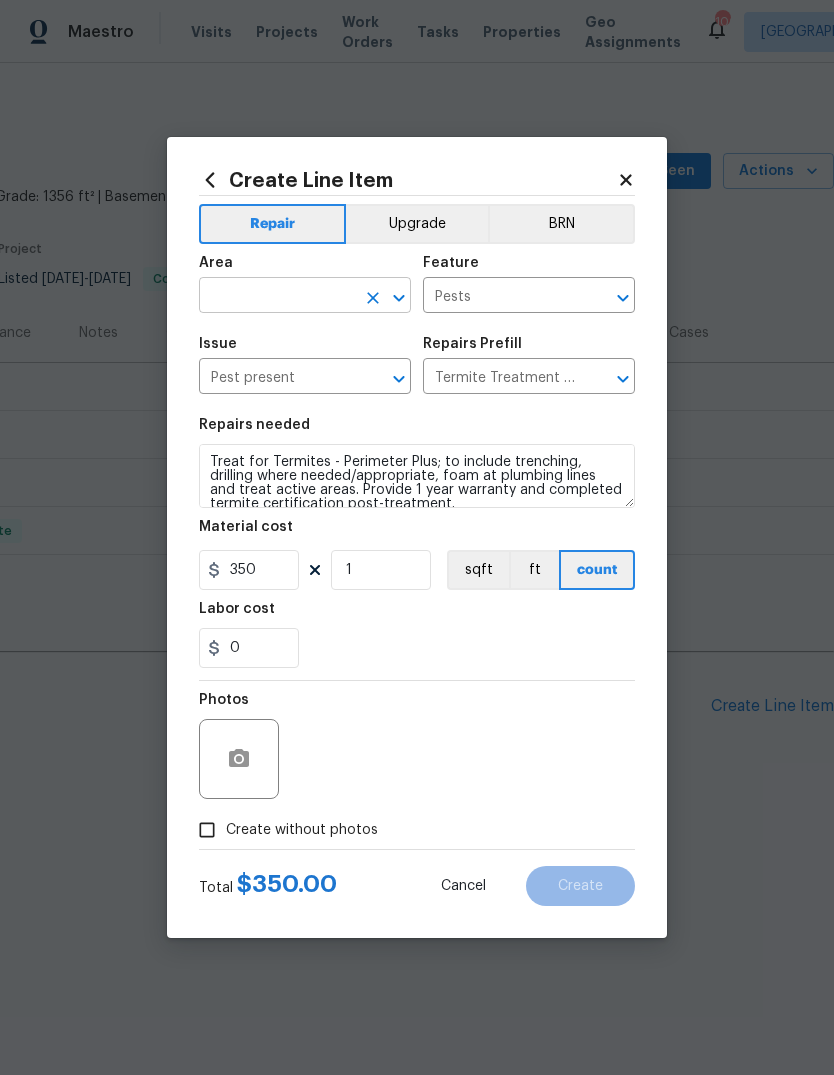 click at bounding box center [277, 297] 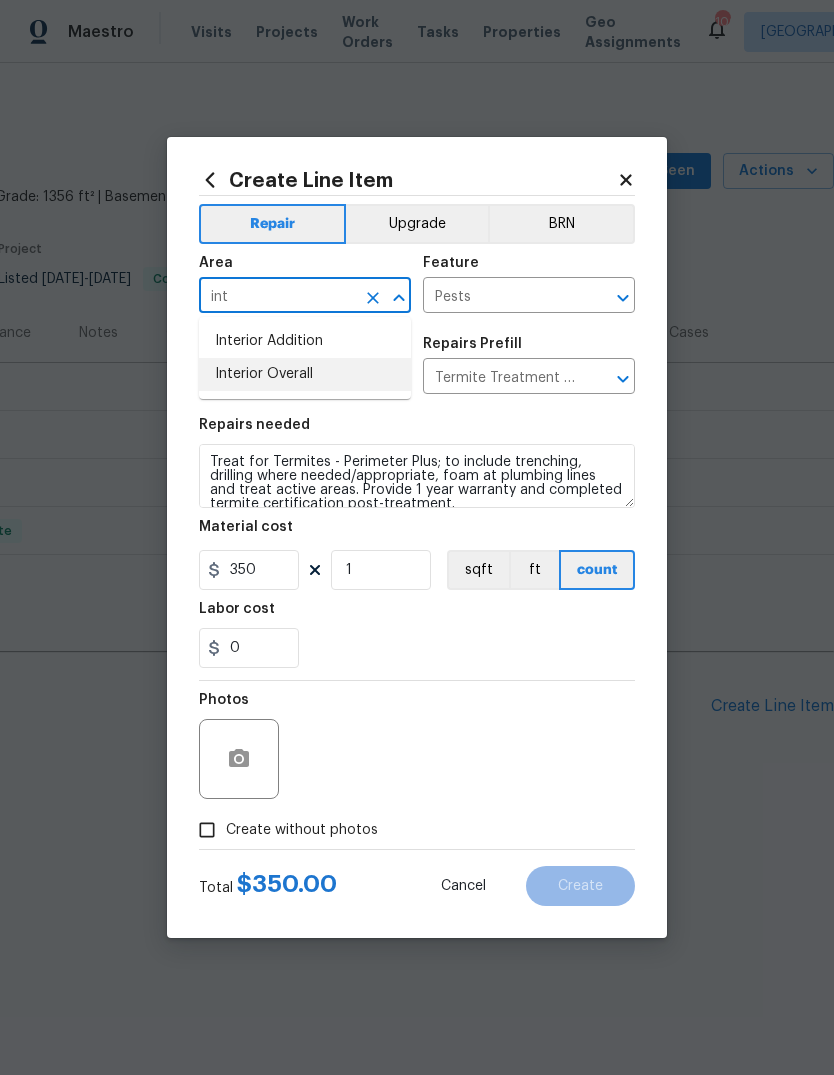 click on "Interior Overall" at bounding box center (305, 374) 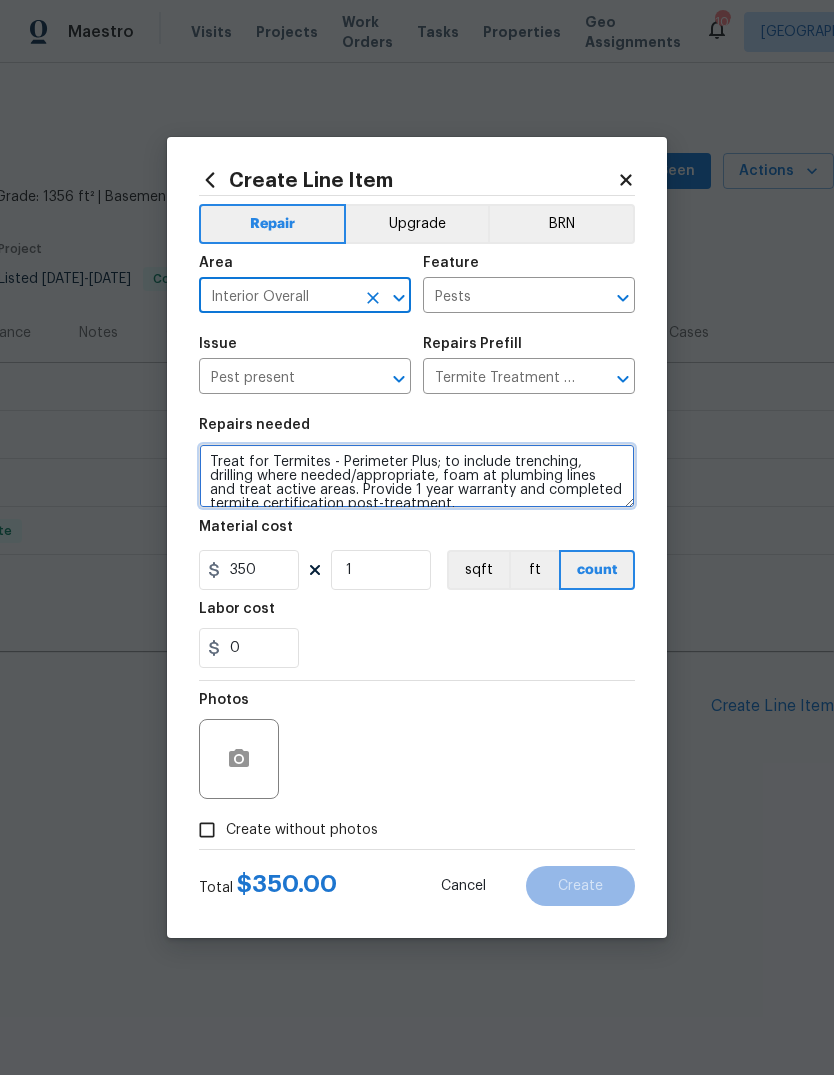 click on "Treat for Termites - Perimeter Plus; to include trenching, drilling where needed/appropriate, foam at plumbing lines and treat active areas. Provide 1 year warranty and completed termite certification post-treatment." at bounding box center [417, 476] 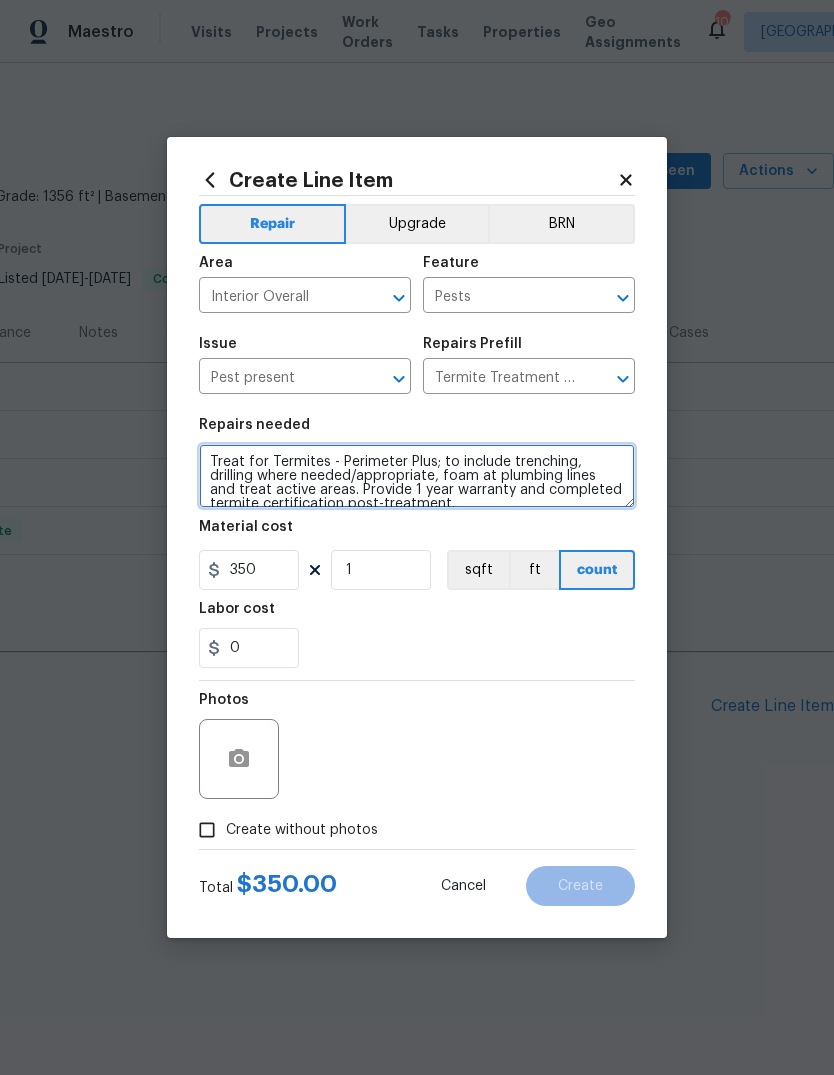 click on "Treat for Termites - Perimeter Plus; to include trenching, drilling where needed/appropriate, foam at plumbing lines and treat active areas. Provide 1 year warranty and completed termite certification post-treatment." at bounding box center [417, 476] 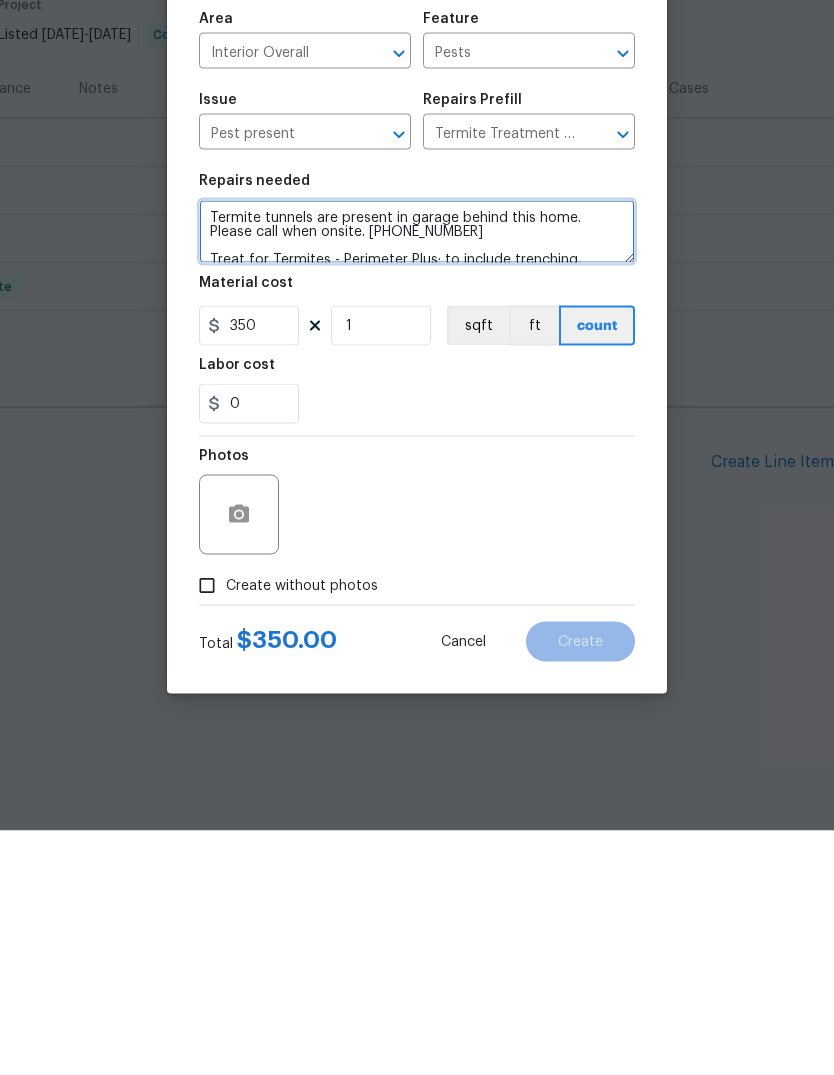 type on "Termite tunnels are present in garage behind this home. Please call when onsite. 7708464152
Treat for Termites - Perimeter Plus; to include trenching, drilling where needed/appropriate, foam at plumbing lines and treat active areas. Provide 1 year warranty and completed termite certification post-treatment." 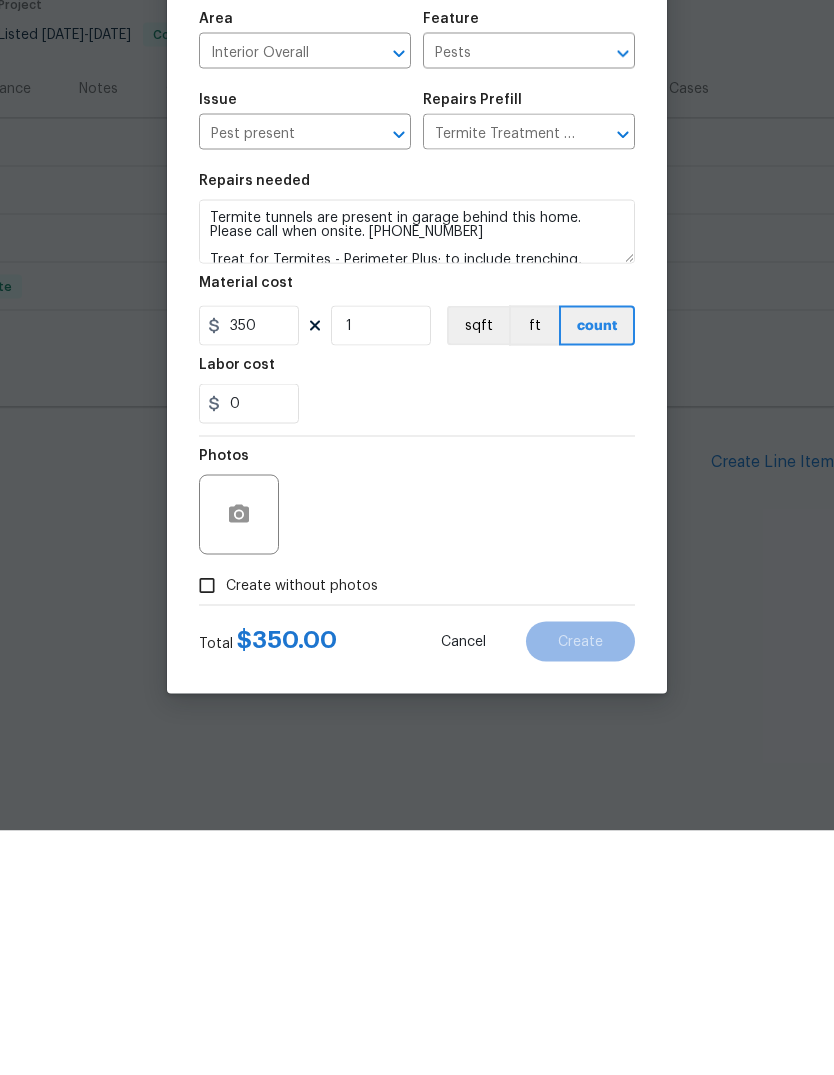 click on "Create without photos" at bounding box center (302, 830) 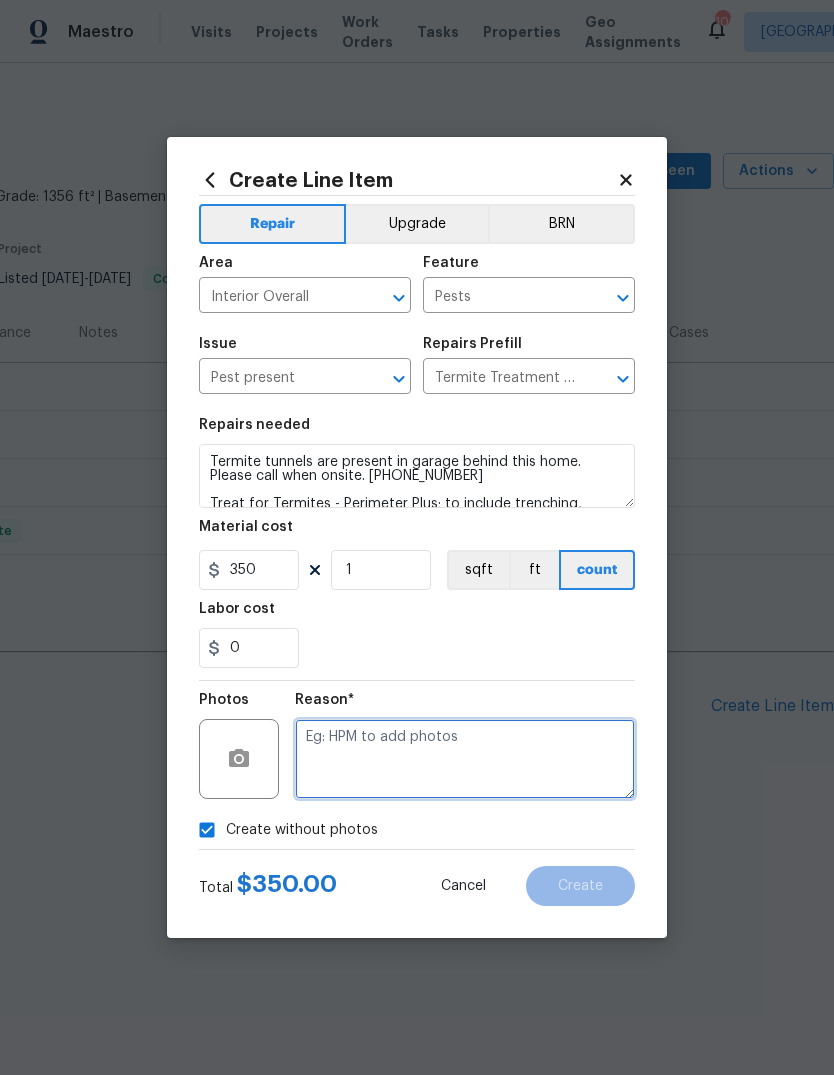 click at bounding box center (465, 759) 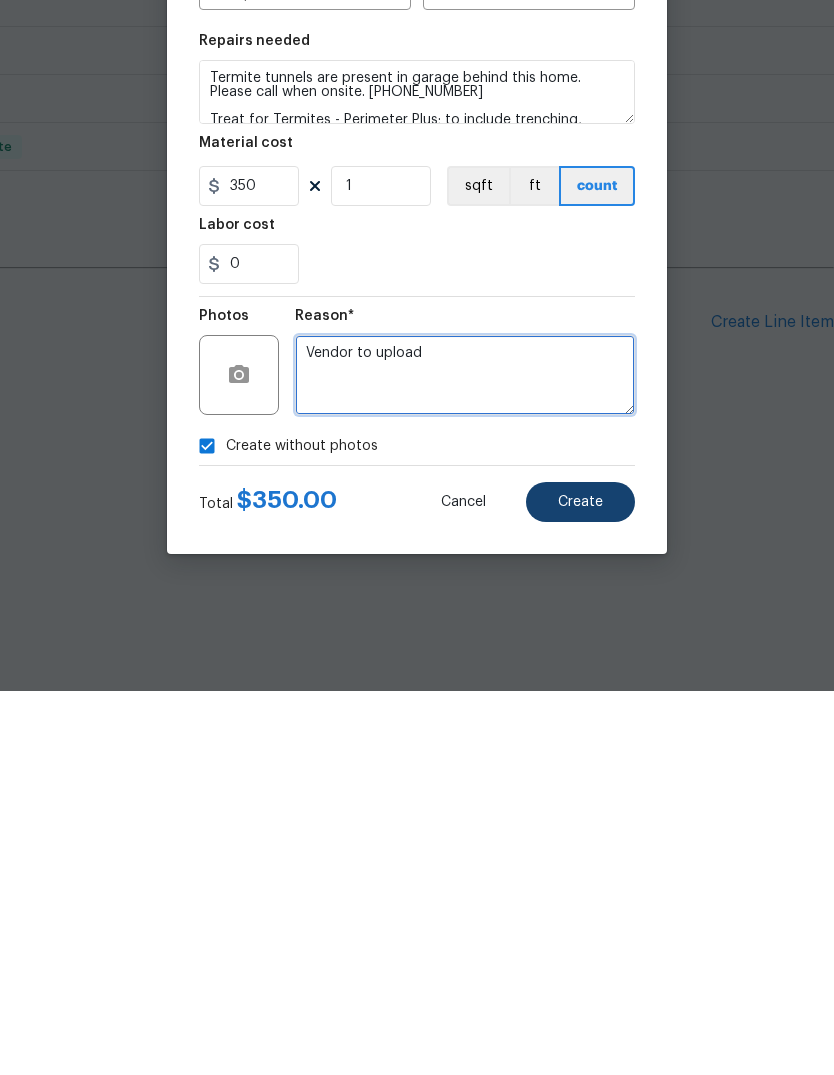 type on "Vendor to upload" 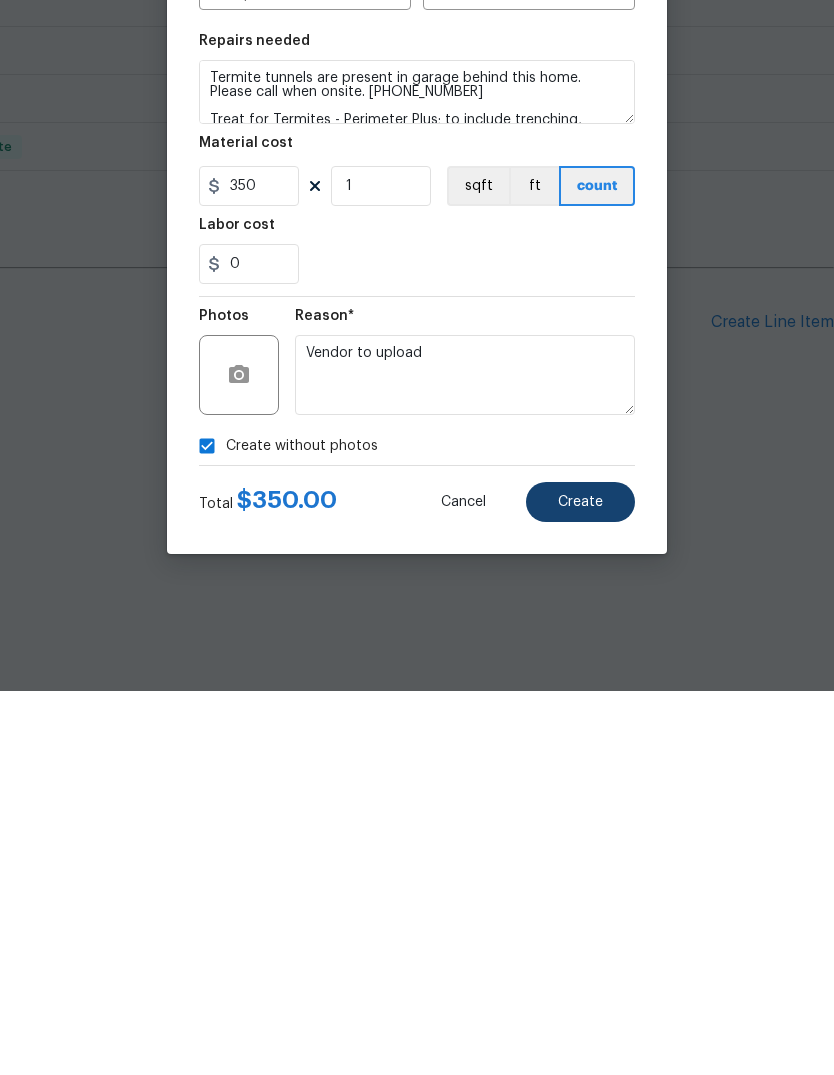 click on "Create" at bounding box center (580, 886) 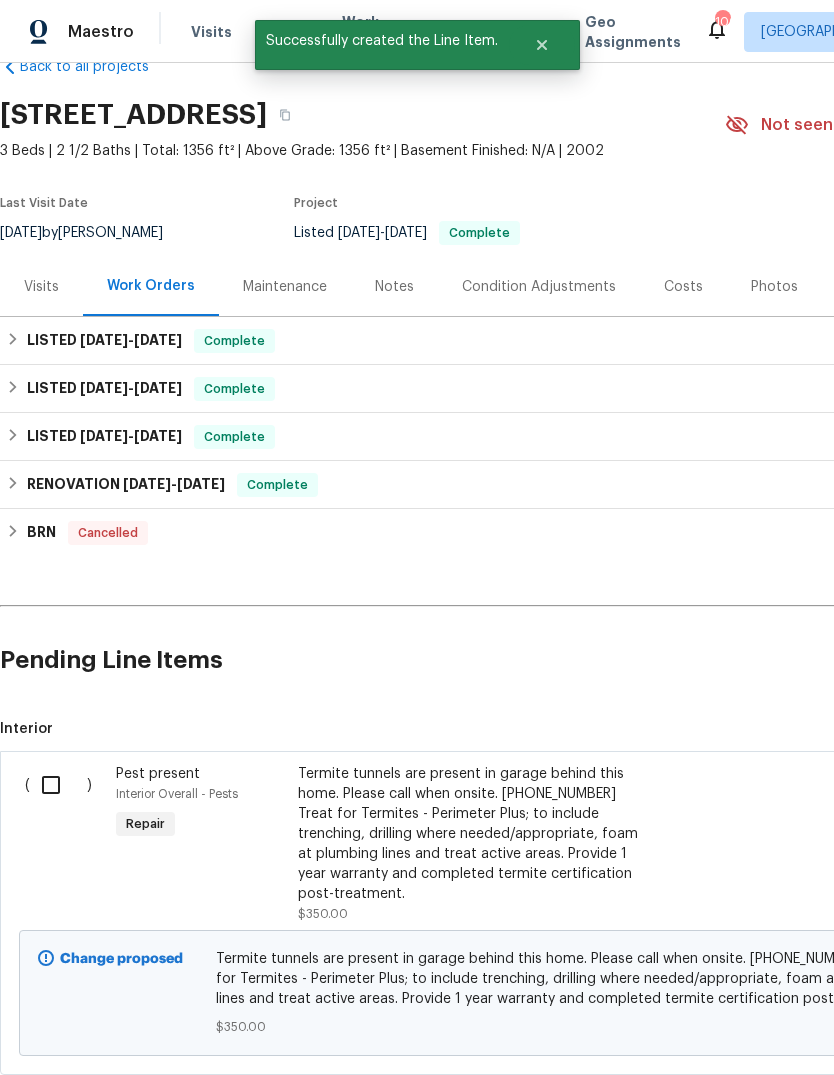 scroll, scrollTop: 48, scrollLeft: 0, axis: vertical 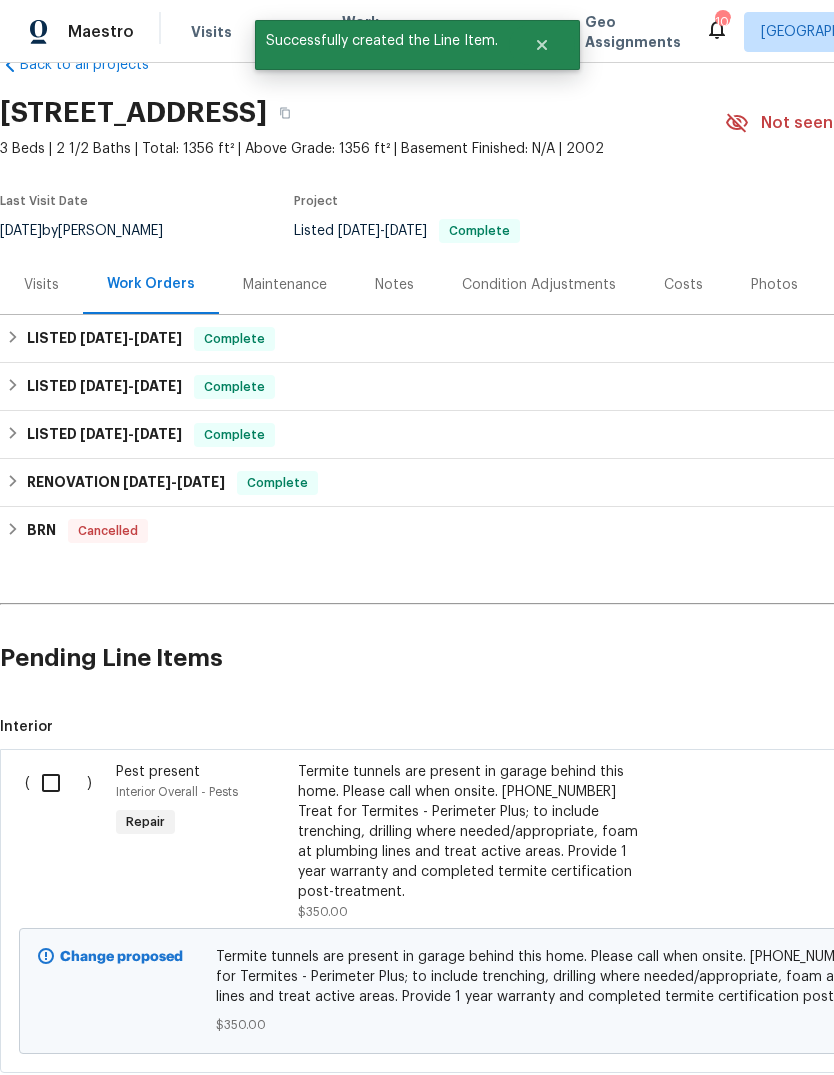 click at bounding box center [58, 783] 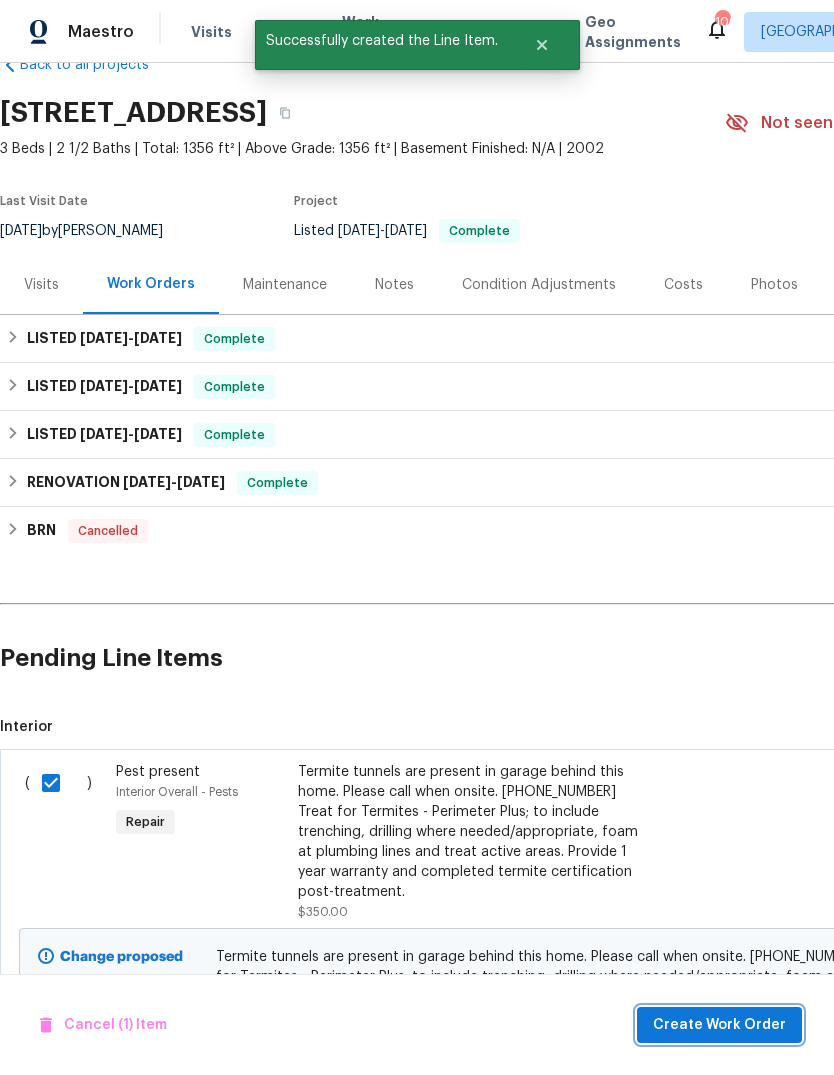 click on "Create Work Order" at bounding box center (719, 1025) 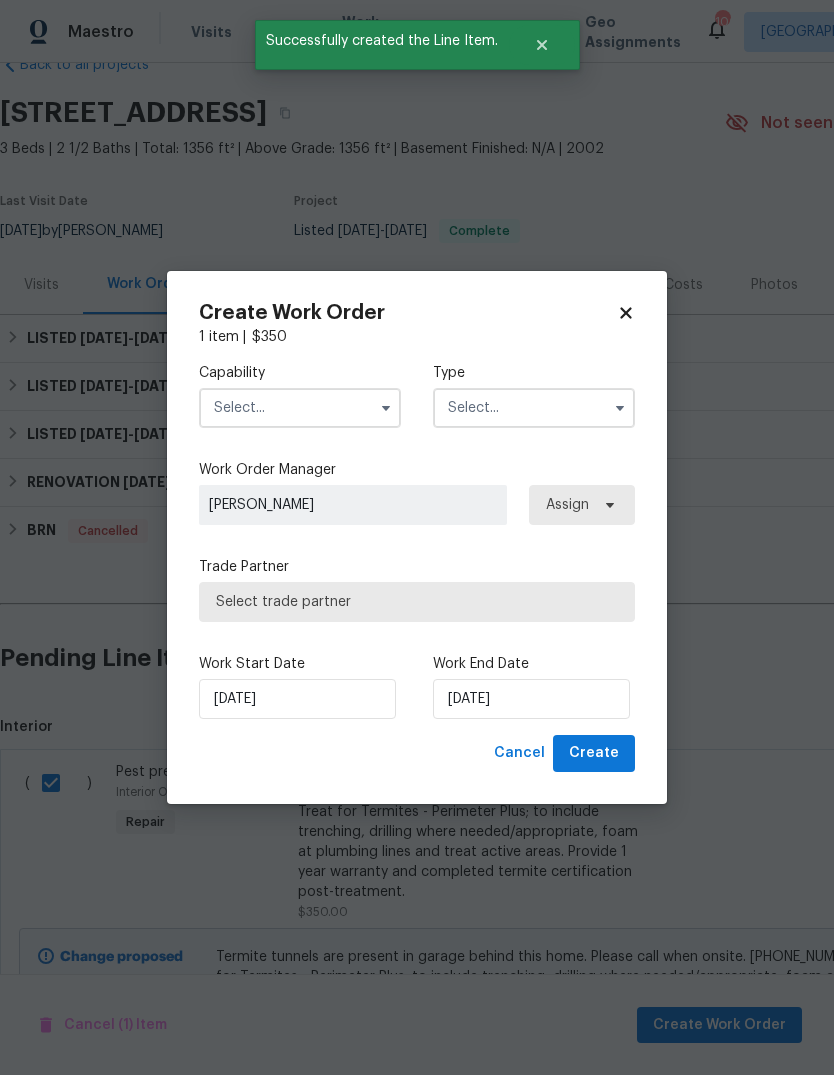 click at bounding box center [300, 408] 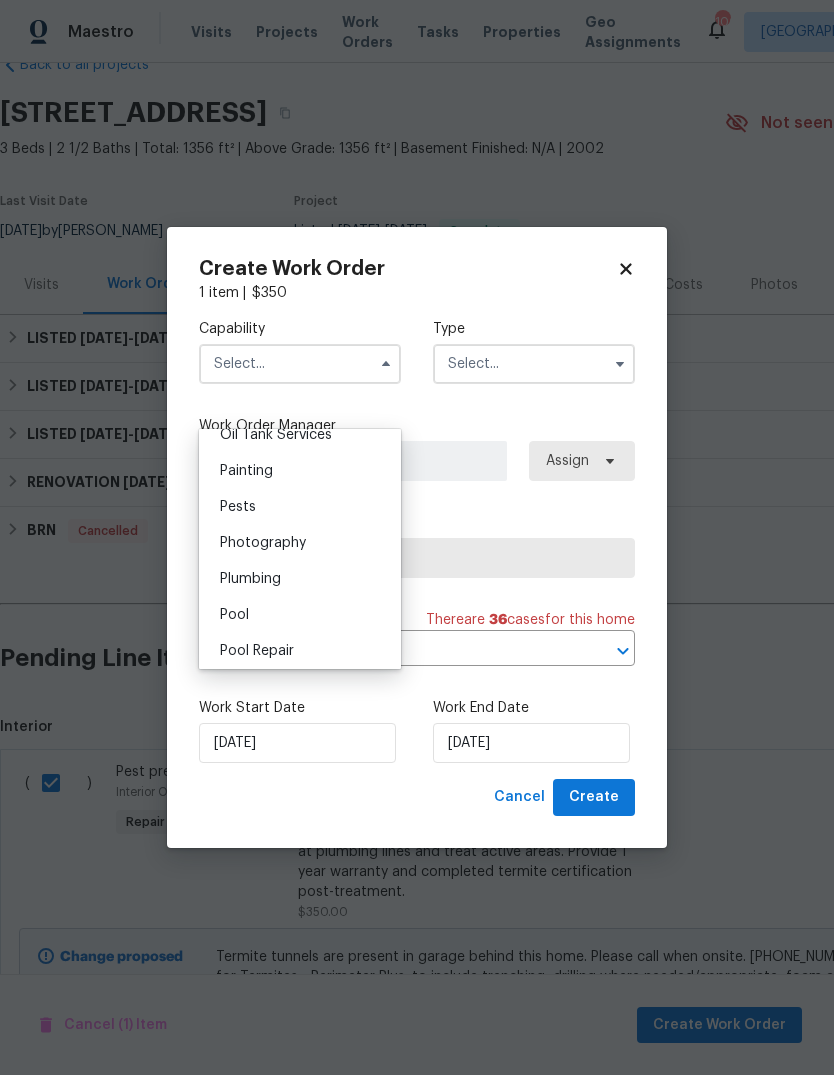 scroll, scrollTop: 1647, scrollLeft: 0, axis: vertical 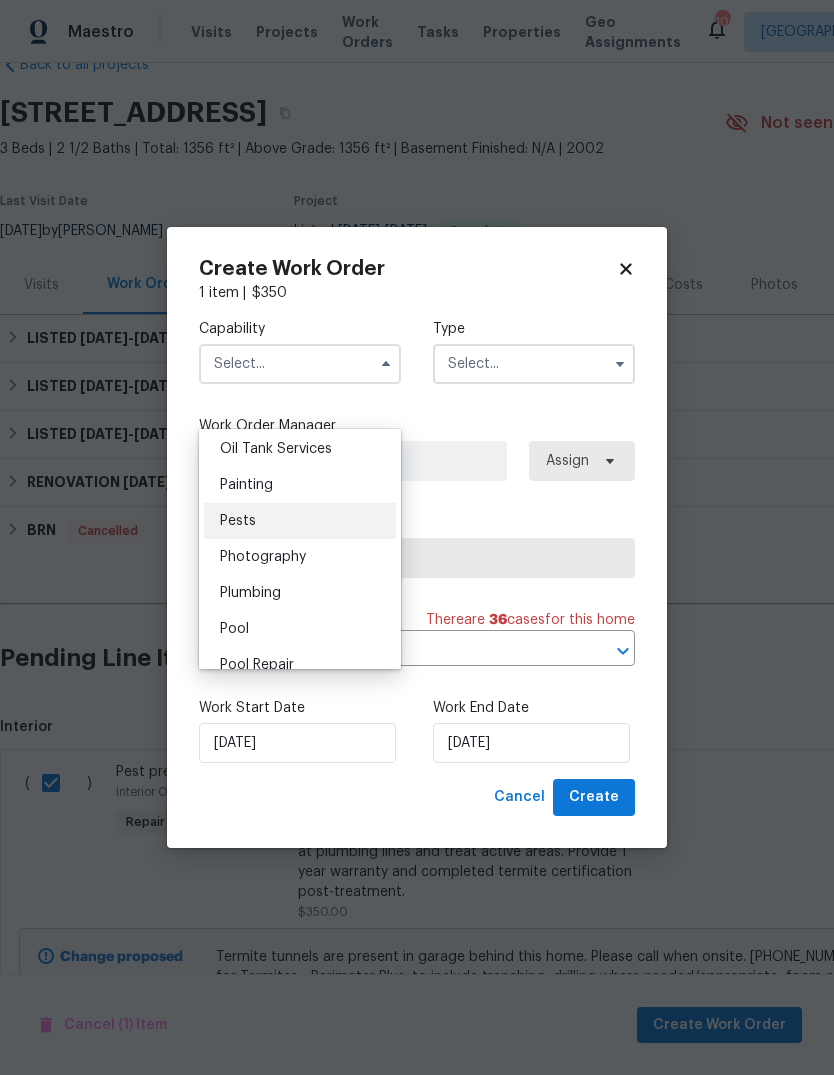 click on "Pests" at bounding box center [300, 521] 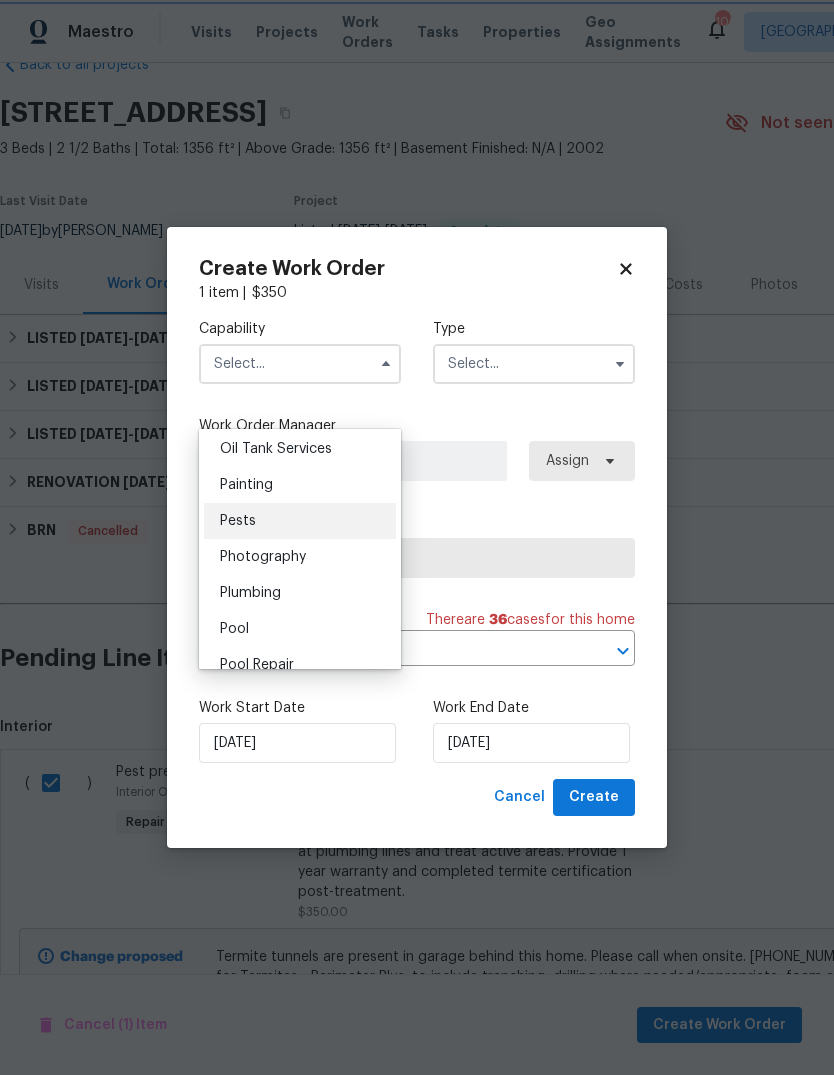 type on "Pests" 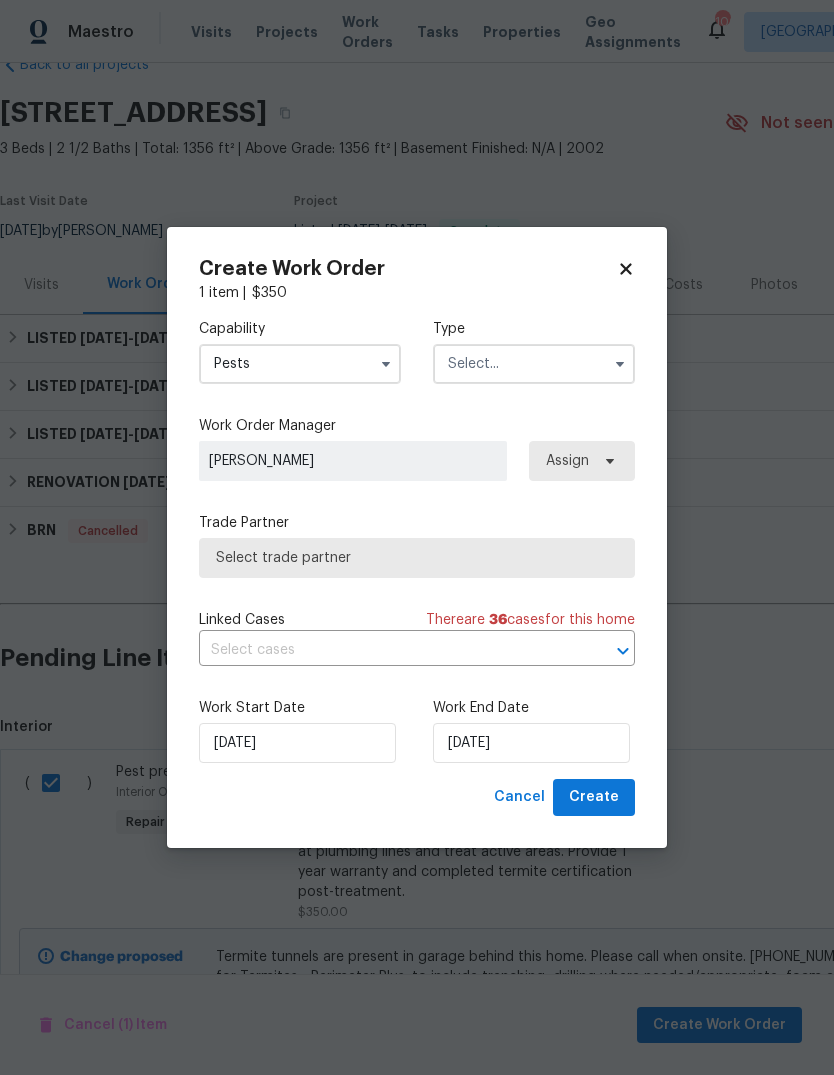 click at bounding box center [534, 364] 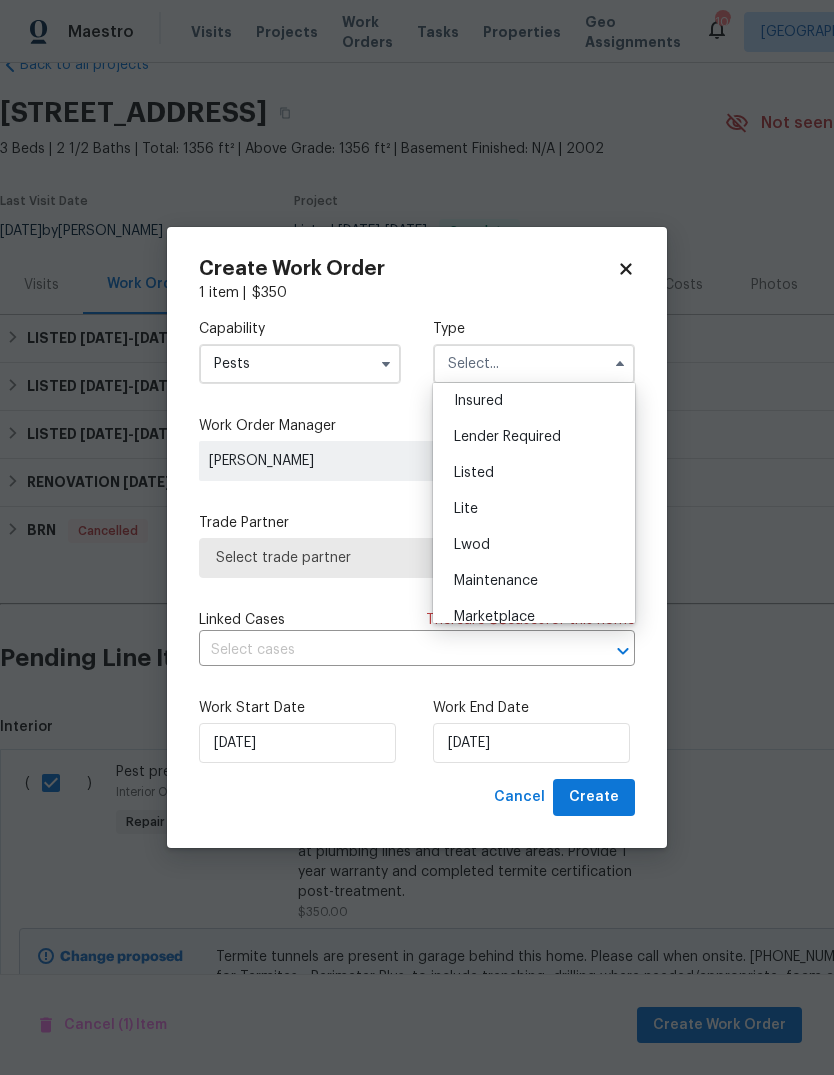 scroll, scrollTop: 161, scrollLeft: 0, axis: vertical 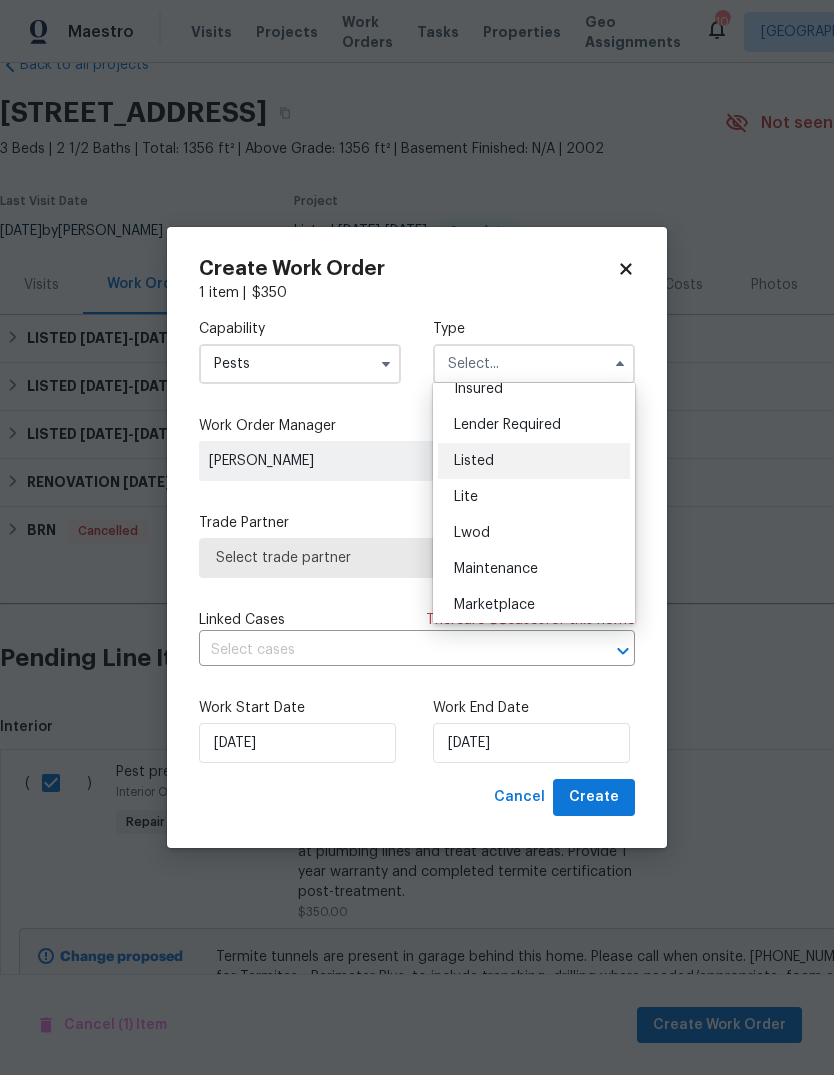 click on "Listed" at bounding box center (534, 461) 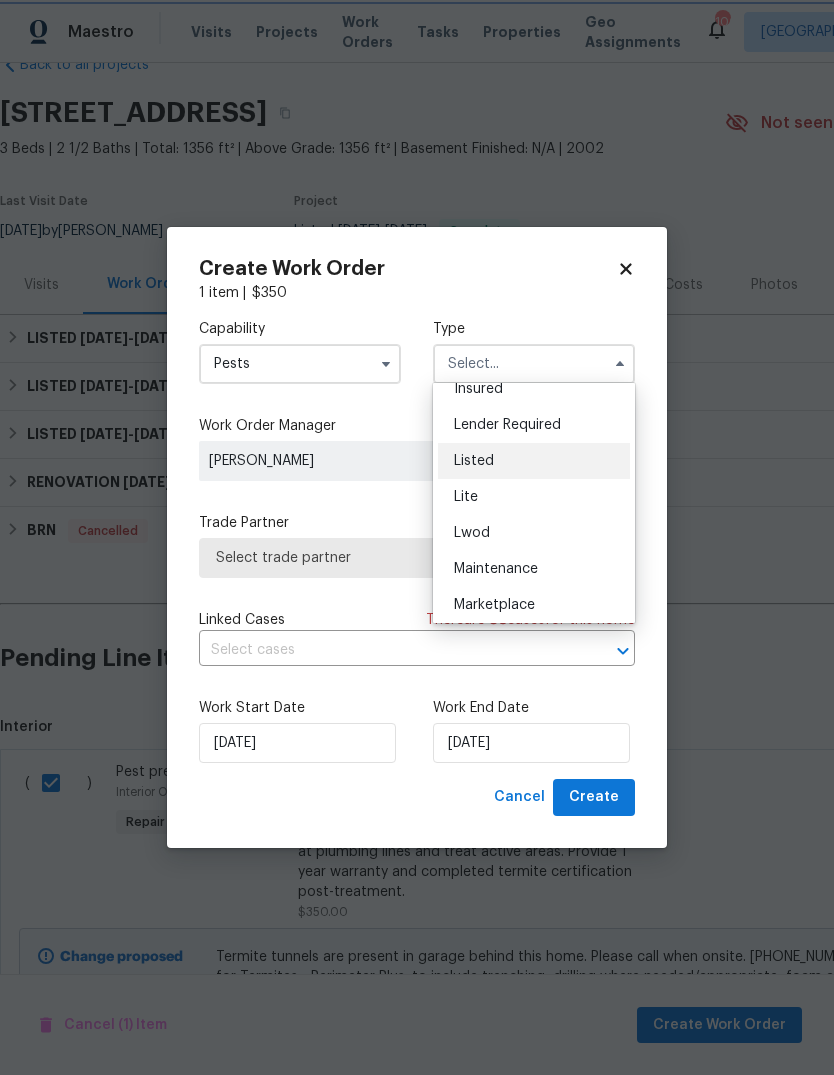 type on "Listed" 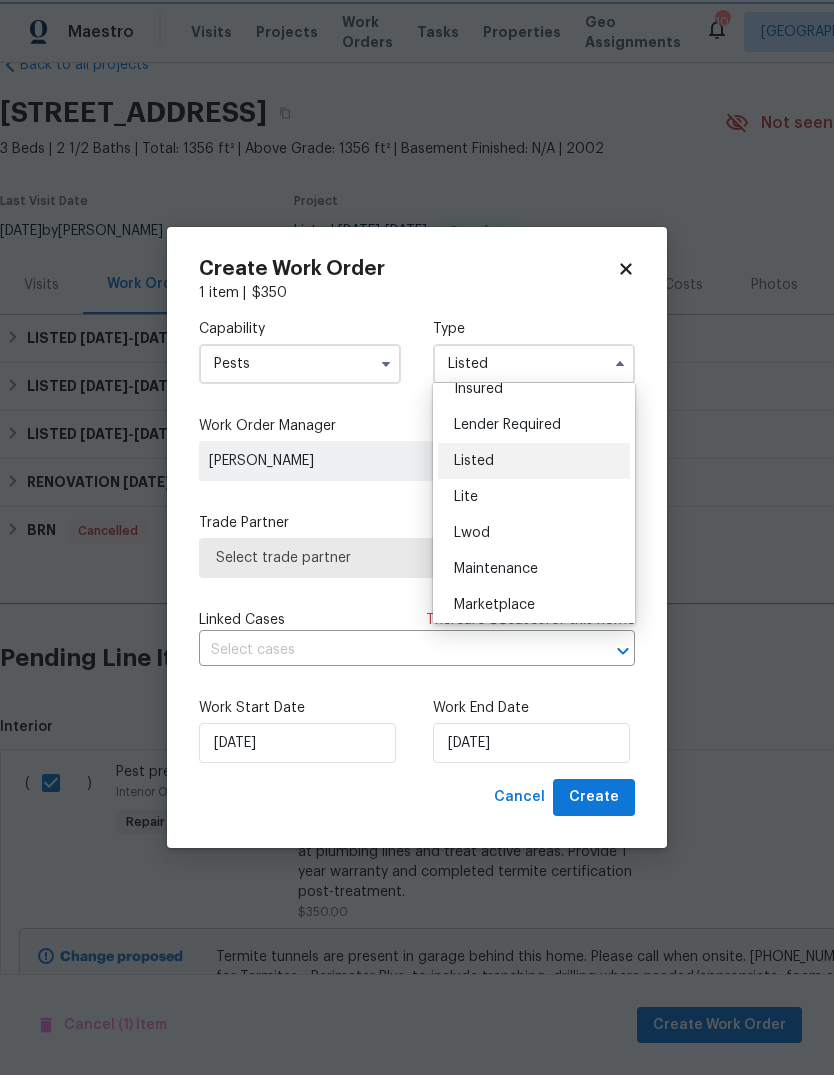 scroll, scrollTop: 0, scrollLeft: 0, axis: both 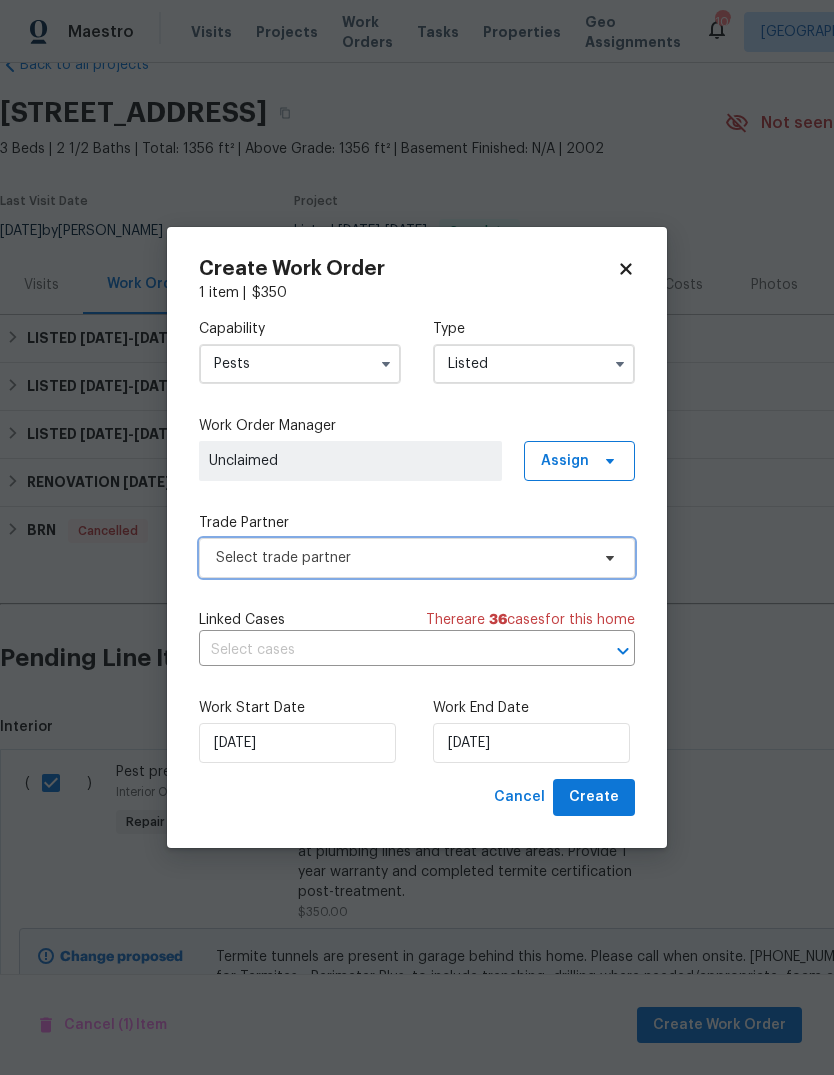click on "Select trade partner" at bounding box center [402, 558] 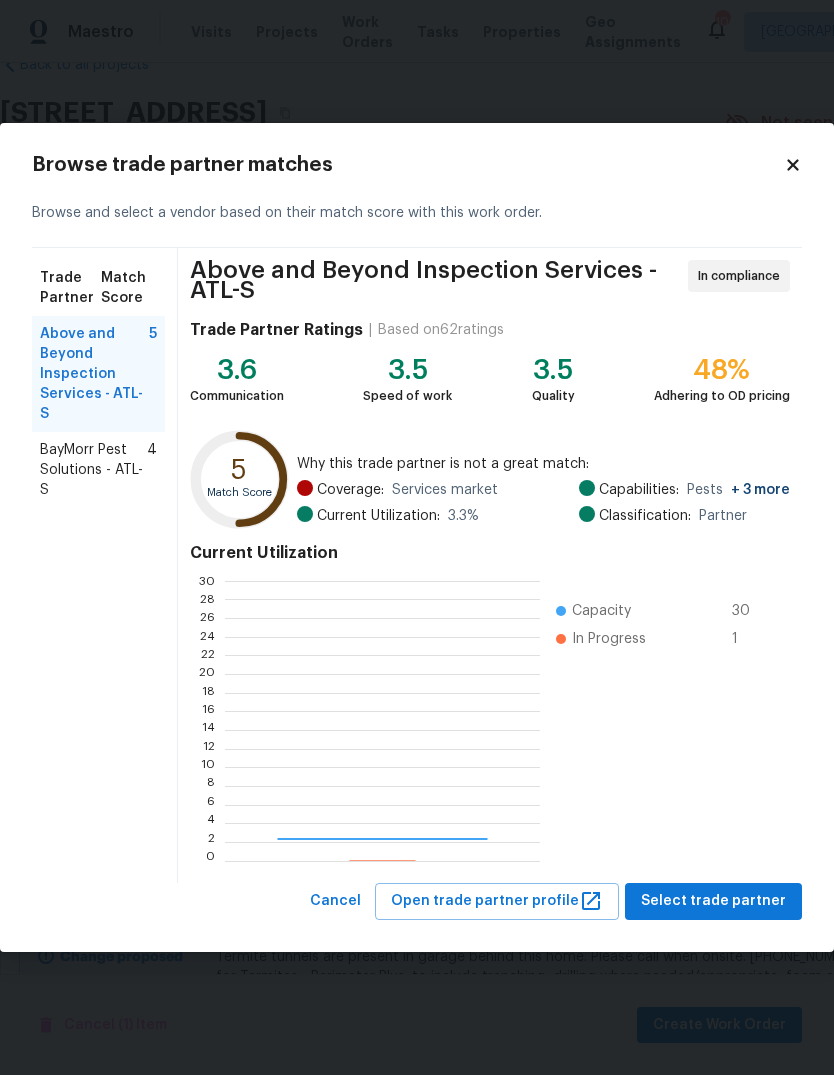 scroll, scrollTop: 2, scrollLeft: 2, axis: both 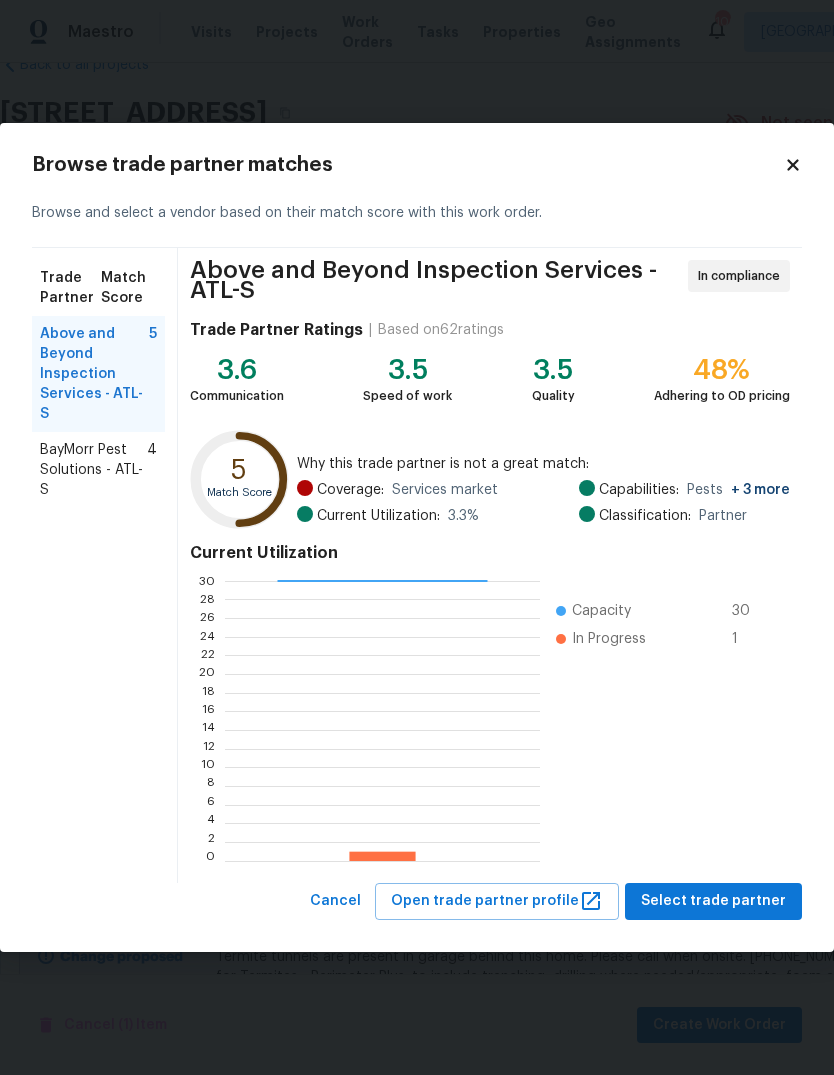 click on "BayMorr Pest Solutions - ATL-S" at bounding box center [93, 470] 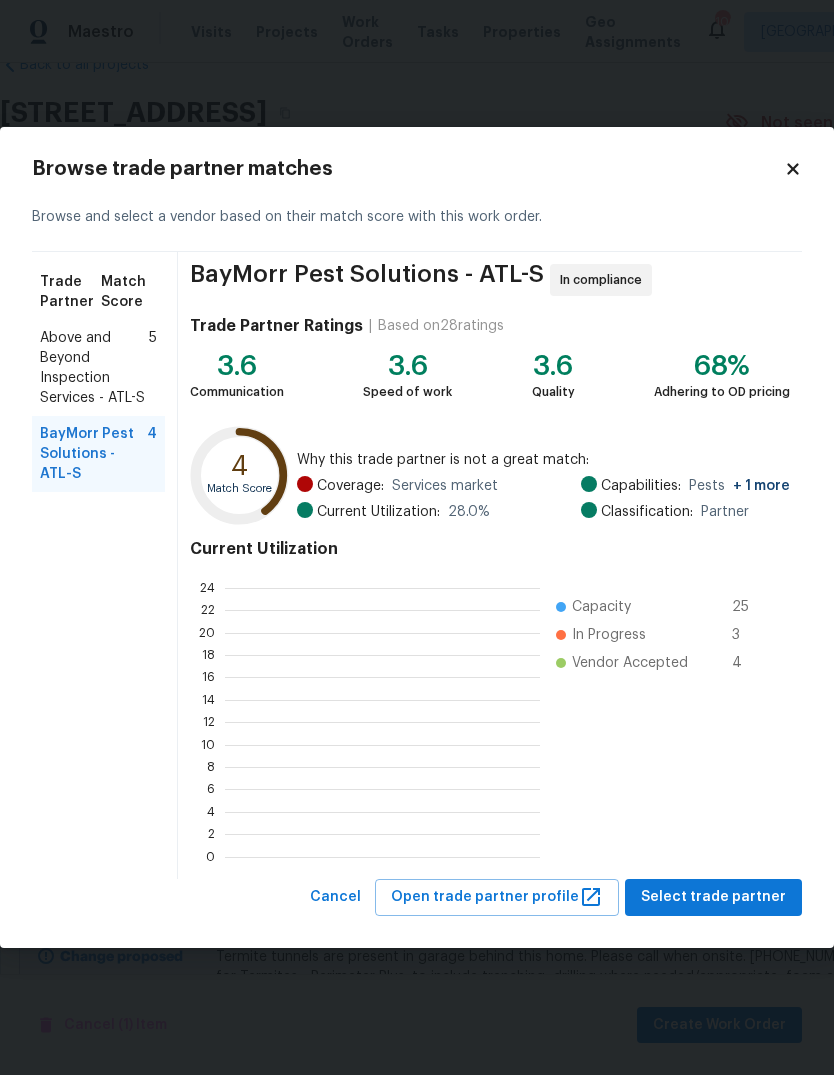 scroll, scrollTop: 280, scrollLeft: 315, axis: both 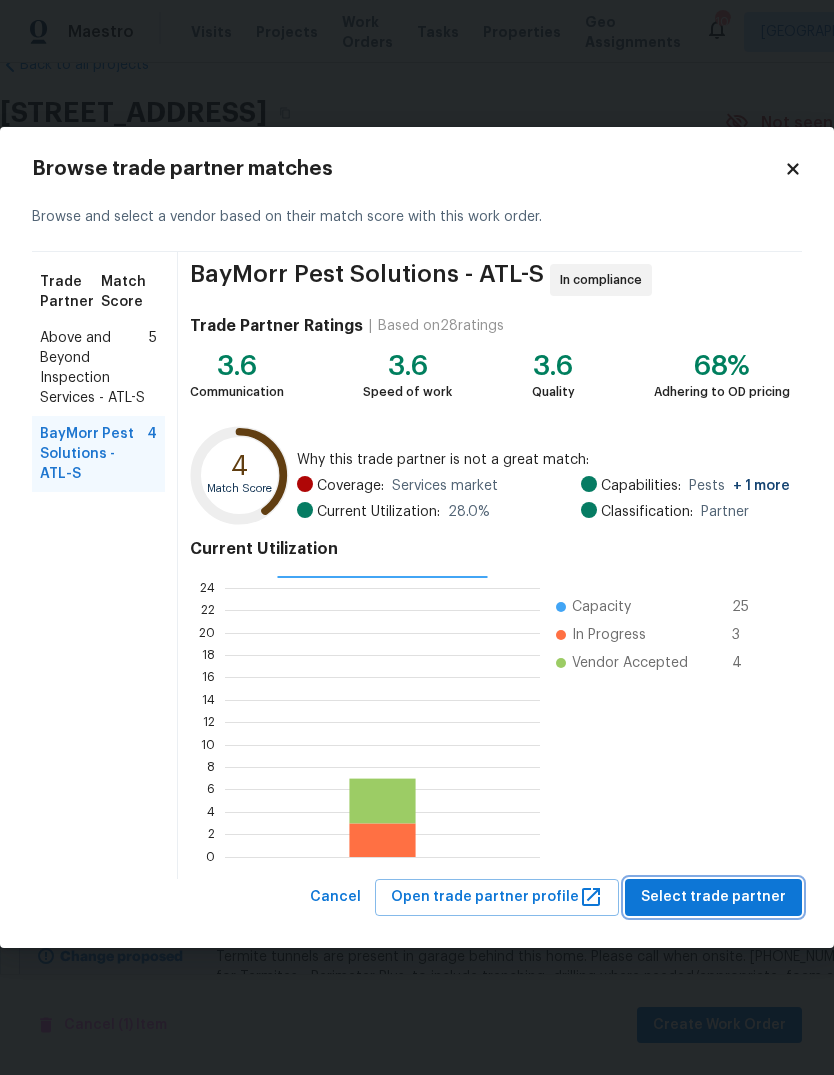 click on "Select trade partner" at bounding box center [713, 897] 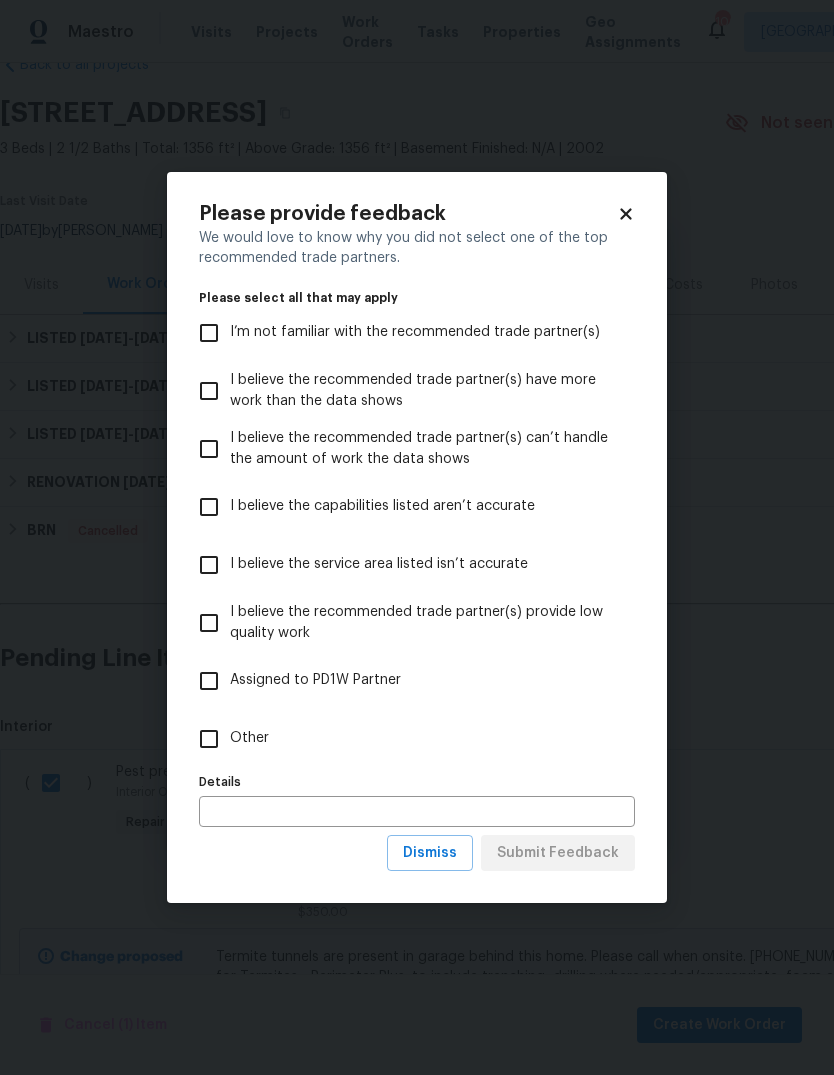 click on "Other" at bounding box center [209, 739] 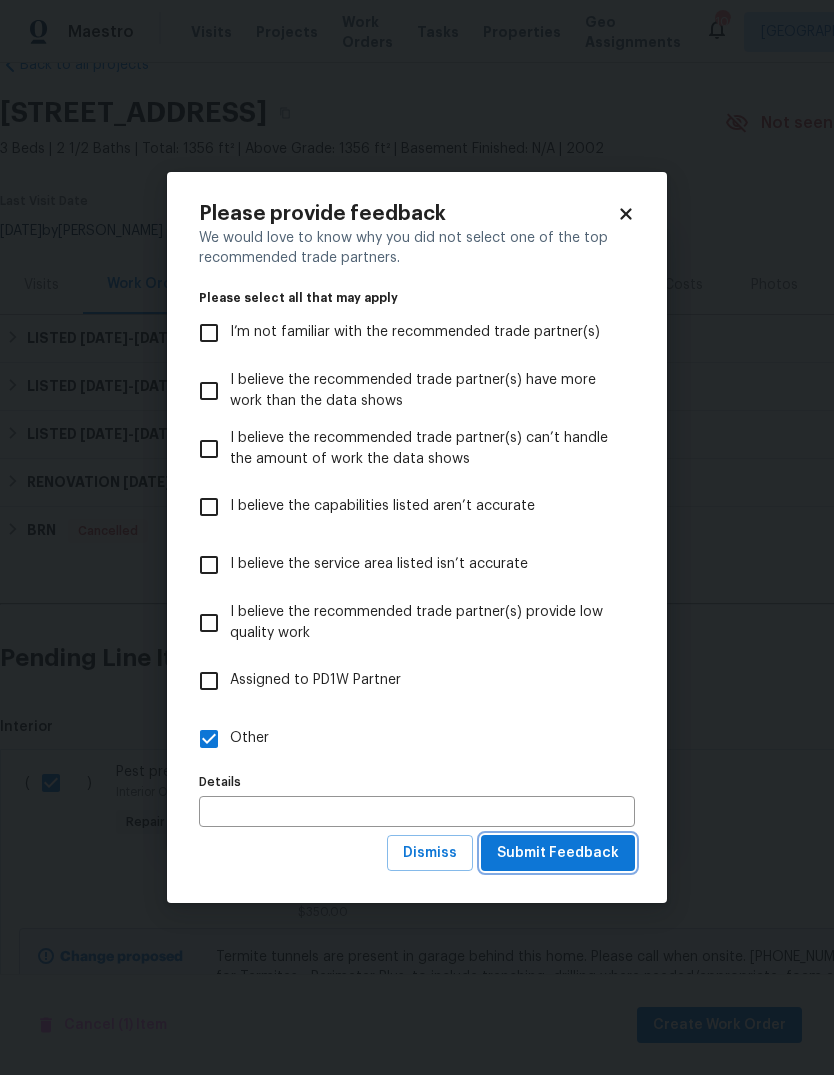 click on "Submit Feedback" at bounding box center (558, 853) 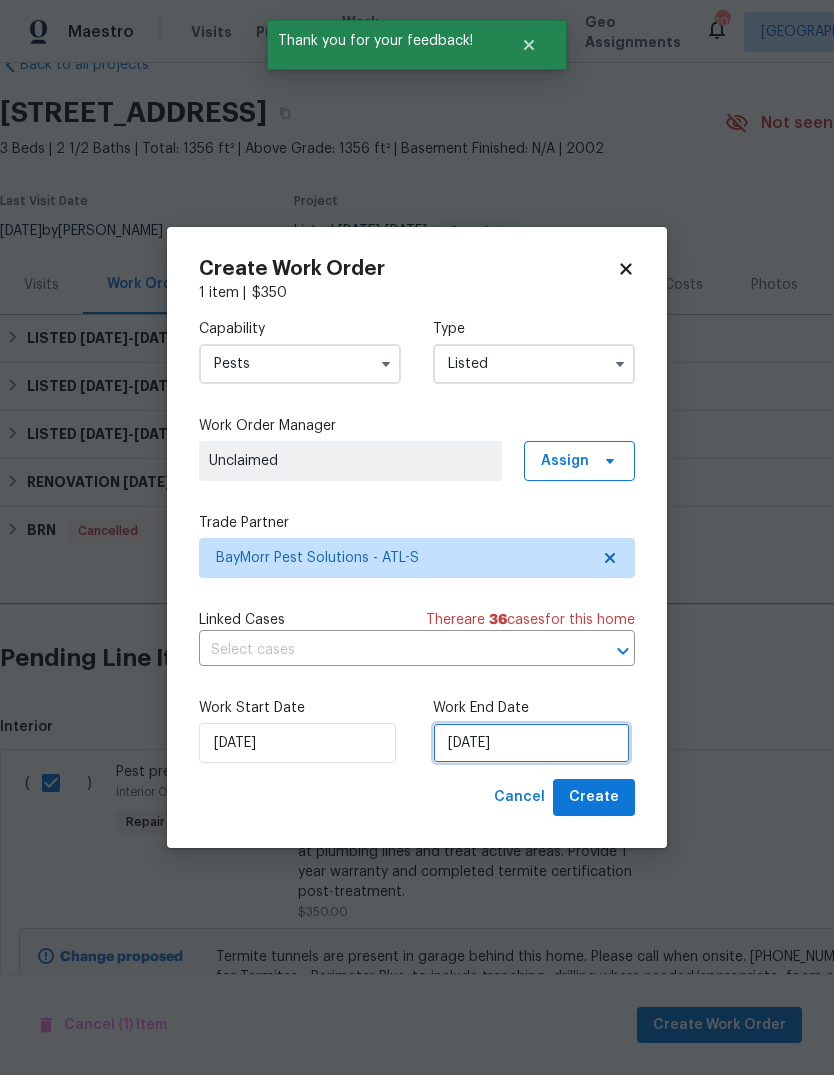click on "7/17/2025" at bounding box center [531, 743] 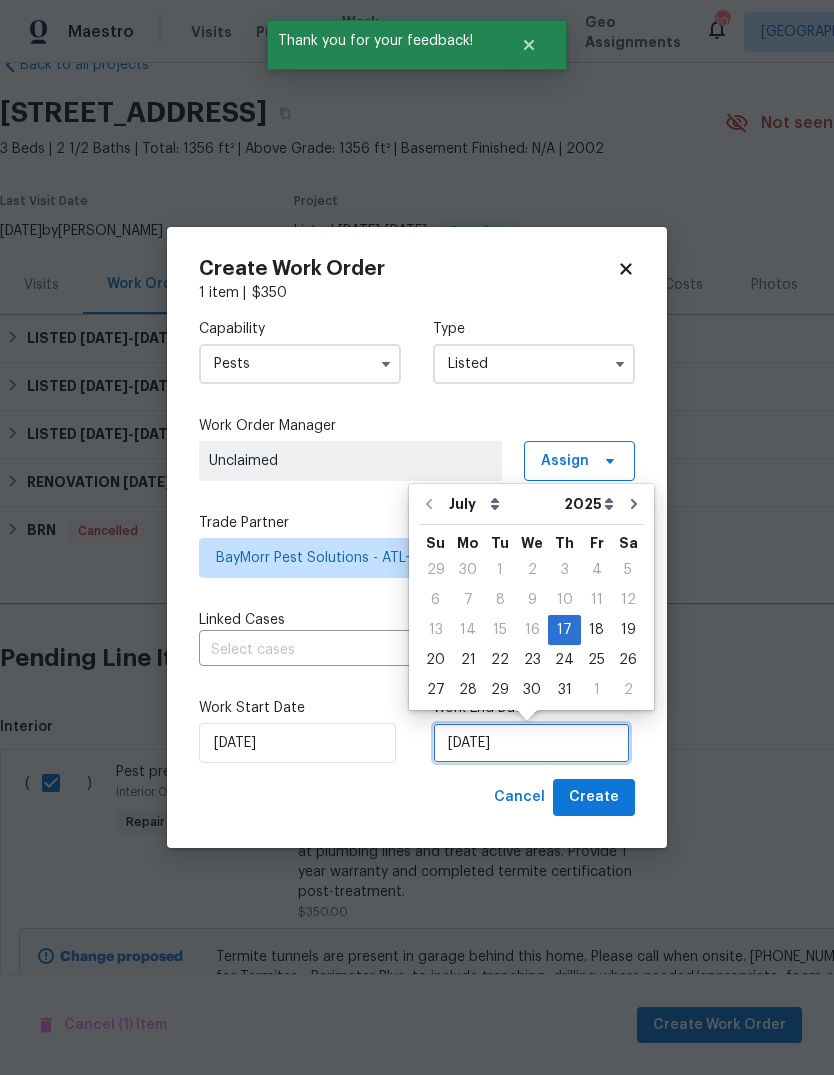 scroll, scrollTop: 15, scrollLeft: 0, axis: vertical 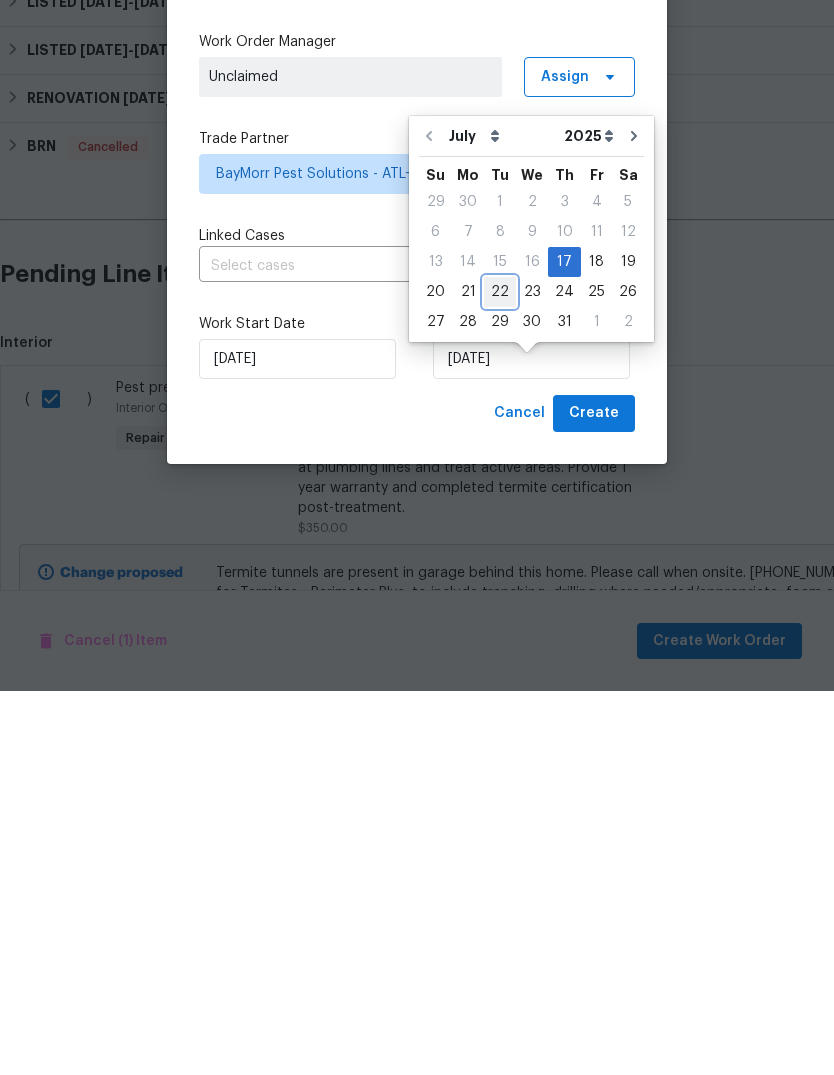 click on "22" at bounding box center [500, 676] 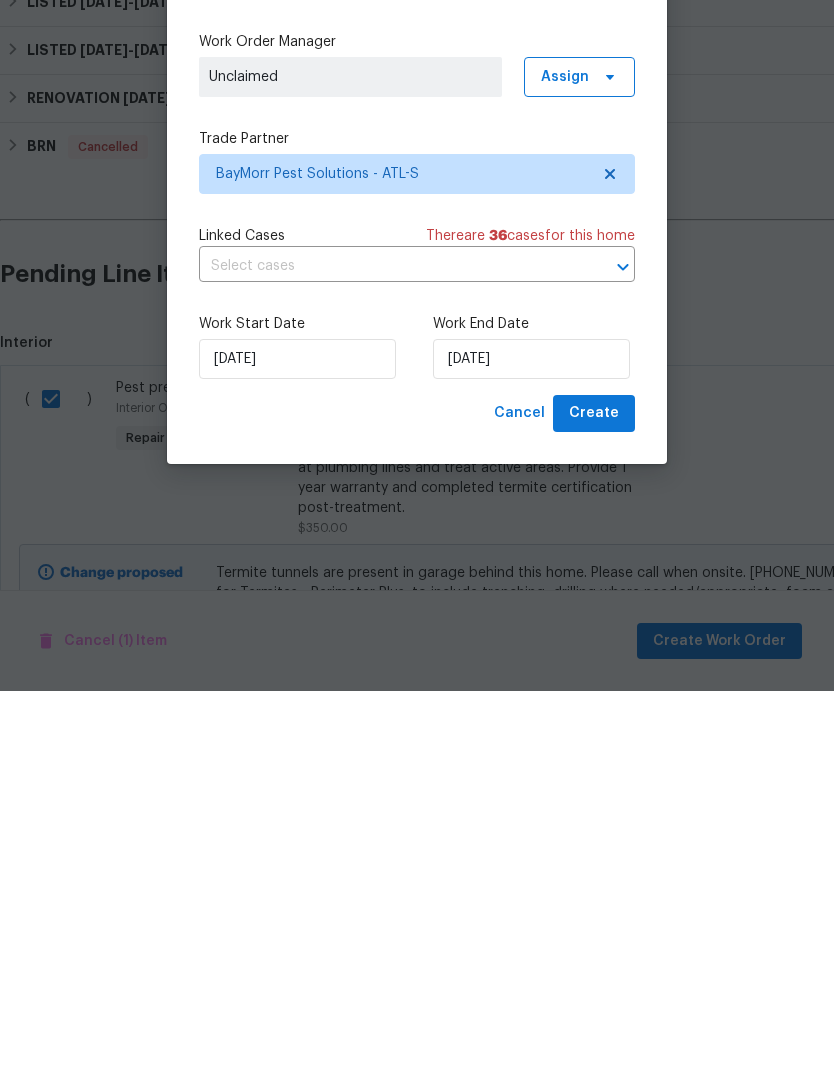 scroll, scrollTop: 75, scrollLeft: 0, axis: vertical 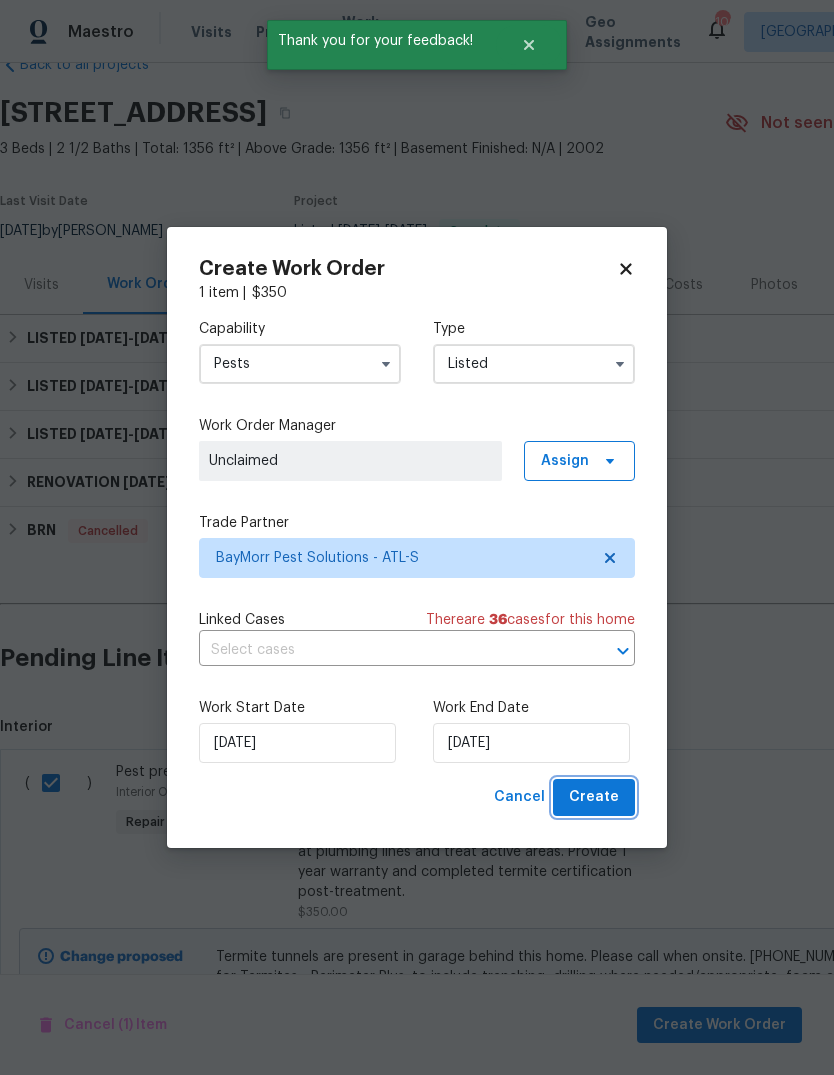 click on "Create" at bounding box center (594, 797) 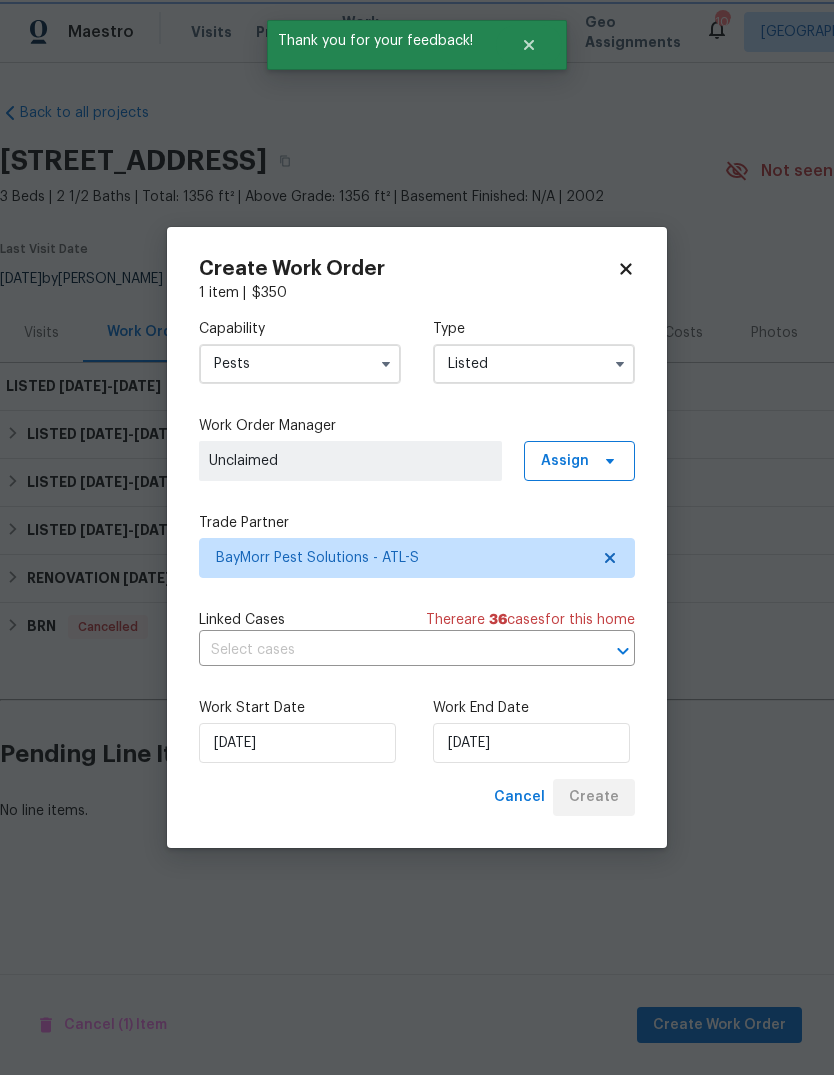 scroll, scrollTop: 0, scrollLeft: 0, axis: both 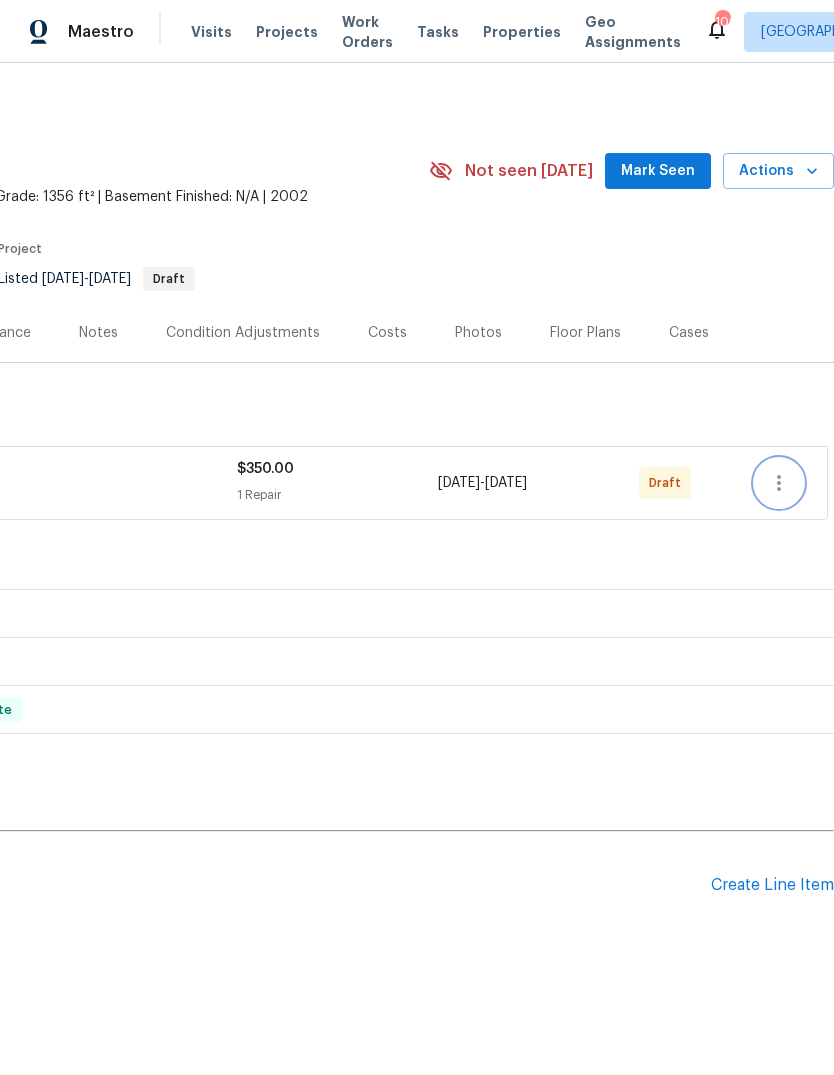 click 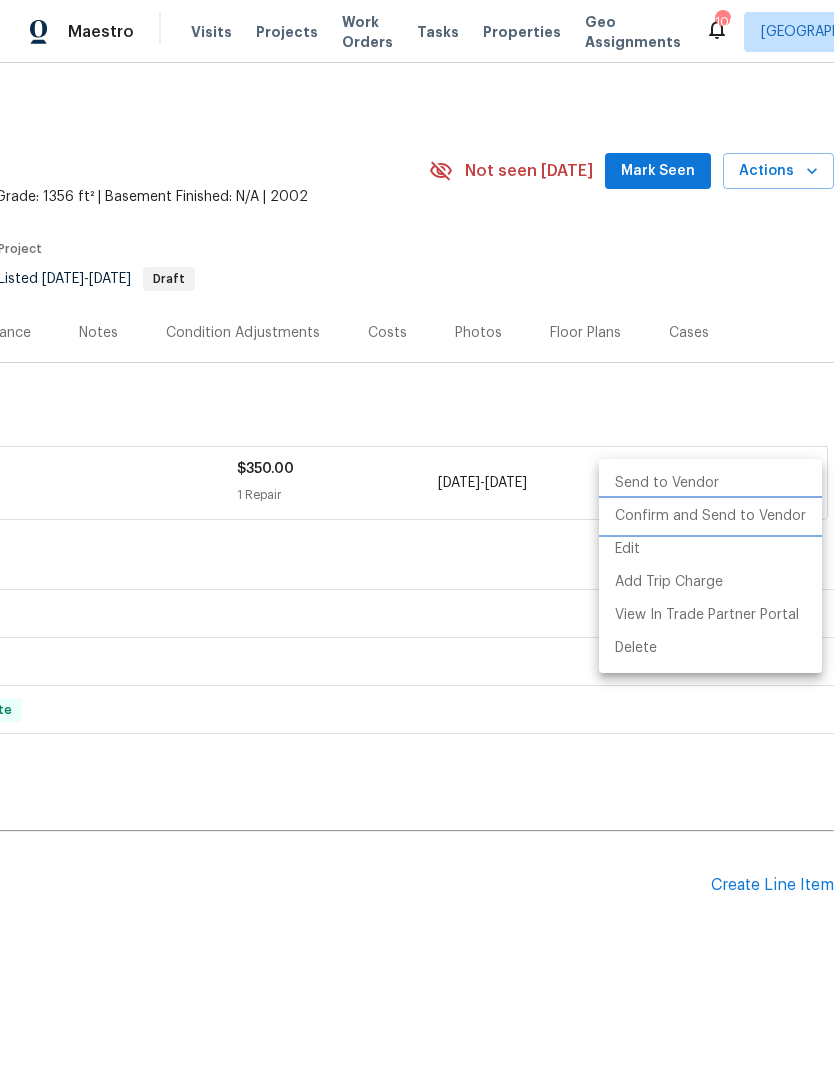 click on "Confirm and Send to Vendor" at bounding box center [710, 516] 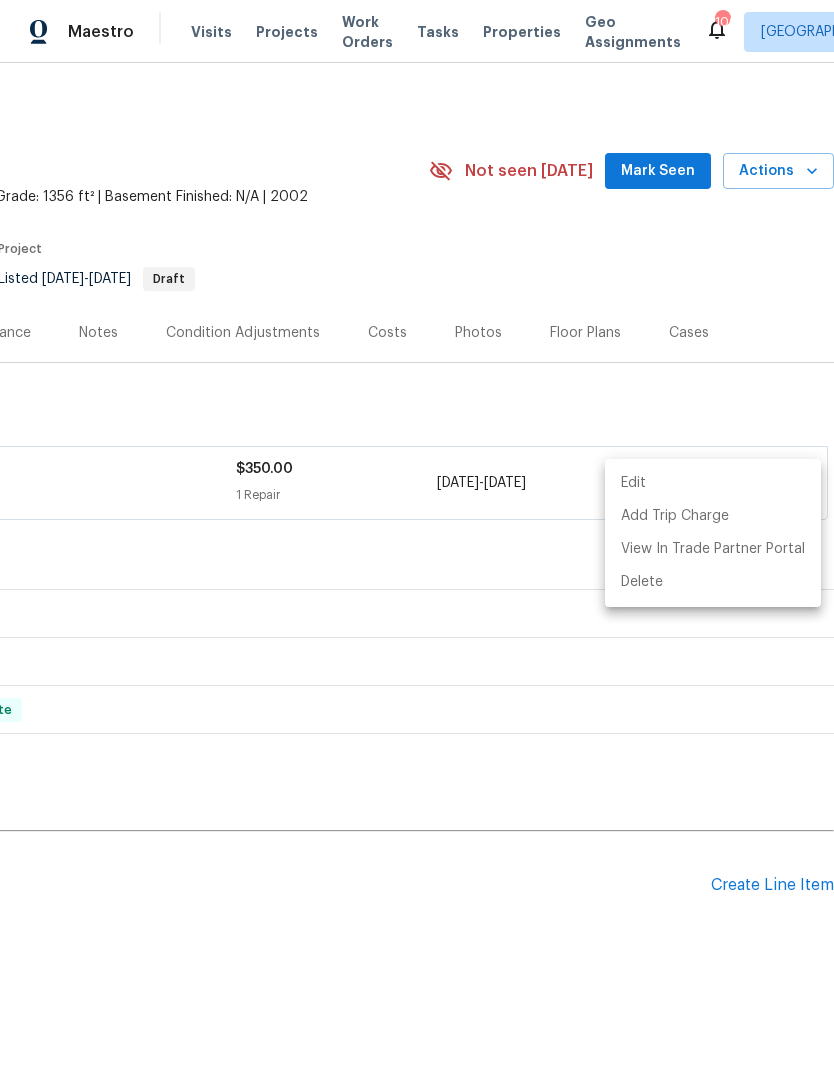 click at bounding box center (417, 537) 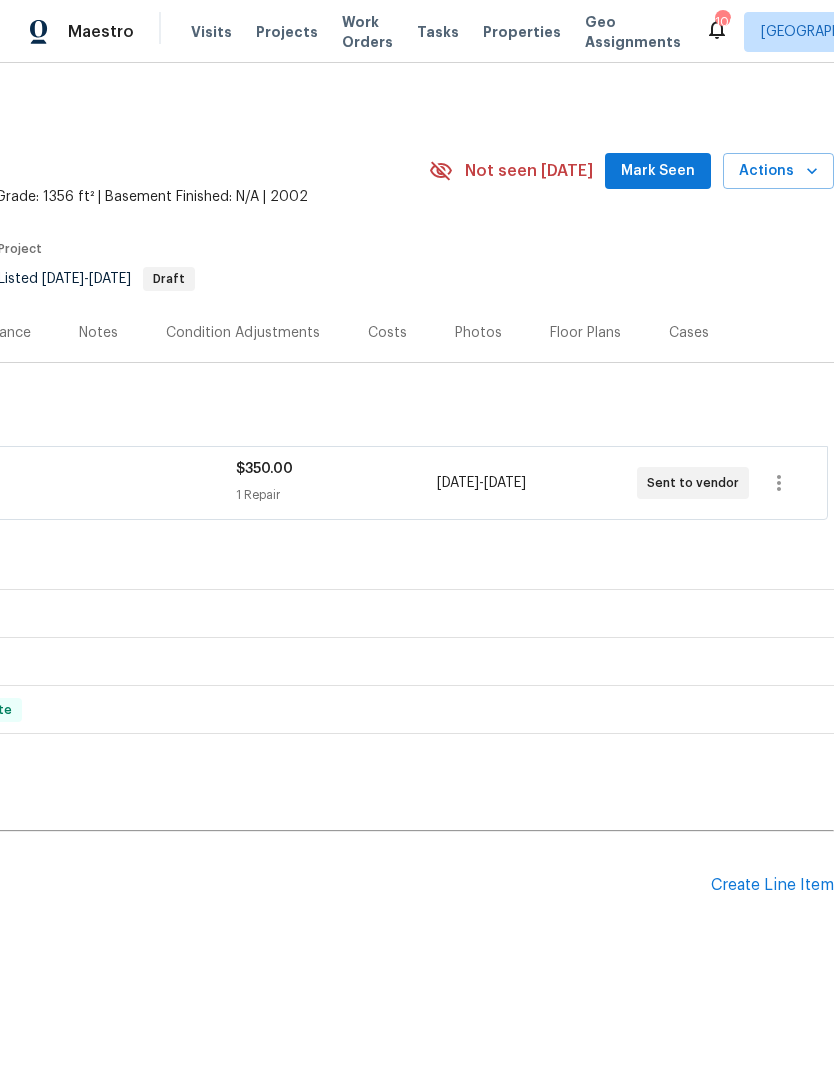 click on "Mark Seen" at bounding box center (658, 171) 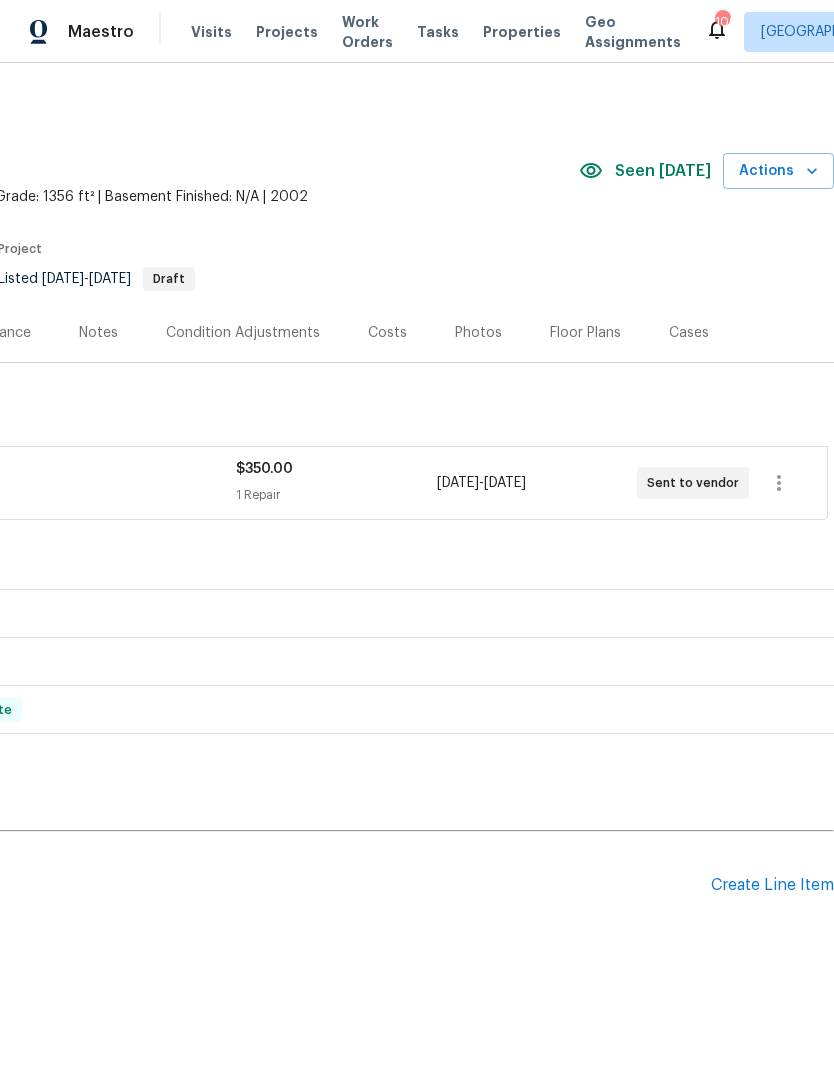 scroll, scrollTop: 0, scrollLeft: 296, axis: horizontal 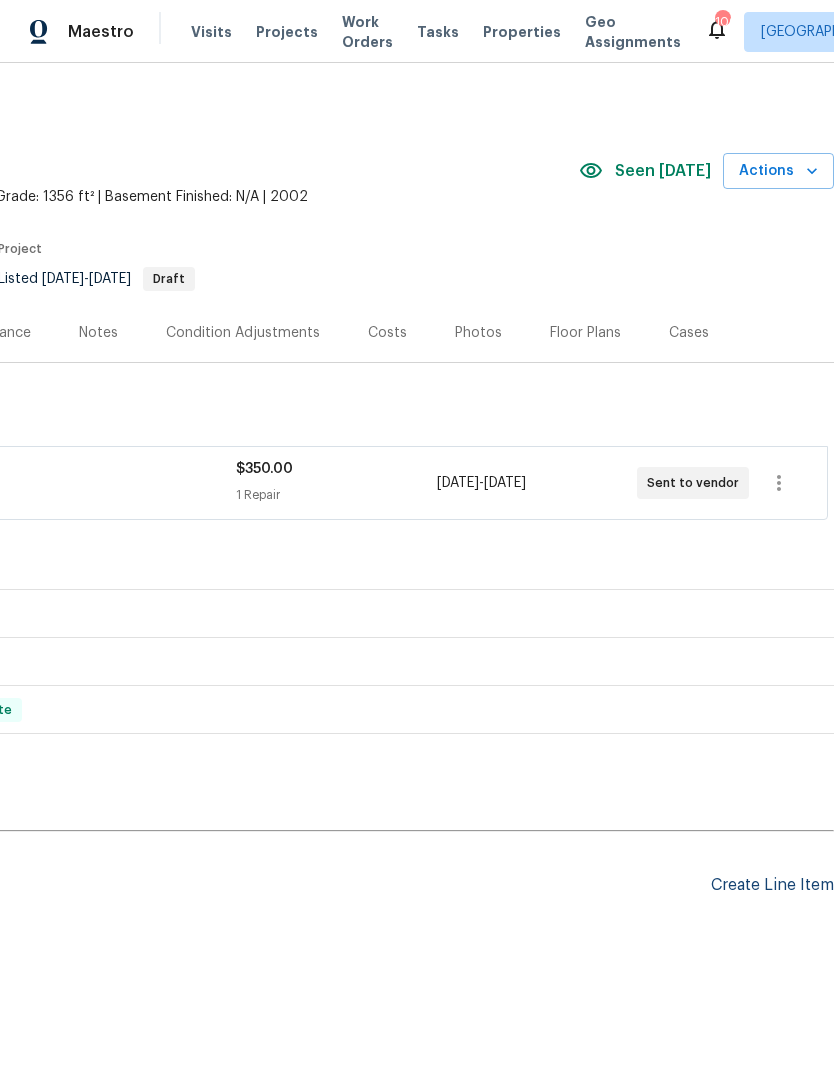 click on "Create Line Item" at bounding box center [772, 885] 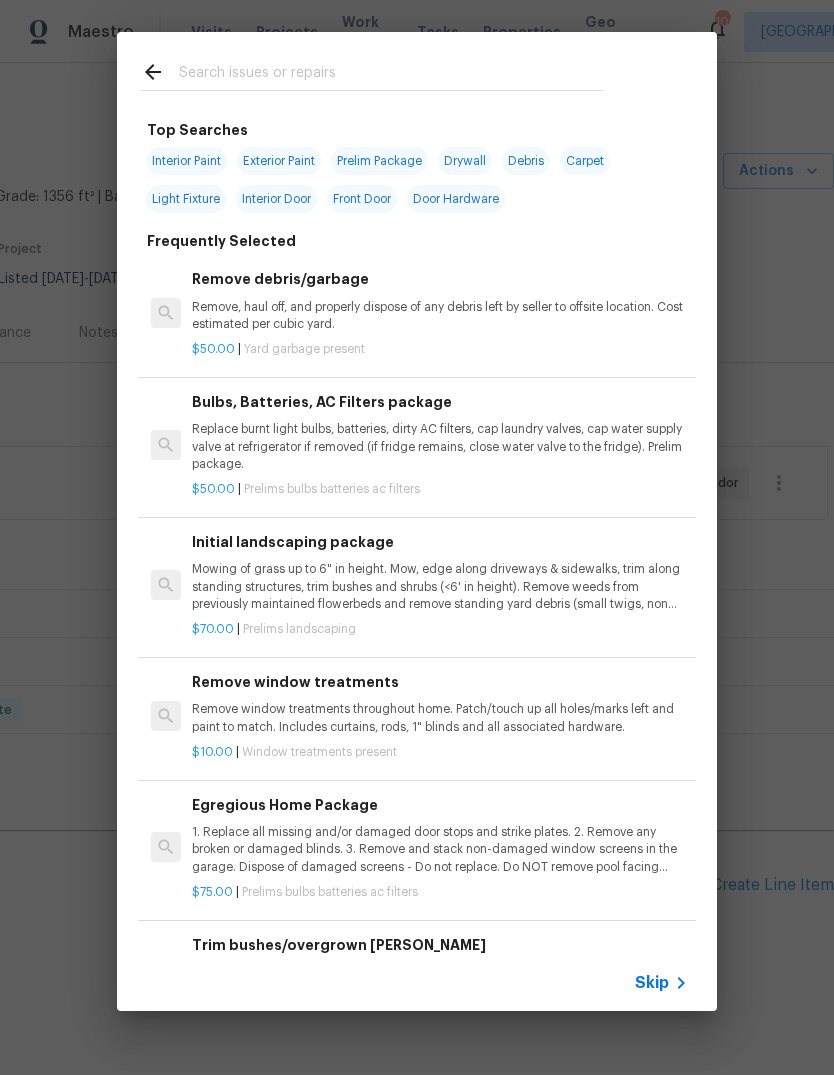 click at bounding box center (391, 75) 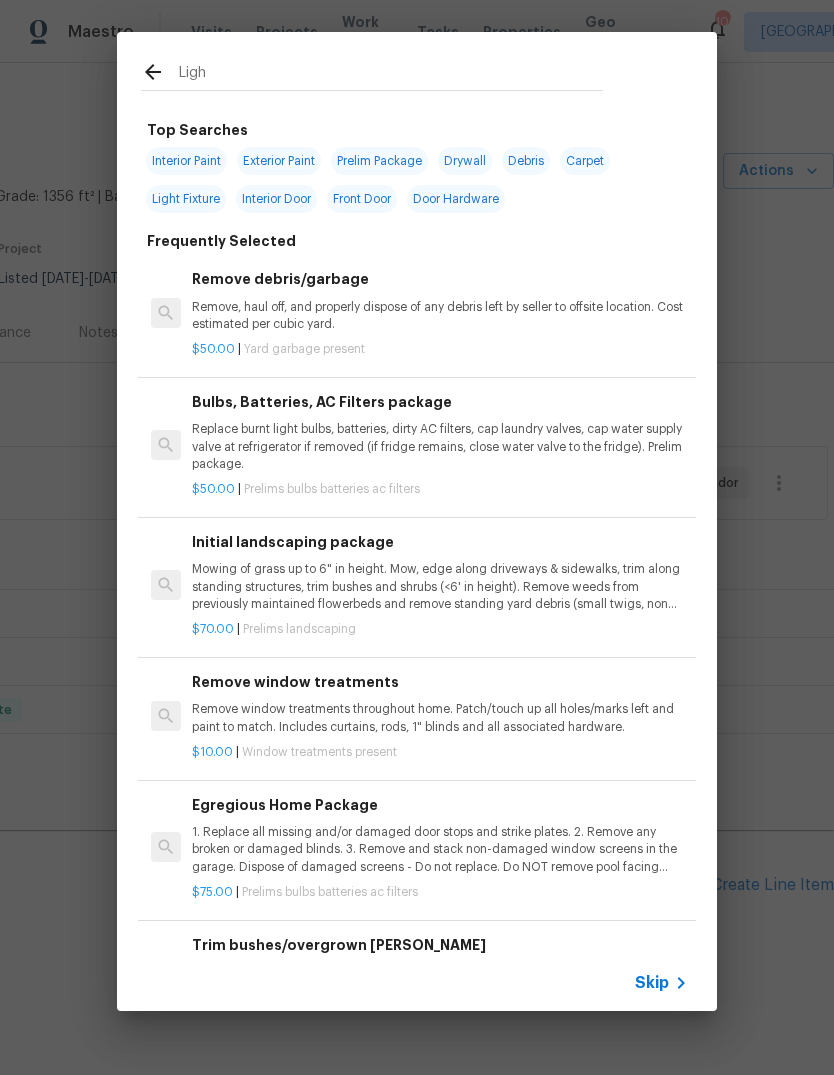 type on "Light" 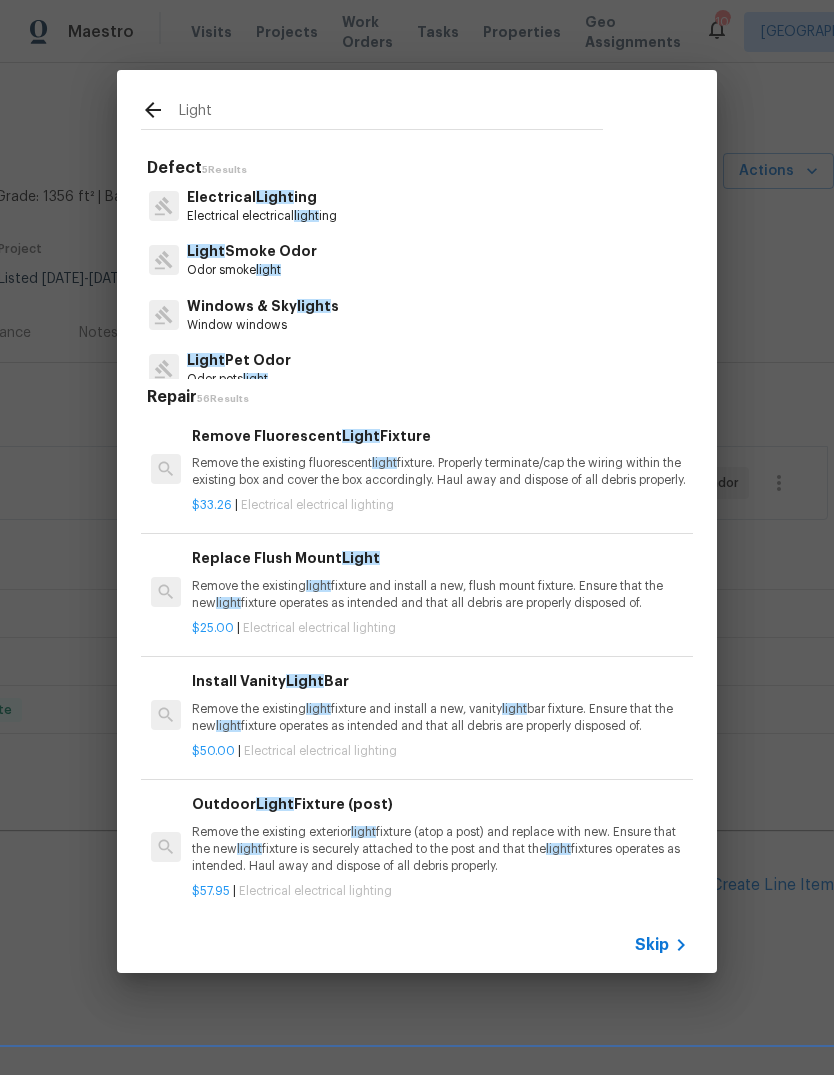 click on "Electrical  Light ing" at bounding box center [262, 197] 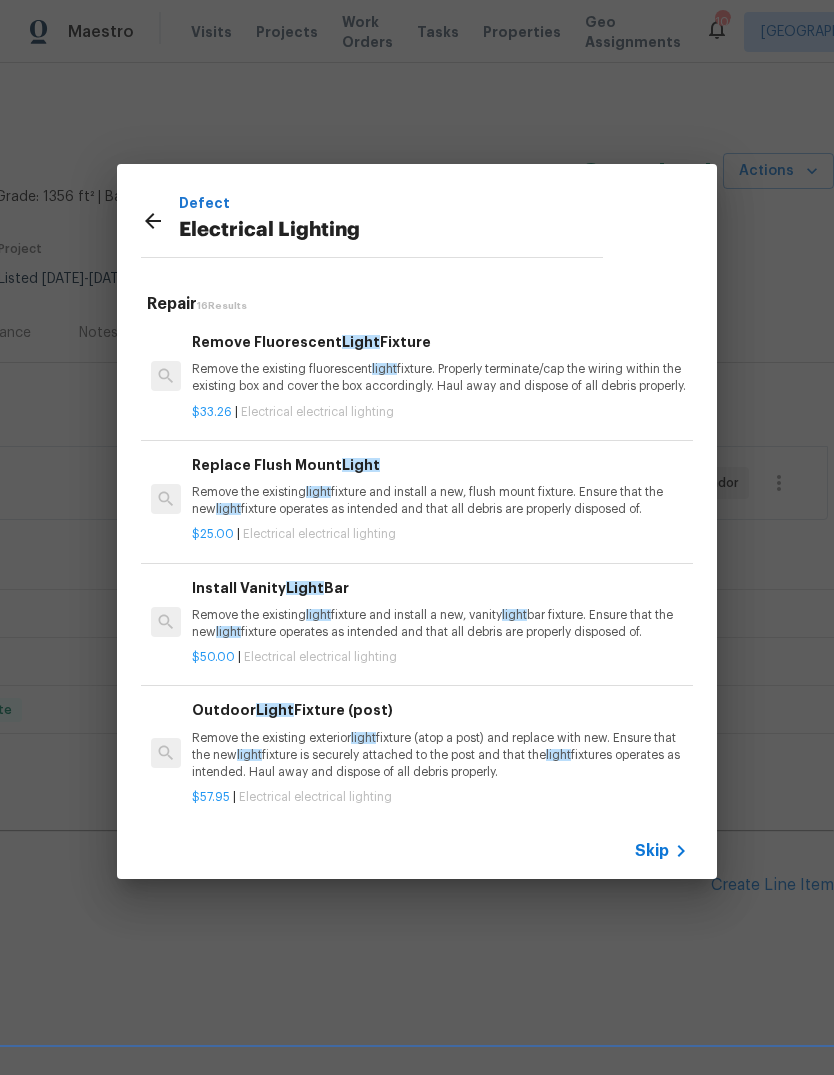 click on "Remove the existing  light  fixture and install a new, vanity  light  bar fixture. Ensure that the new  light  fixture operates as intended and that all debris are properly disposed of." at bounding box center [440, 624] 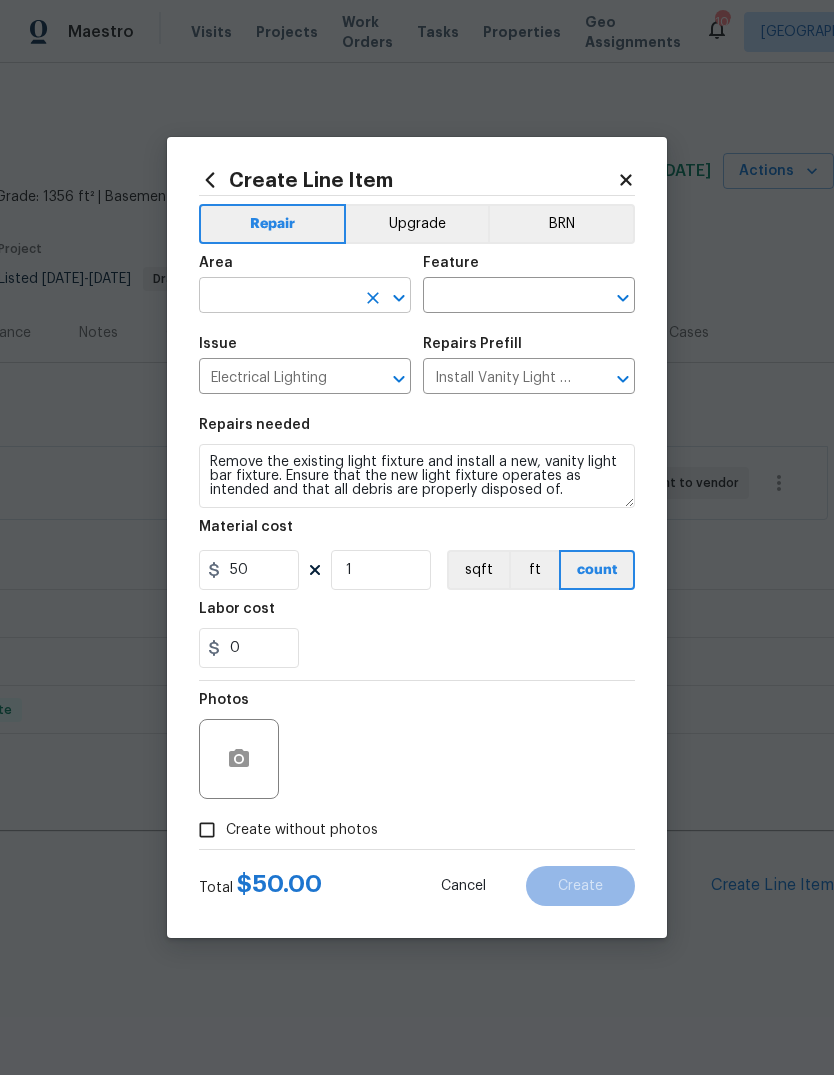 click at bounding box center (277, 297) 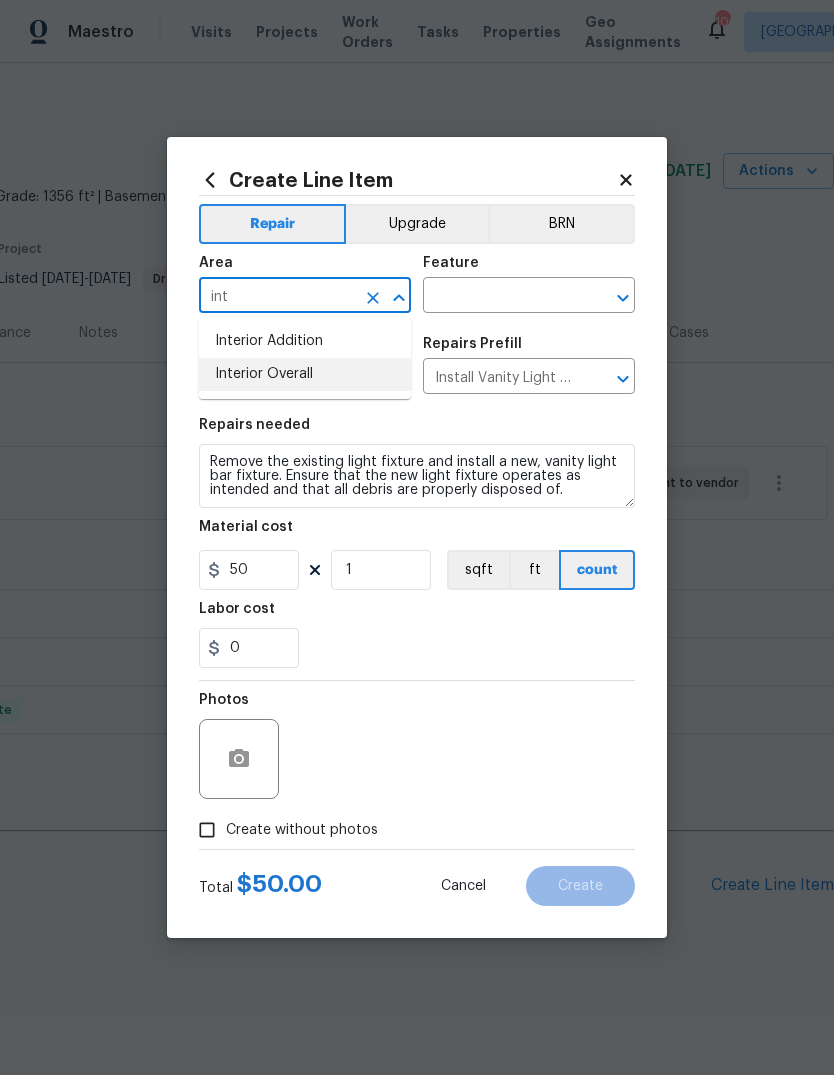 click on "Interior Overall" at bounding box center (305, 374) 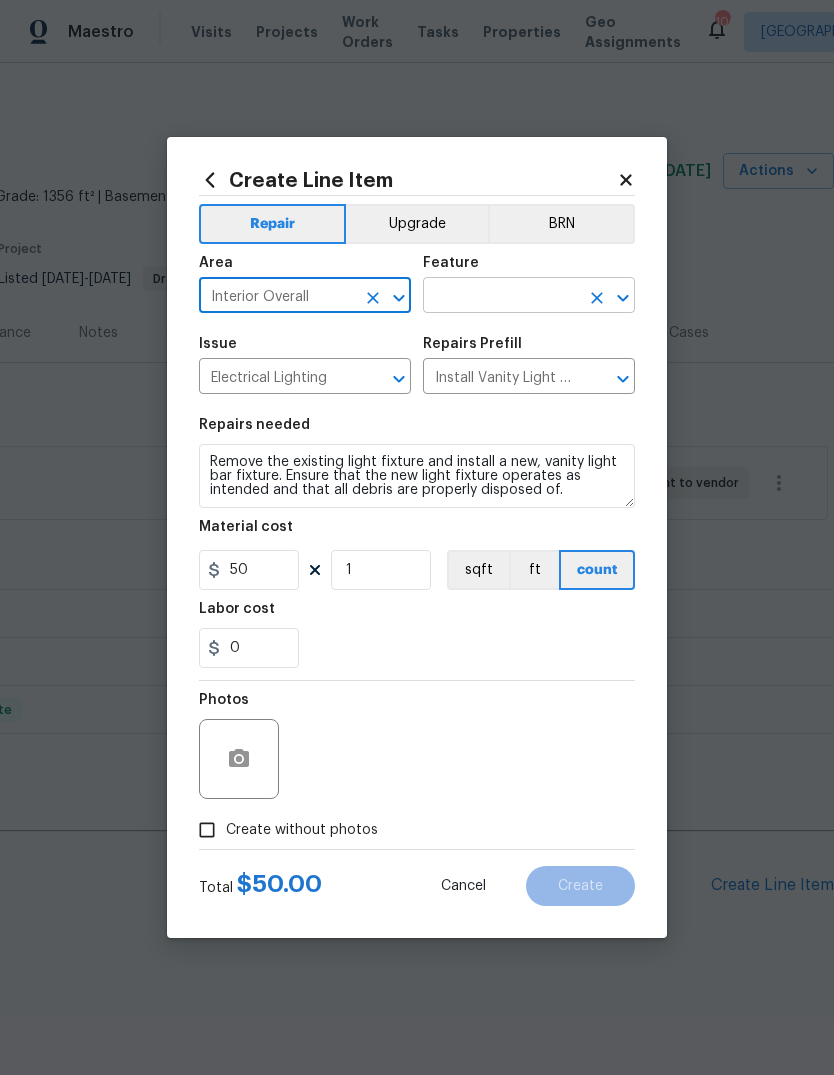 click at bounding box center [501, 297] 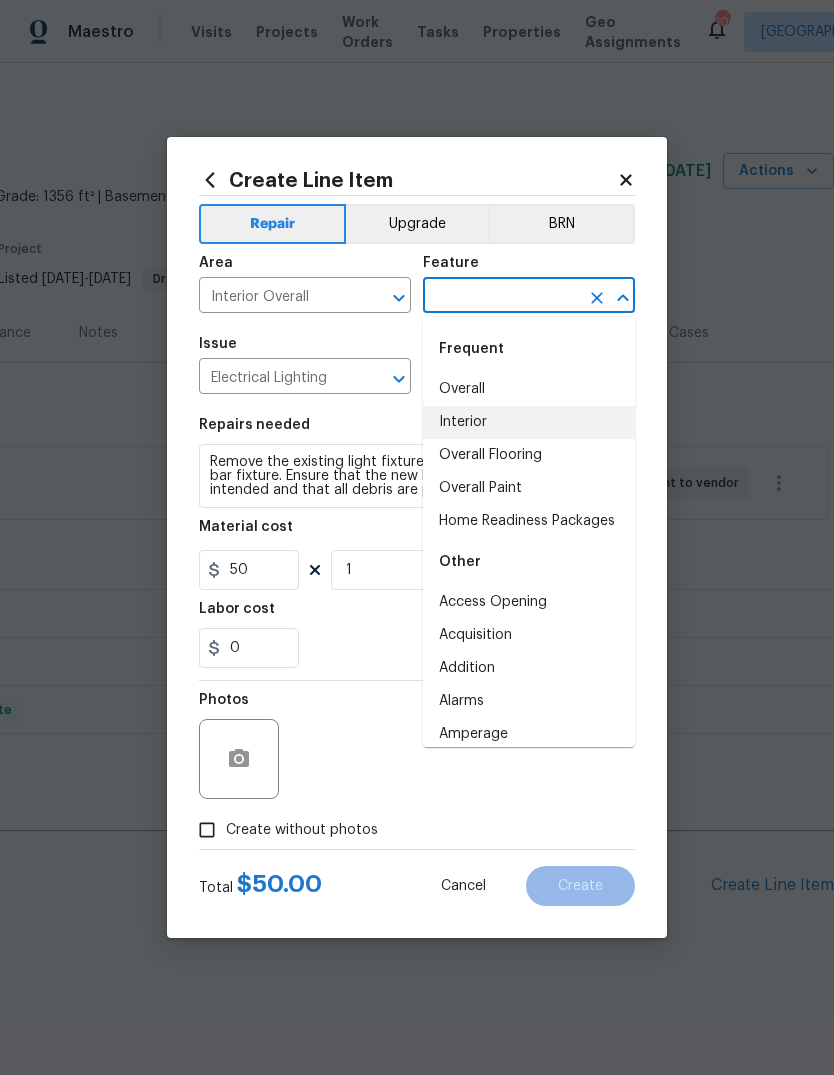 click on "Interior" at bounding box center (529, 422) 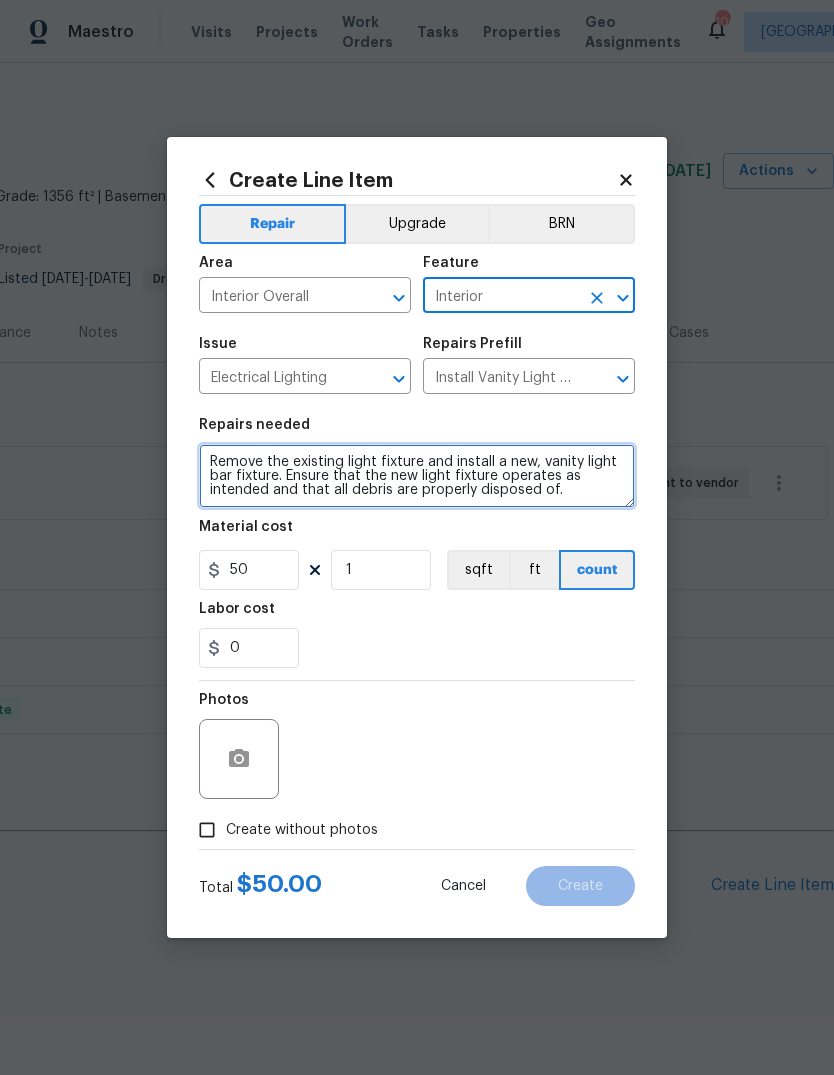 click on "Remove the existing light fixture and install a new, vanity light bar fixture. Ensure that the new light fixture operates as intended and that all debris are properly disposed of." at bounding box center [417, 476] 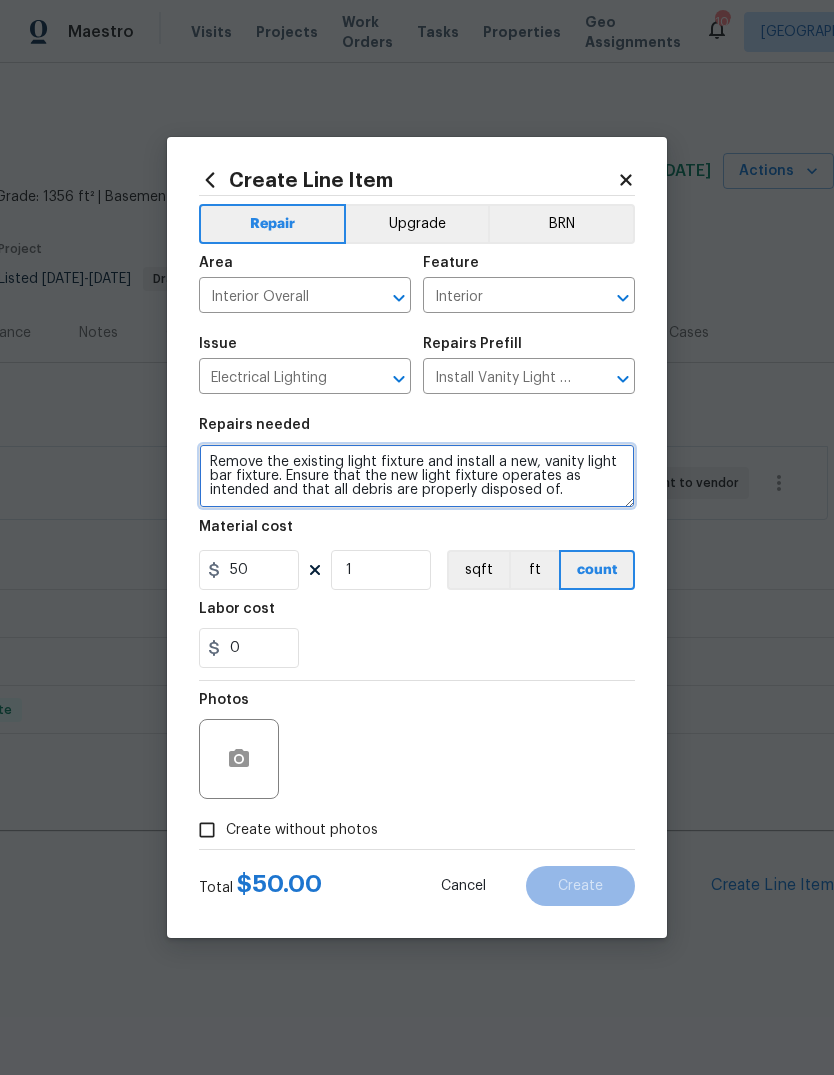 click on "Remove the existing light fixture and install a new, vanity light bar fixture. Ensure that the new light fixture operates as intended and that all debris are properly disposed of." at bounding box center (417, 476) 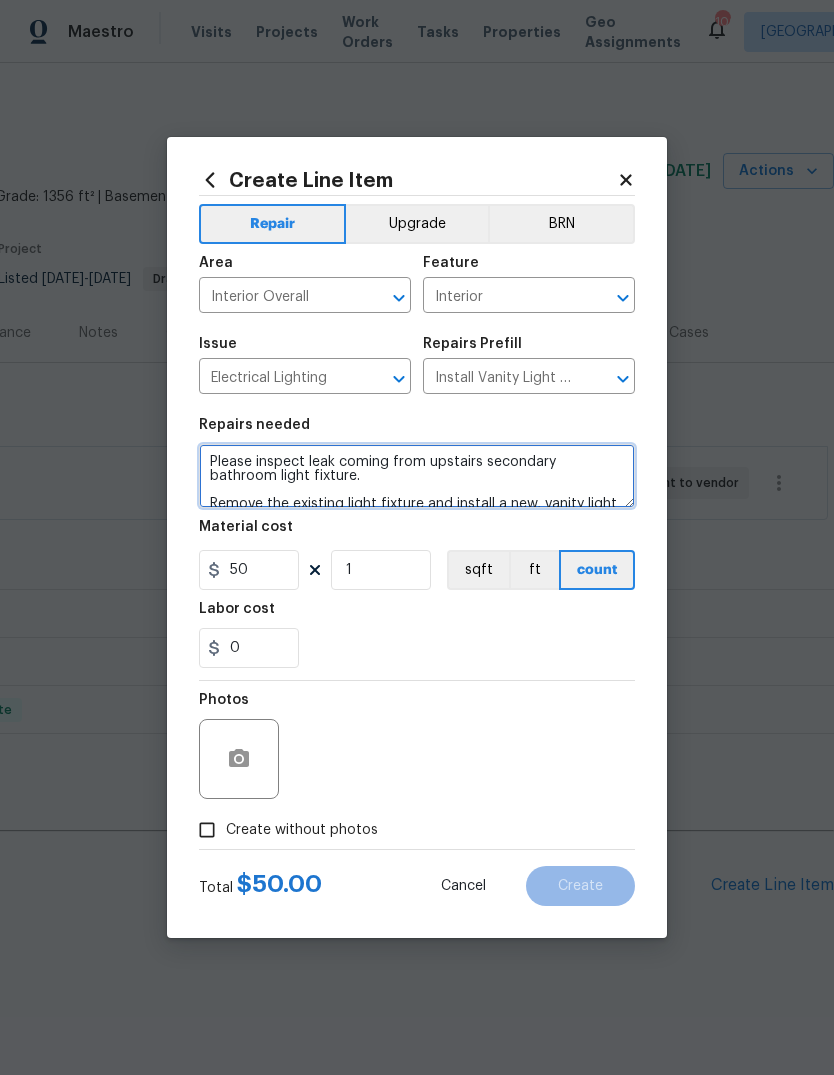type on "Please inspect leak coming from upstairs secondary bathroom light fixture.
Remove the existing light fixture and install a new, vanity light bar fixture. Ensure that the new light fixture operates as intended and that all debris are properly disposed of." 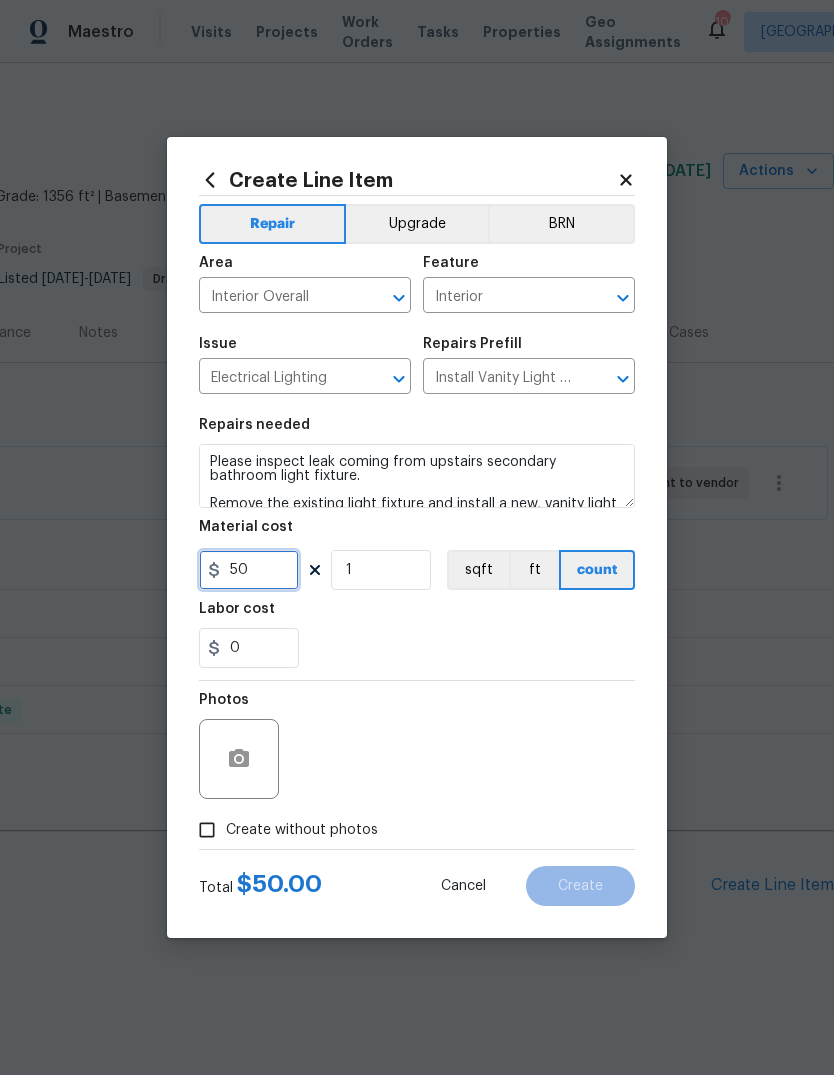 click on "50" at bounding box center (249, 570) 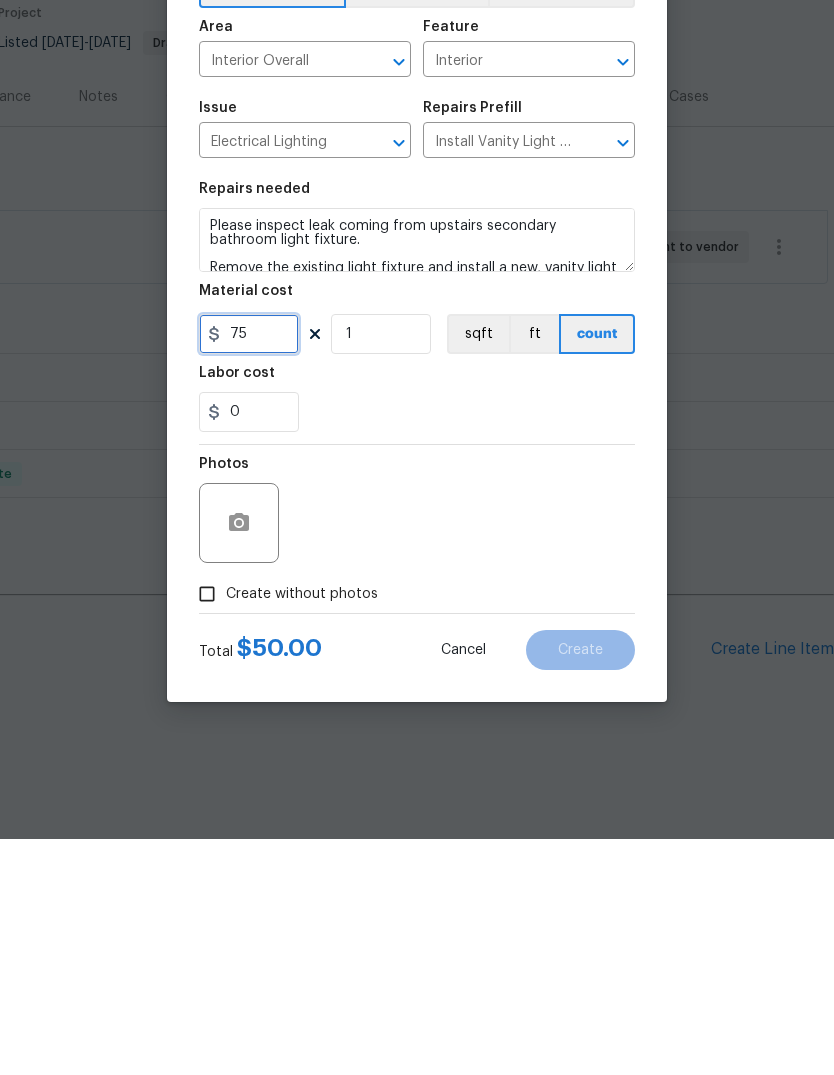 type on "75" 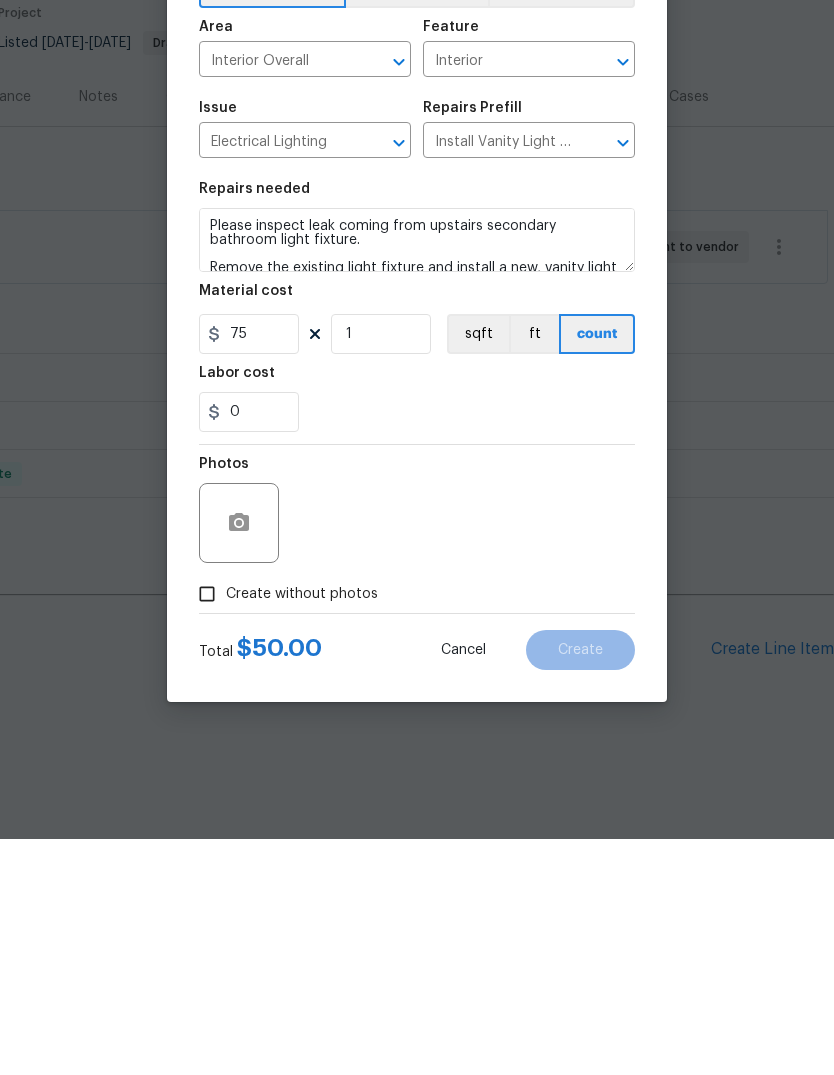 click on "Create without photos" at bounding box center [207, 830] 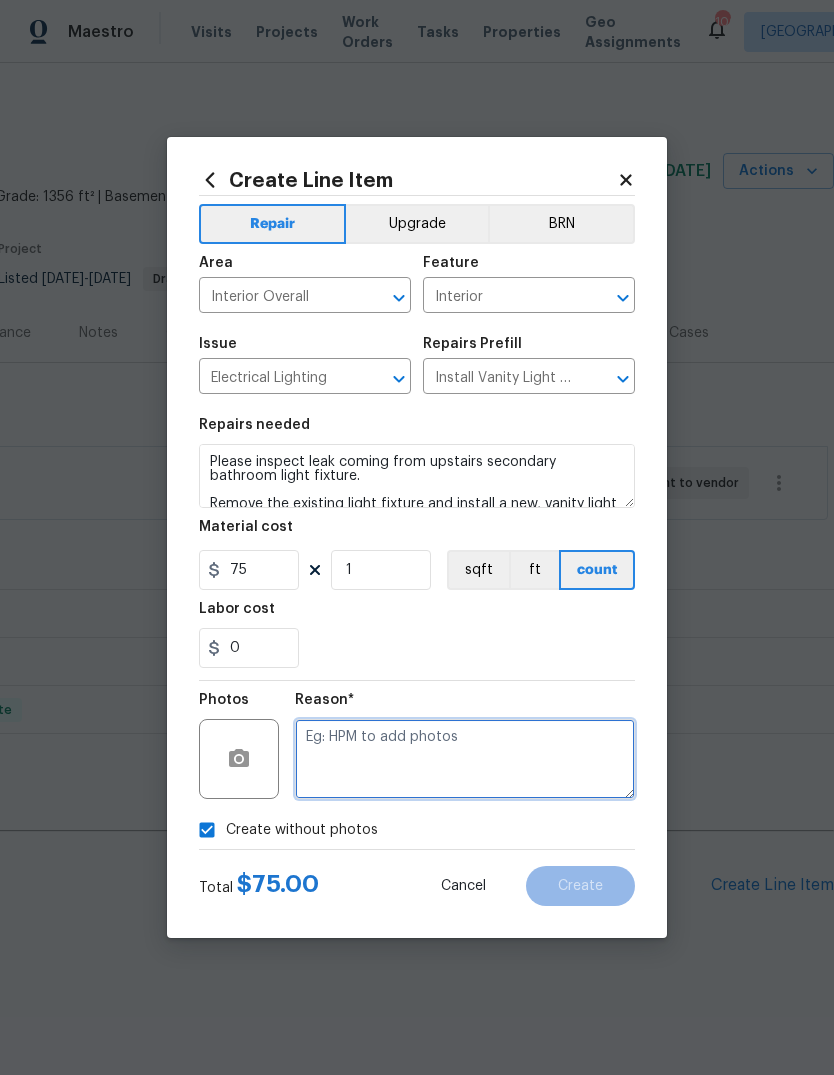 click at bounding box center (465, 759) 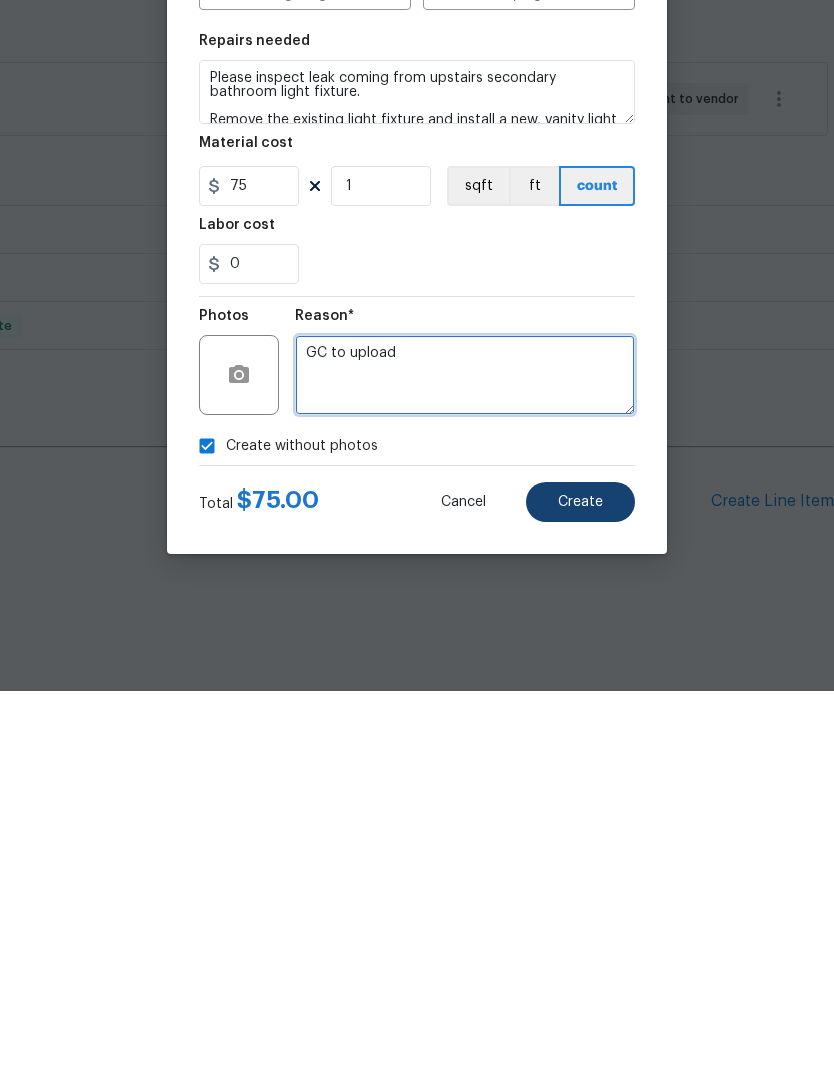 type on "GC to upload" 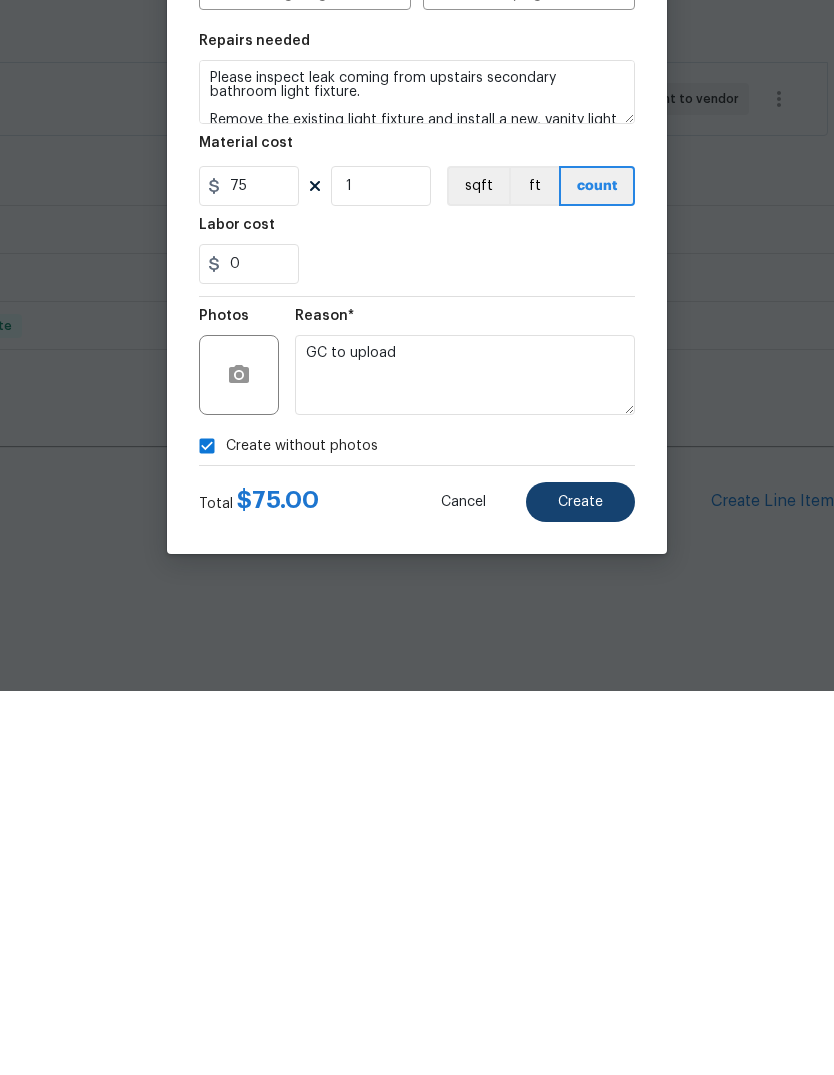 click on "Create" at bounding box center [580, 886] 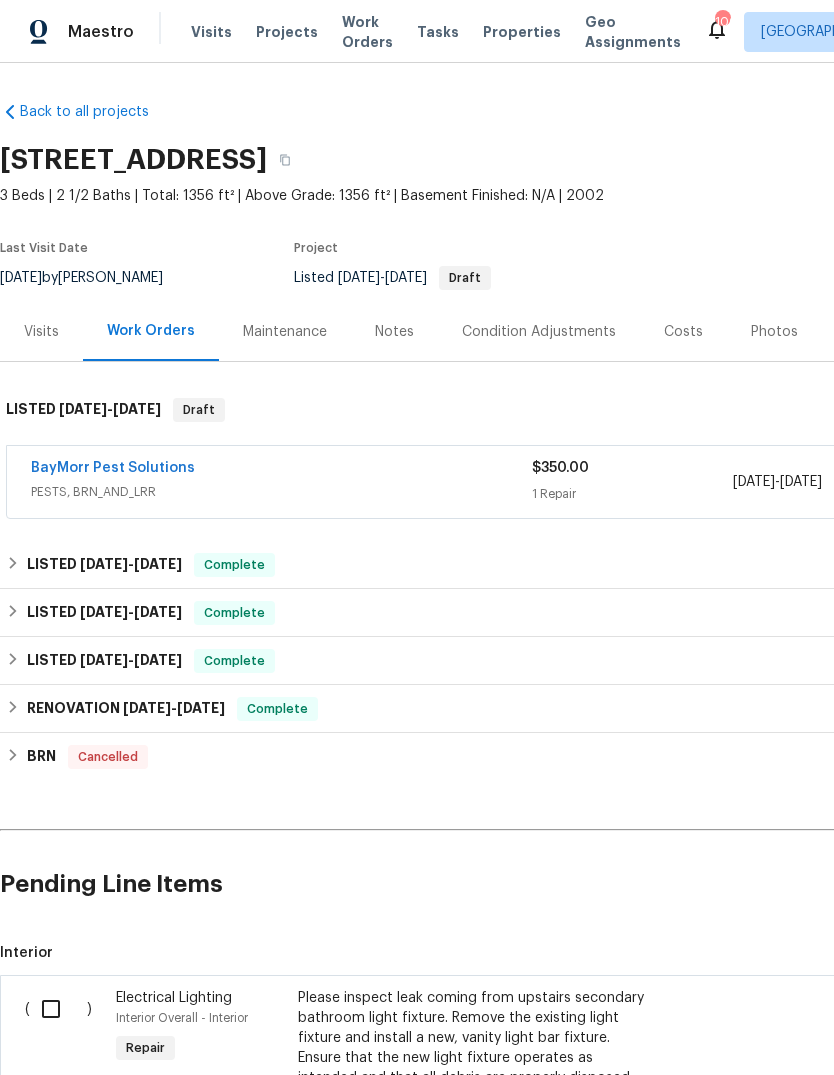 scroll, scrollTop: 1, scrollLeft: 0, axis: vertical 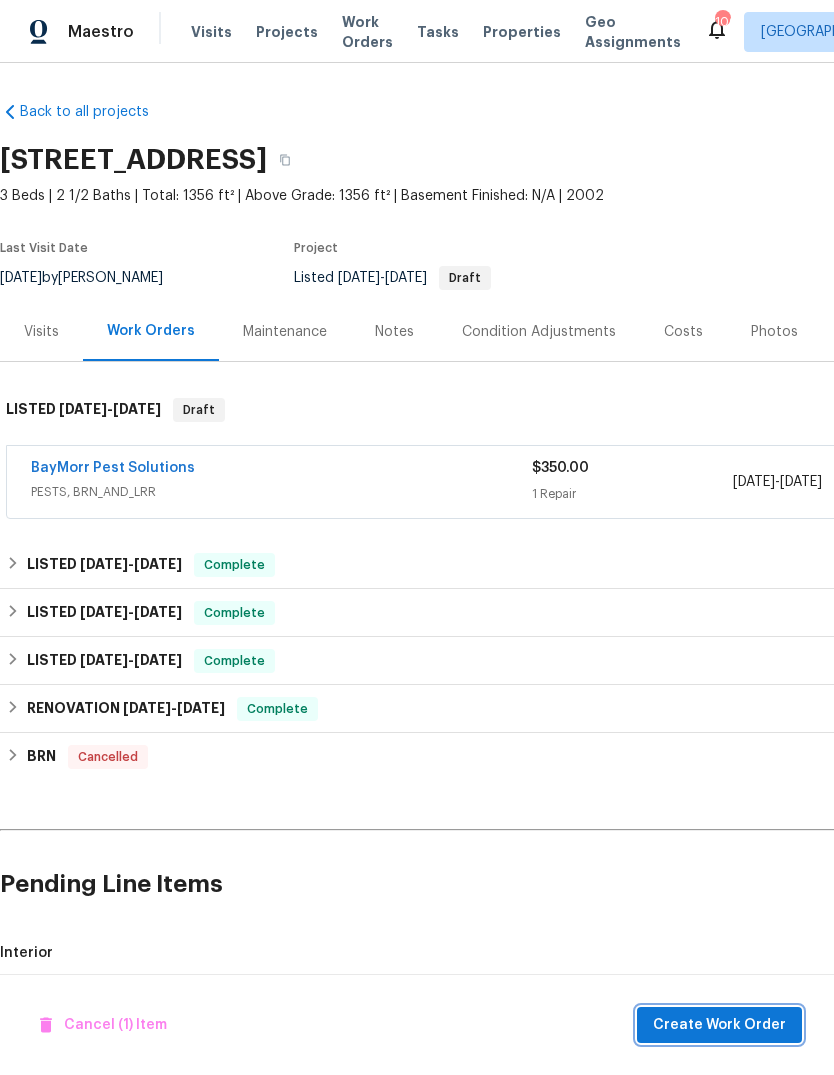 click on "Create Work Order" at bounding box center [719, 1025] 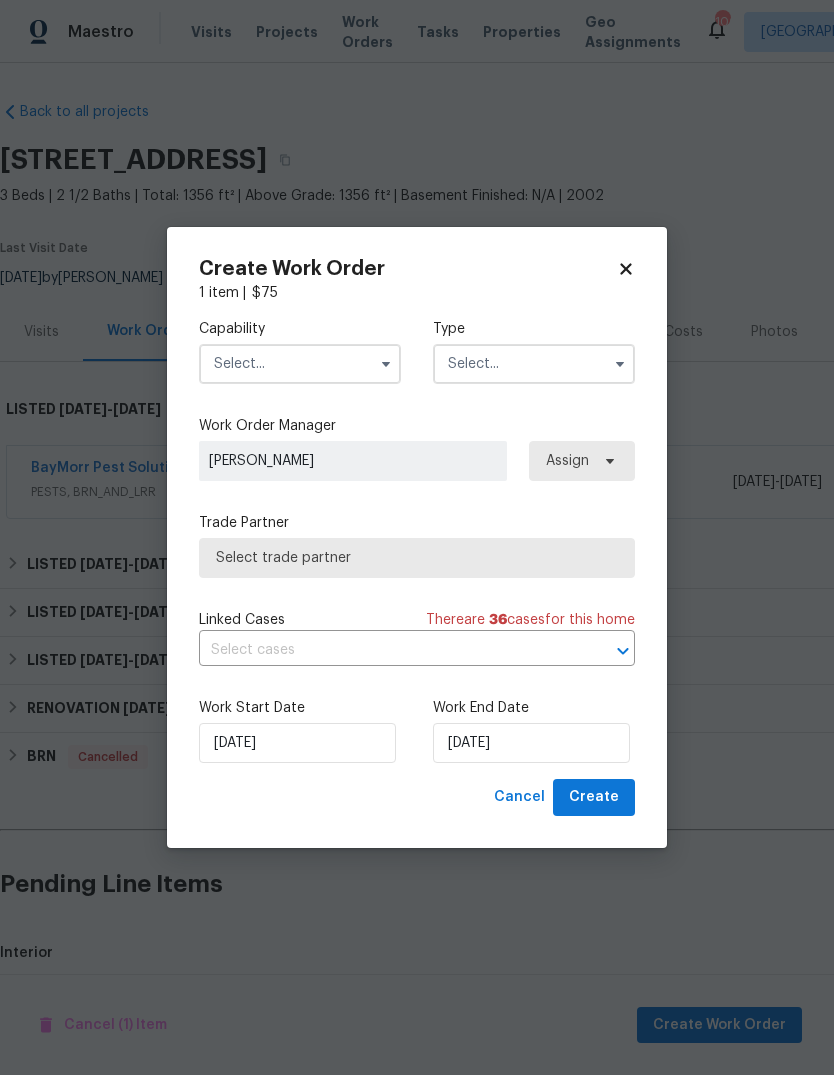 click at bounding box center (300, 364) 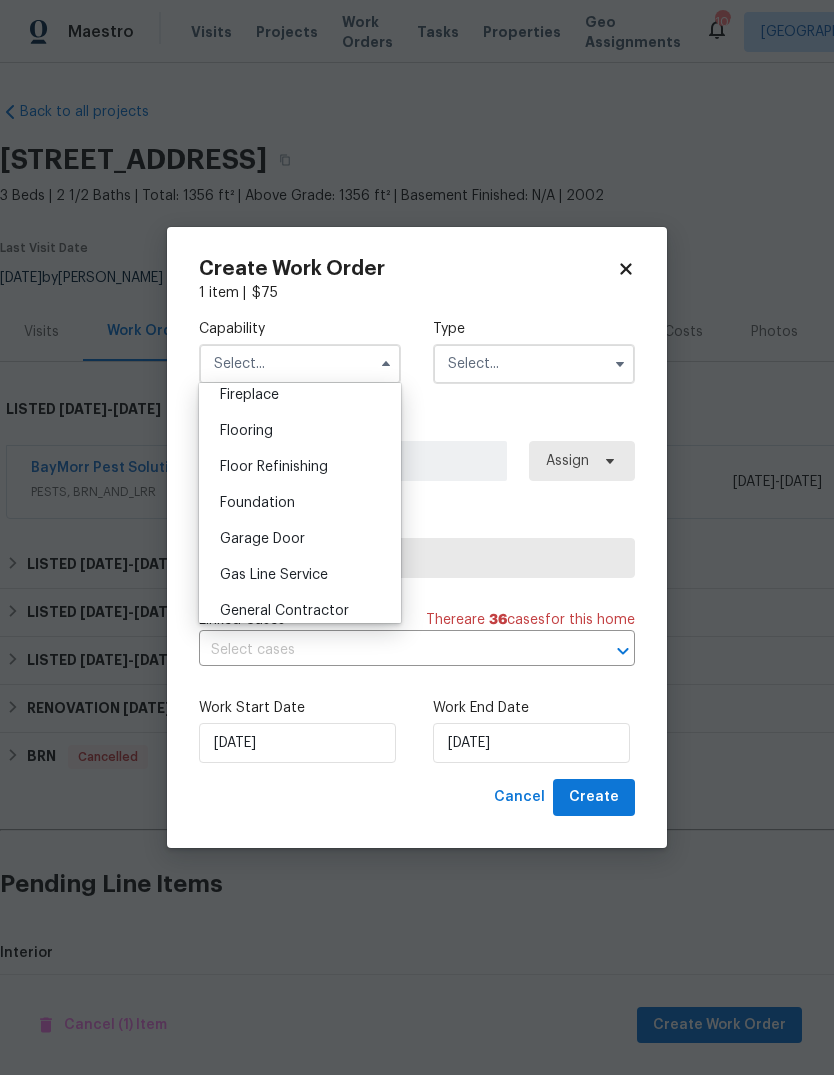 scroll, scrollTop: 766, scrollLeft: 0, axis: vertical 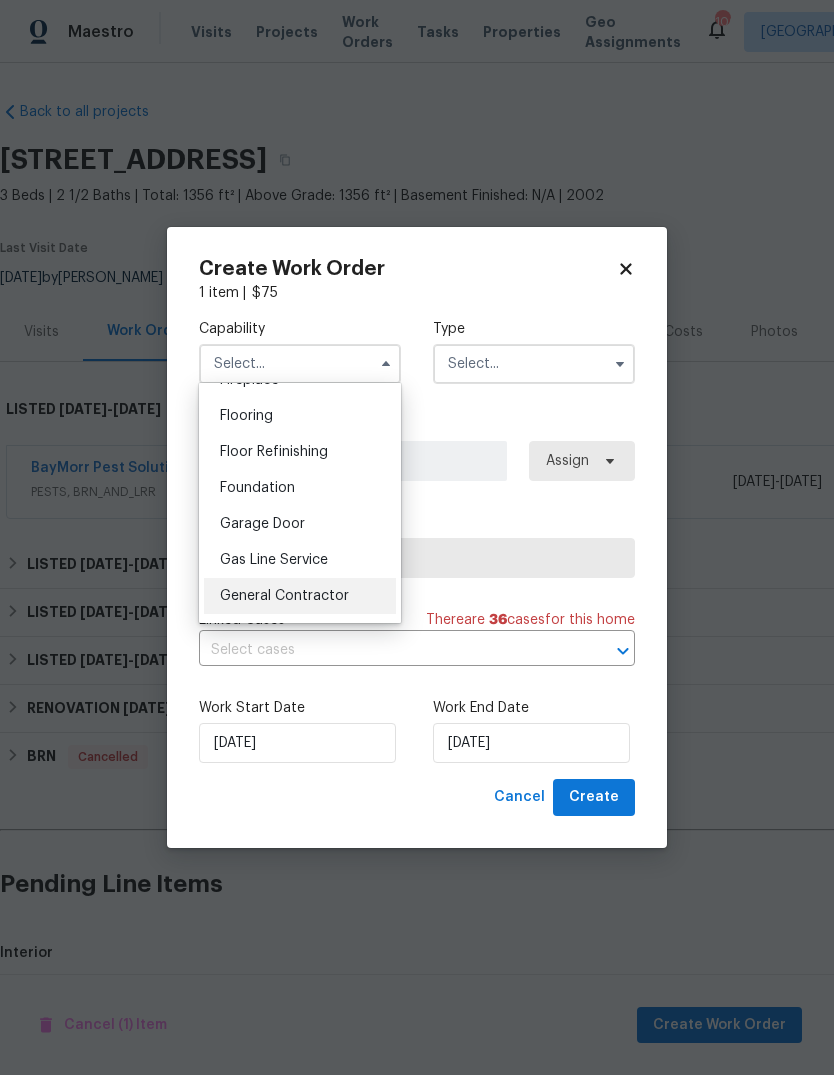 click on "General Contractor" at bounding box center (284, 596) 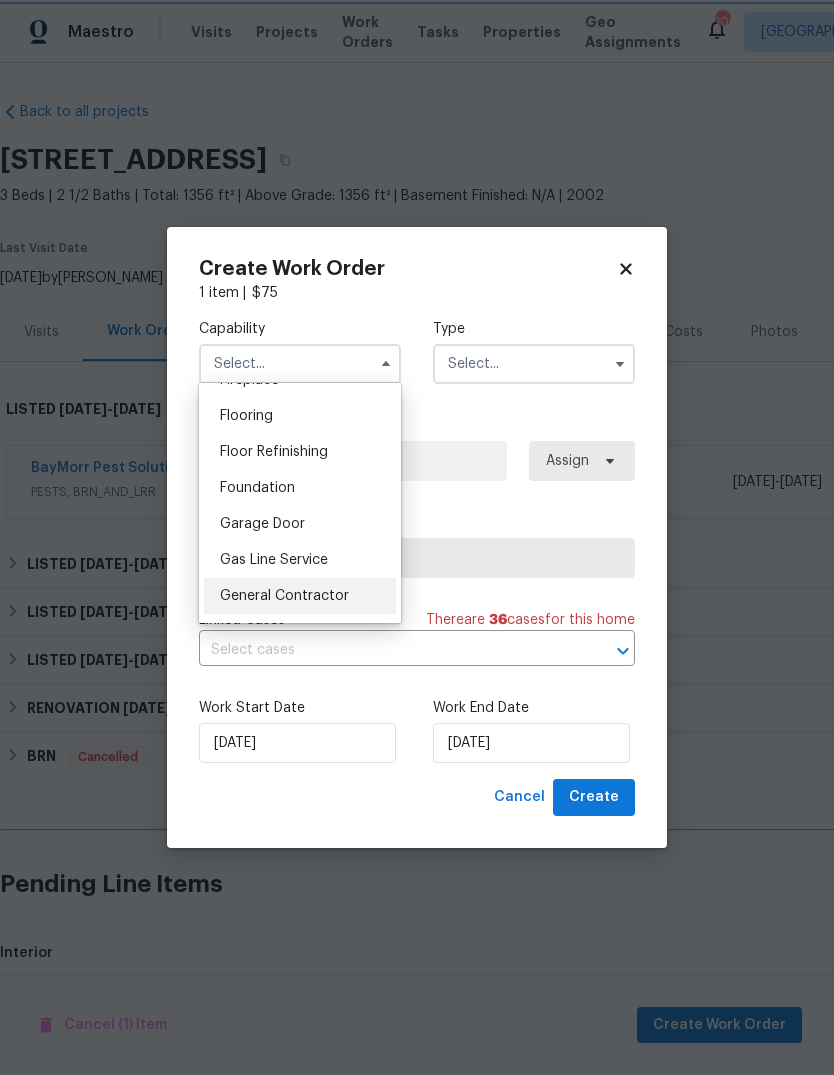 type on "General Contractor" 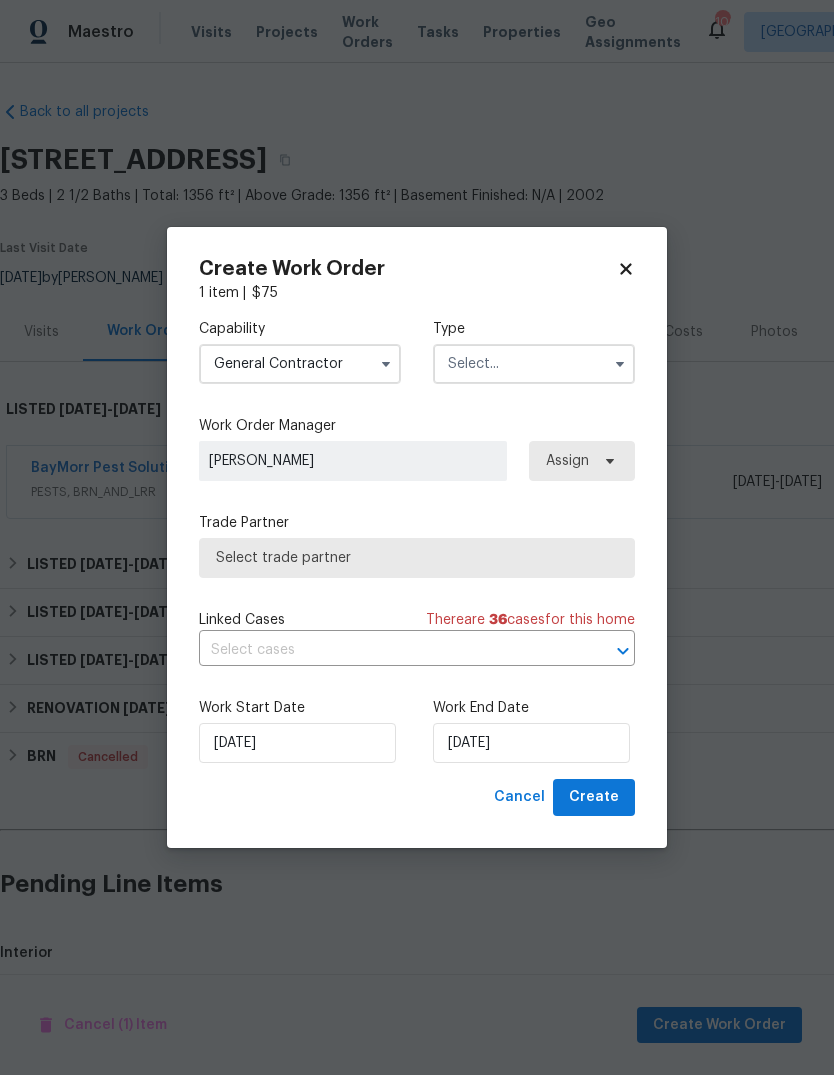 click at bounding box center [534, 364] 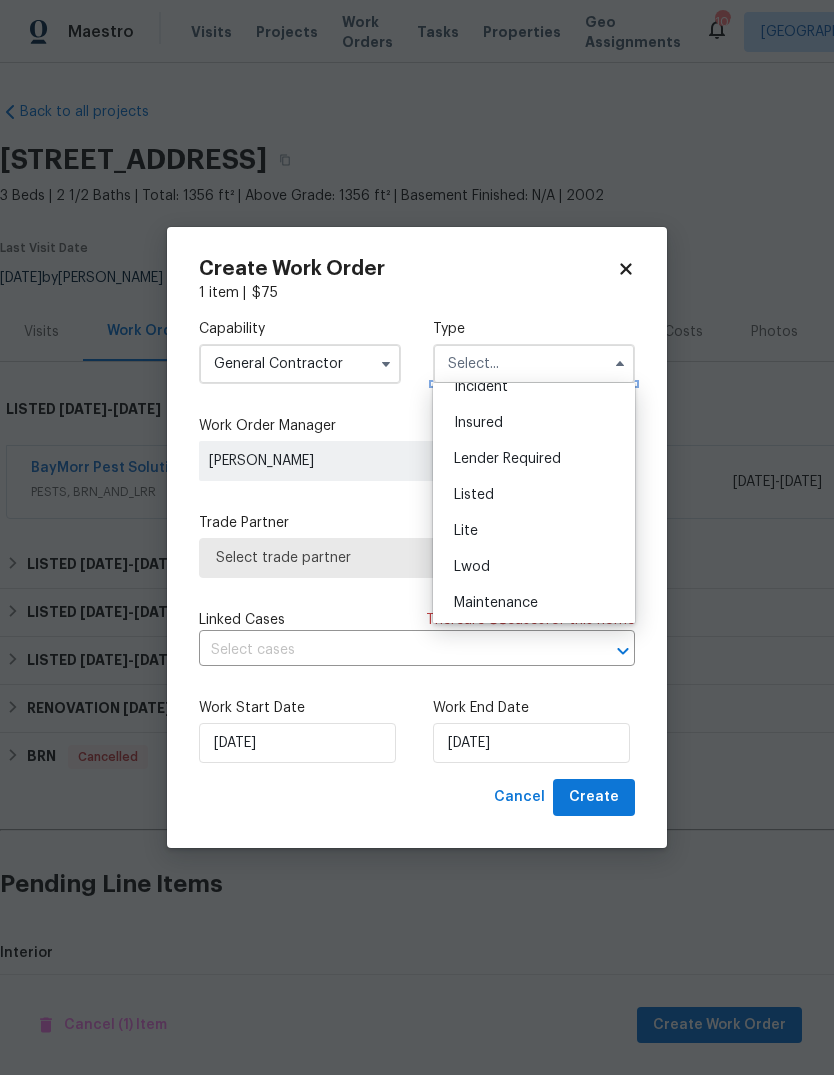 scroll, scrollTop: 128, scrollLeft: 0, axis: vertical 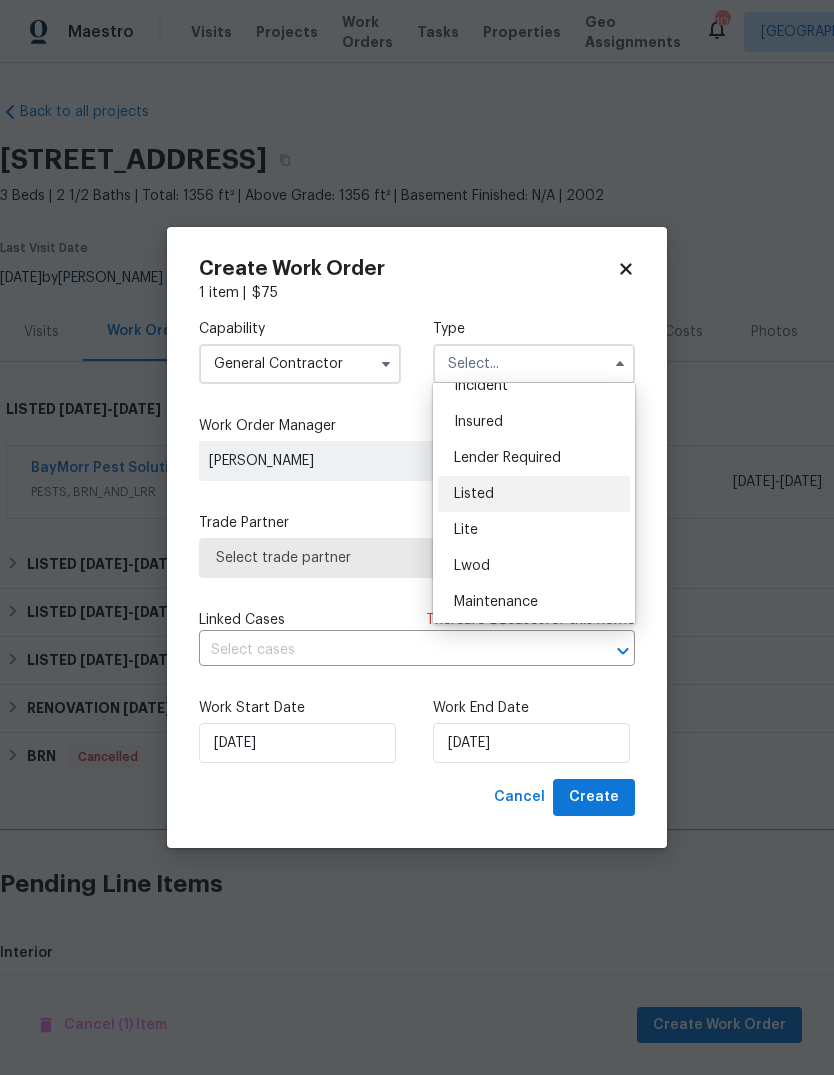 click on "Listed" at bounding box center (534, 494) 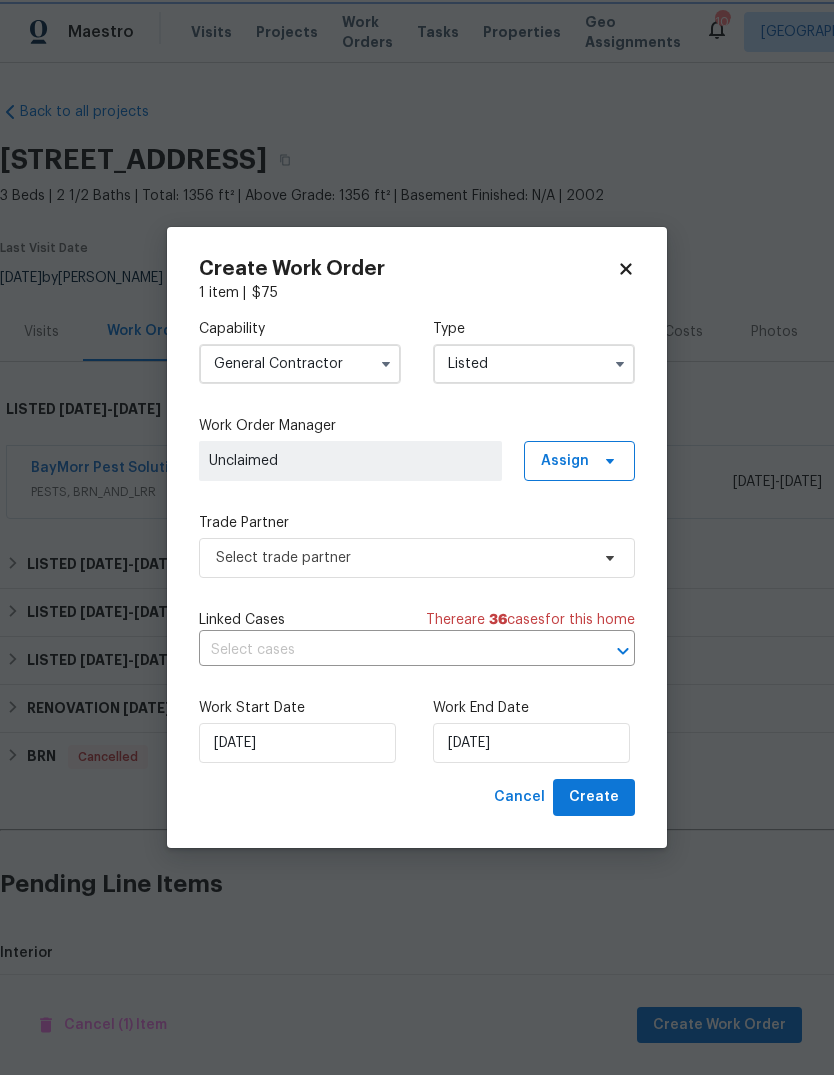 scroll, scrollTop: 0, scrollLeft: 0, axis: both 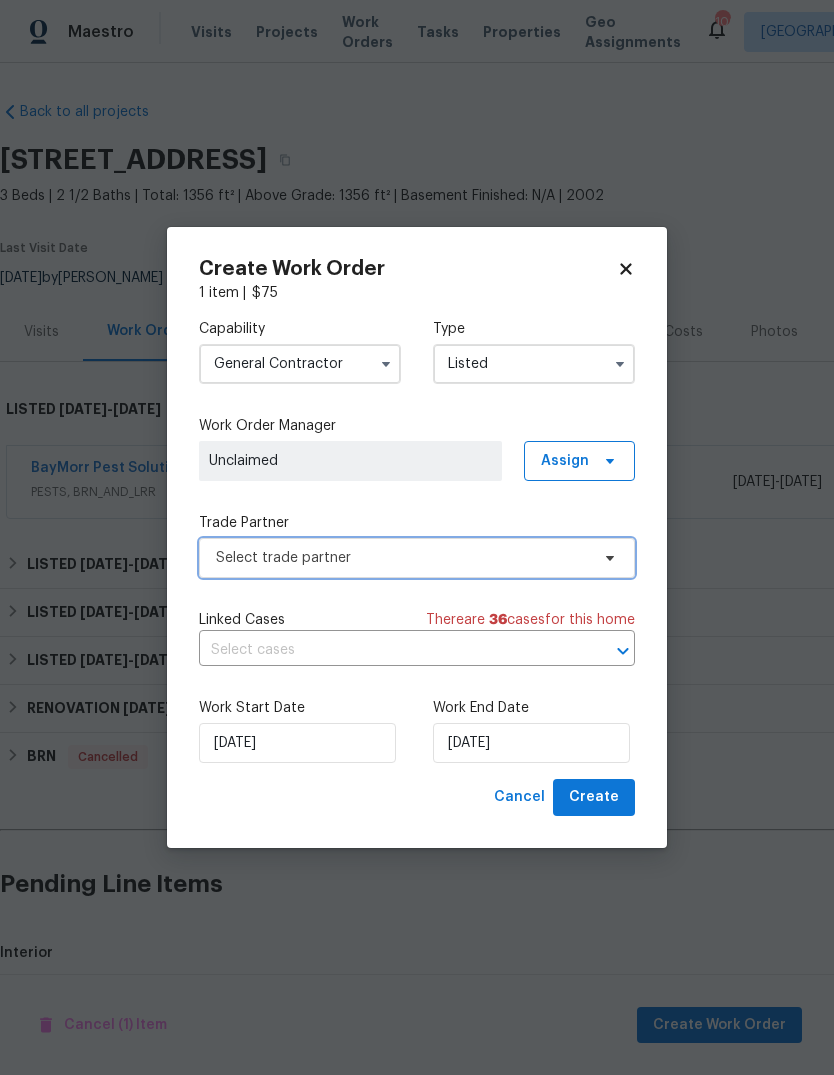 click on "Select trade partner" at bounding box center [402, 558] 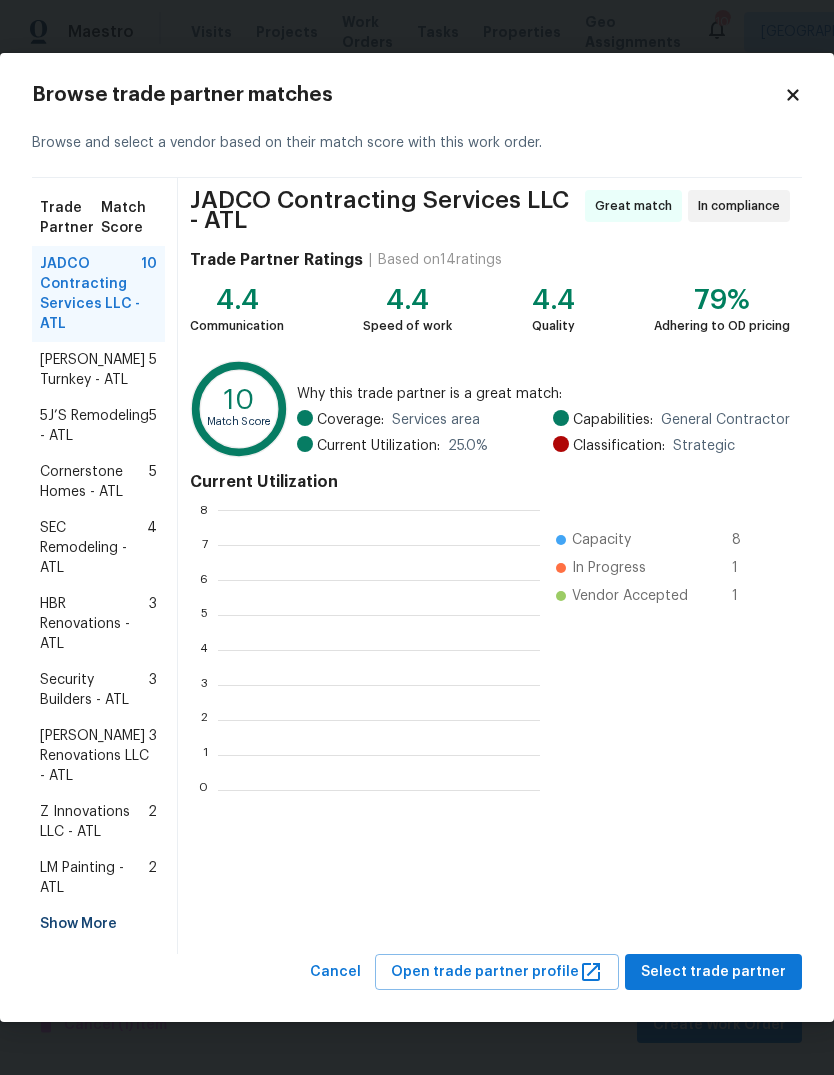 scroll, scrollTop: 2, scrollLeft: 2, axis: both 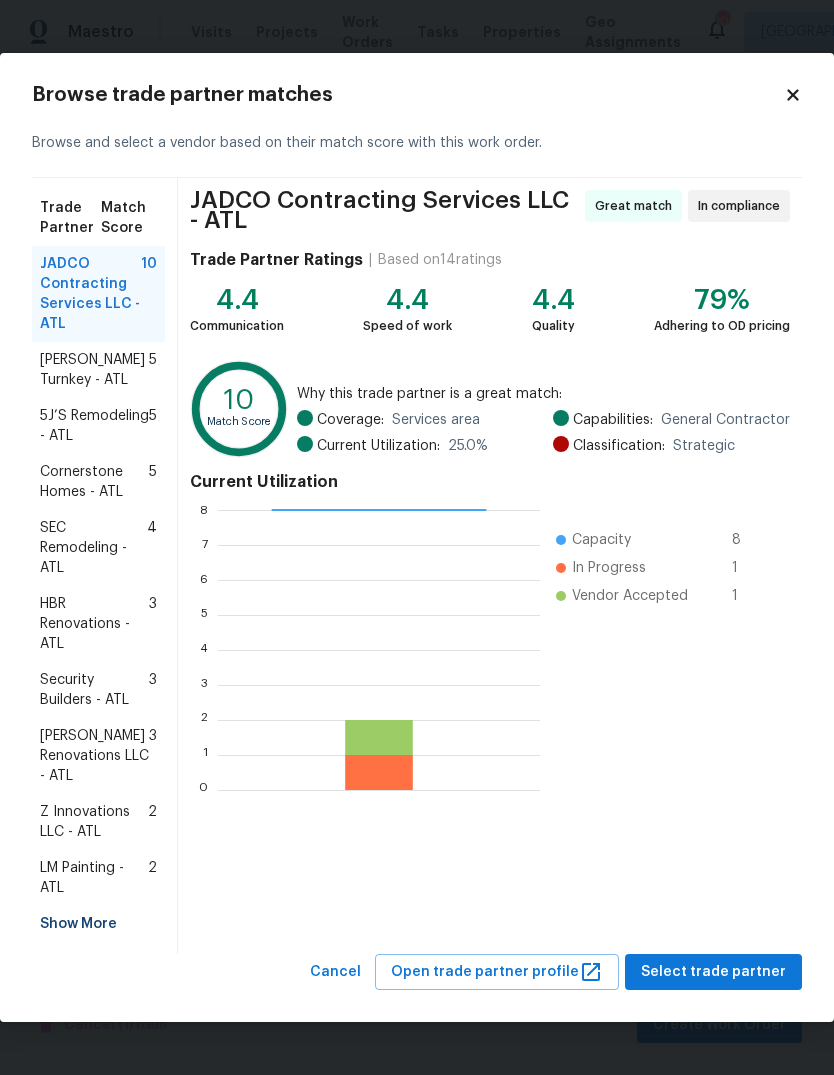 click on "LM Painting - ATL" at bounding box center (94, 878) 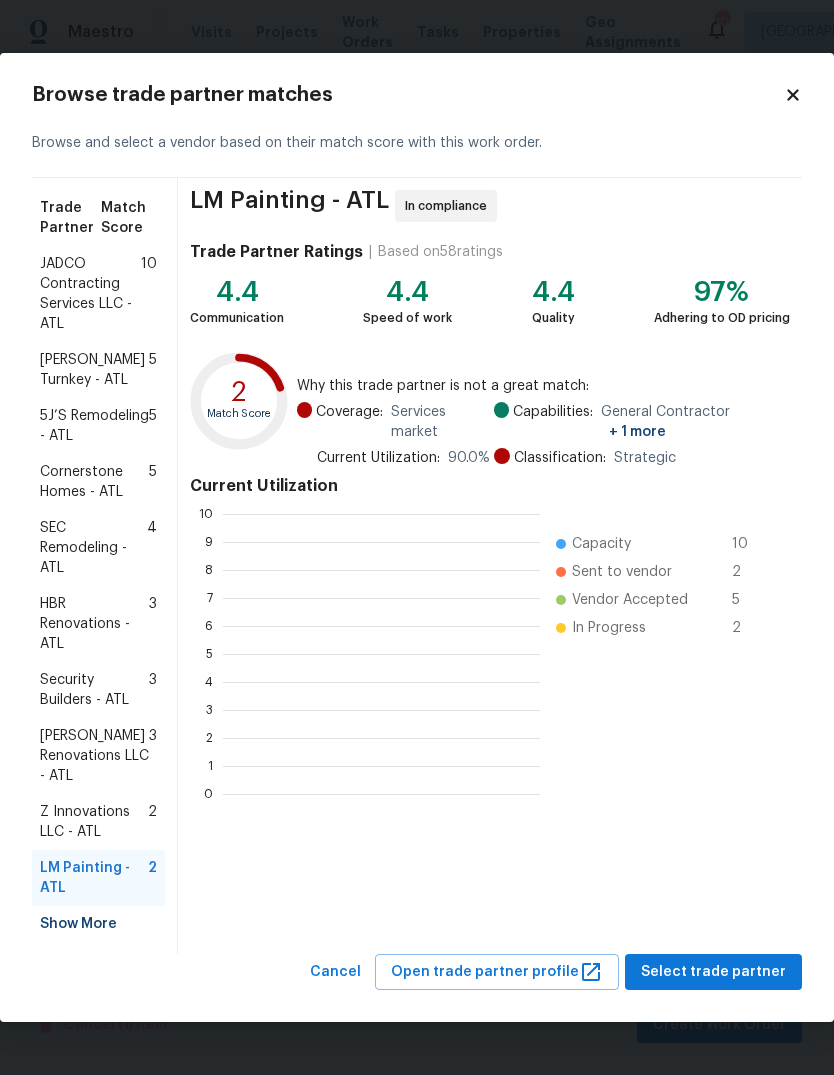 scroll, scrollTop: 2, scrollLeft: 2, axis: both 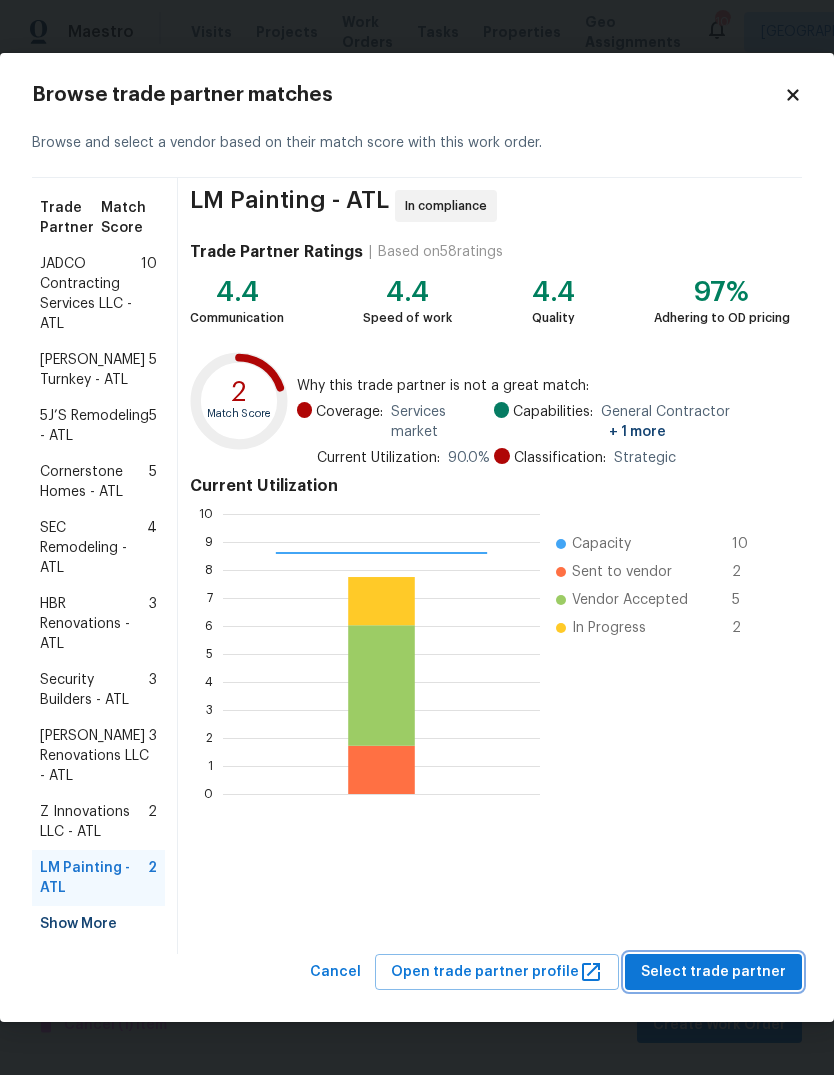 click on "Select trade partner" at bounding box center (713, 972) 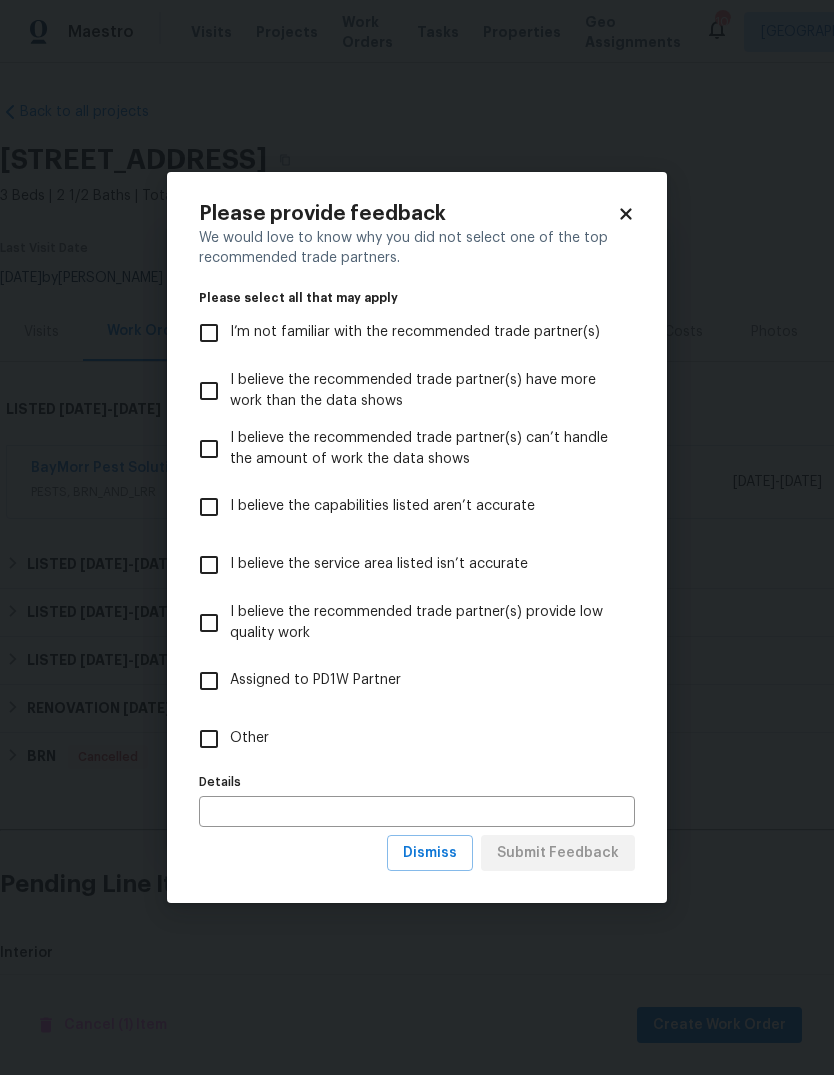 click on "Other" at bounding box center (209, 739) 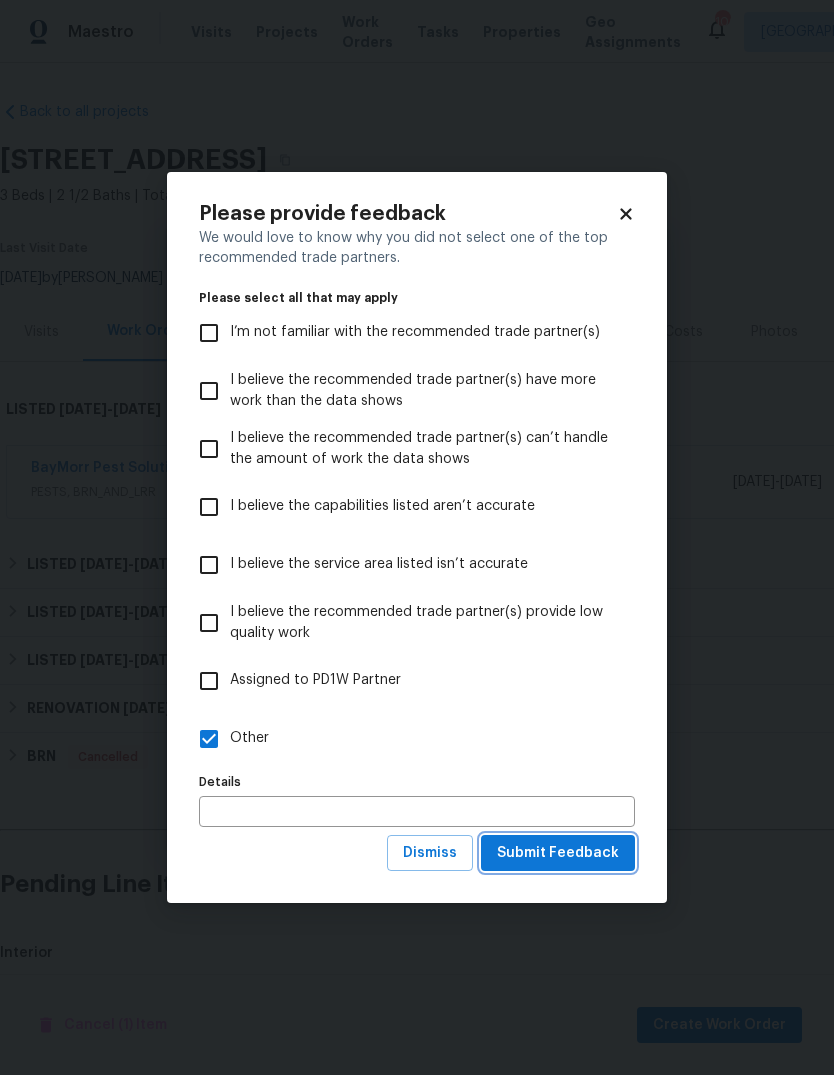 click on "Submit Feedback" at bounding box center (558, 853) 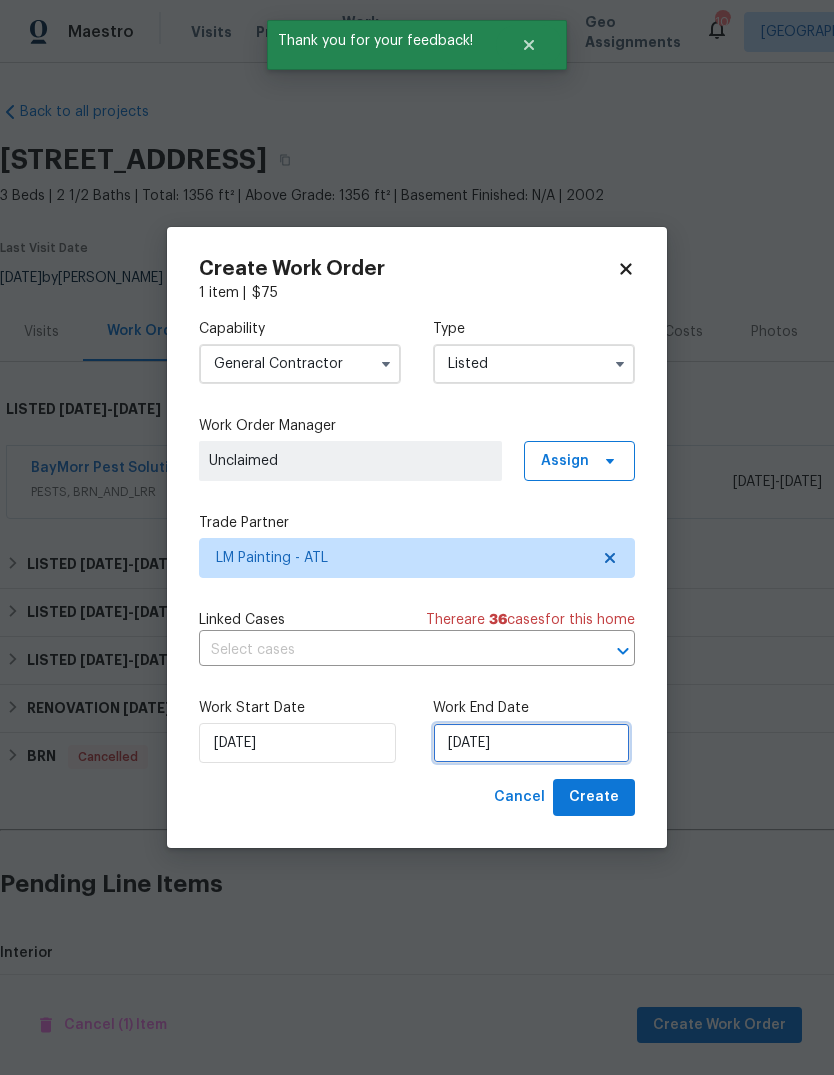 click on "7/17/2025" at bounding box center [531, 743] 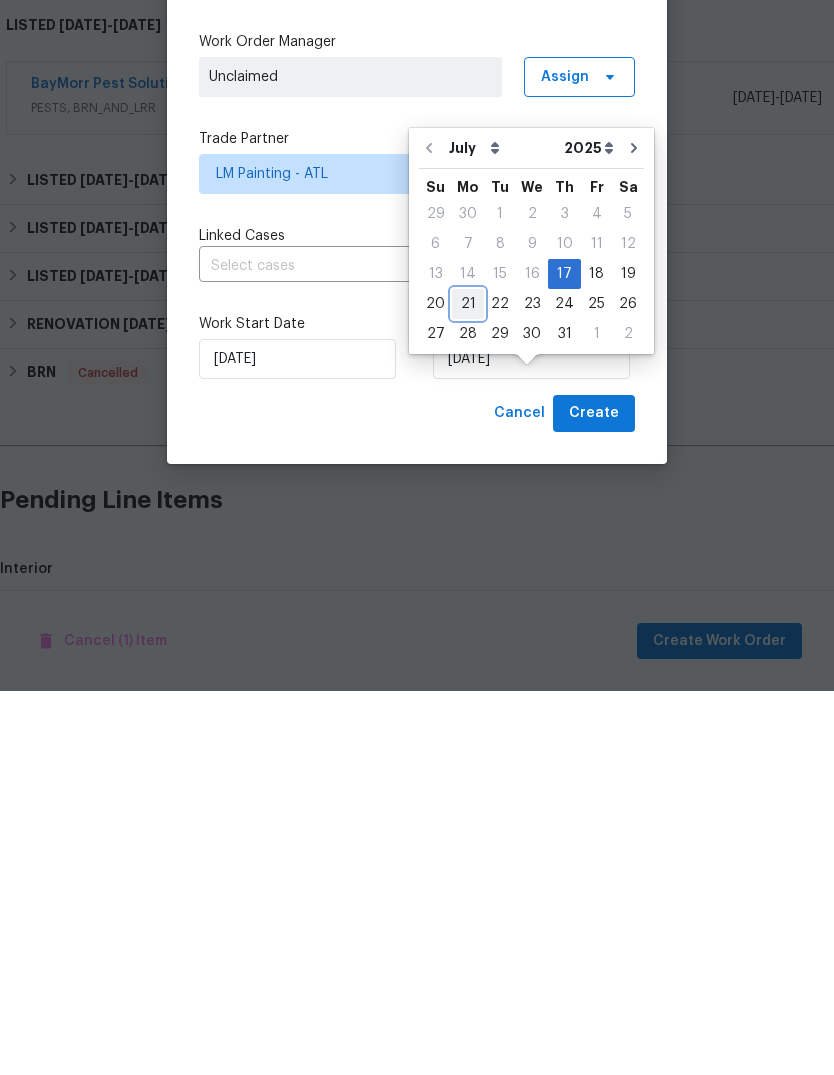 click on "21" at bounding box center (468, 688) 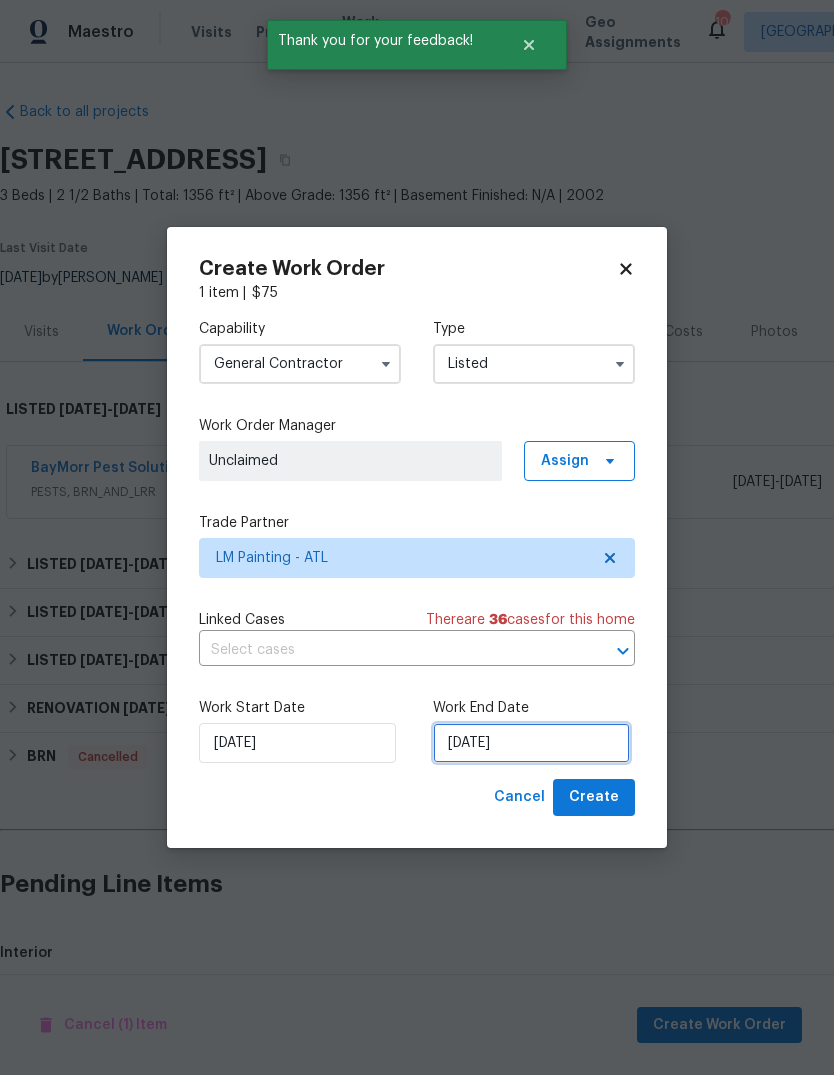 click on "7/21/2025" at bounding box center [531, 743] 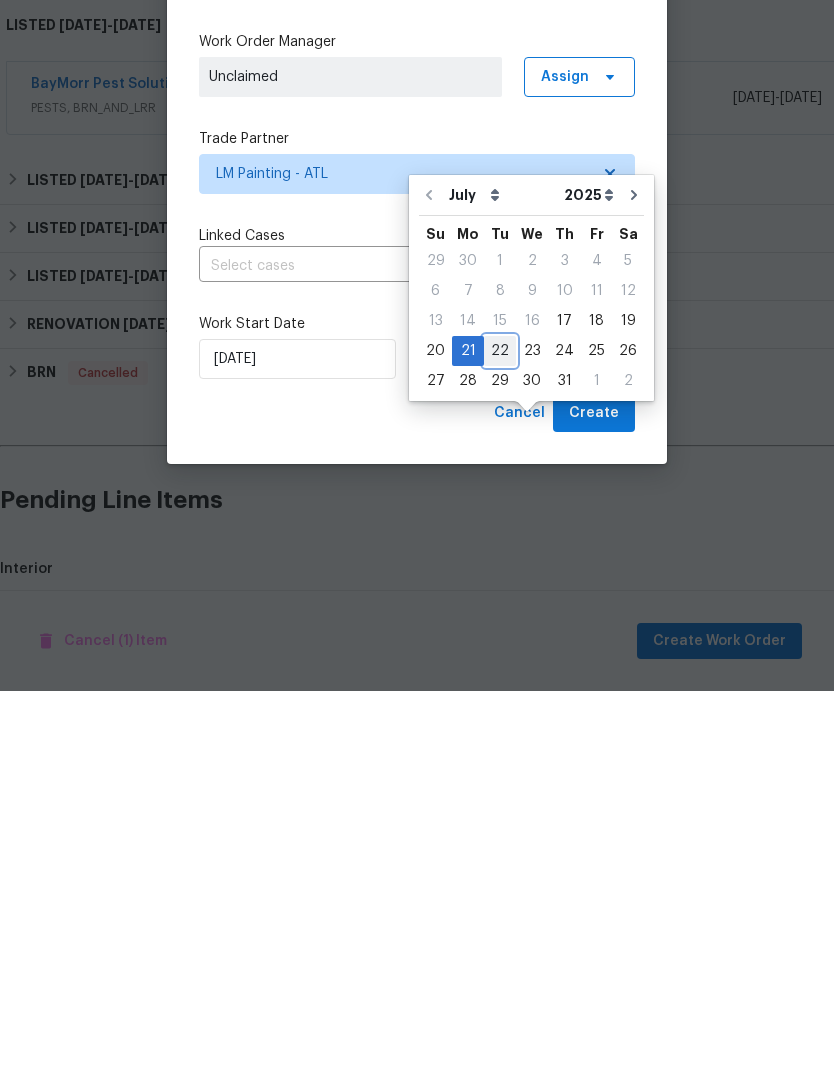 click on "22" at bounding box center (500, 735) 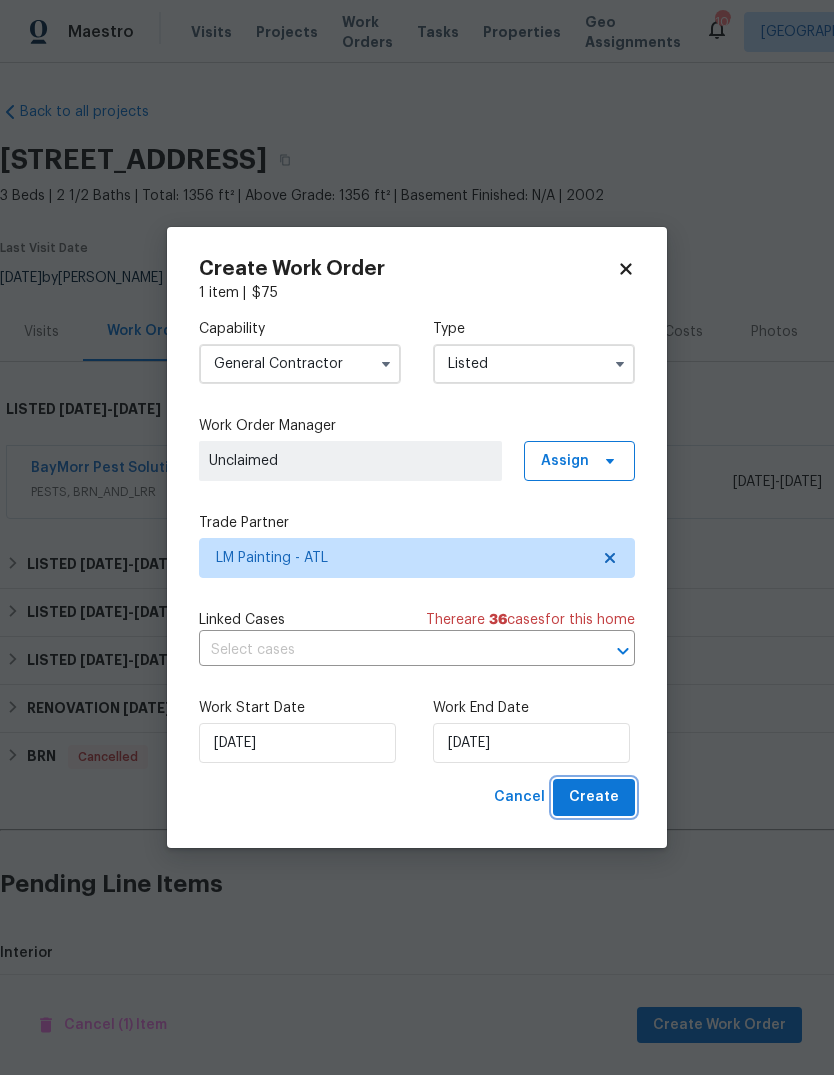 click on "Create" at bounding box center (594, 797) 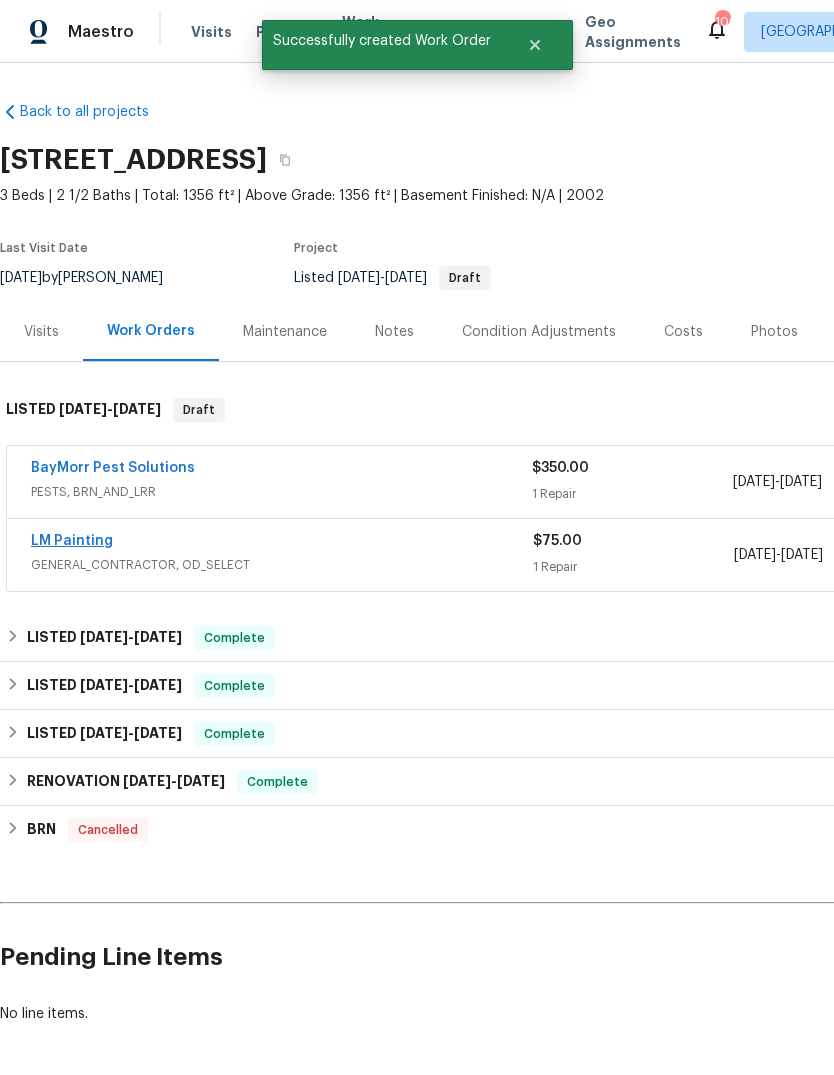 click on "LM Painting" at bounding box center [72, 541] 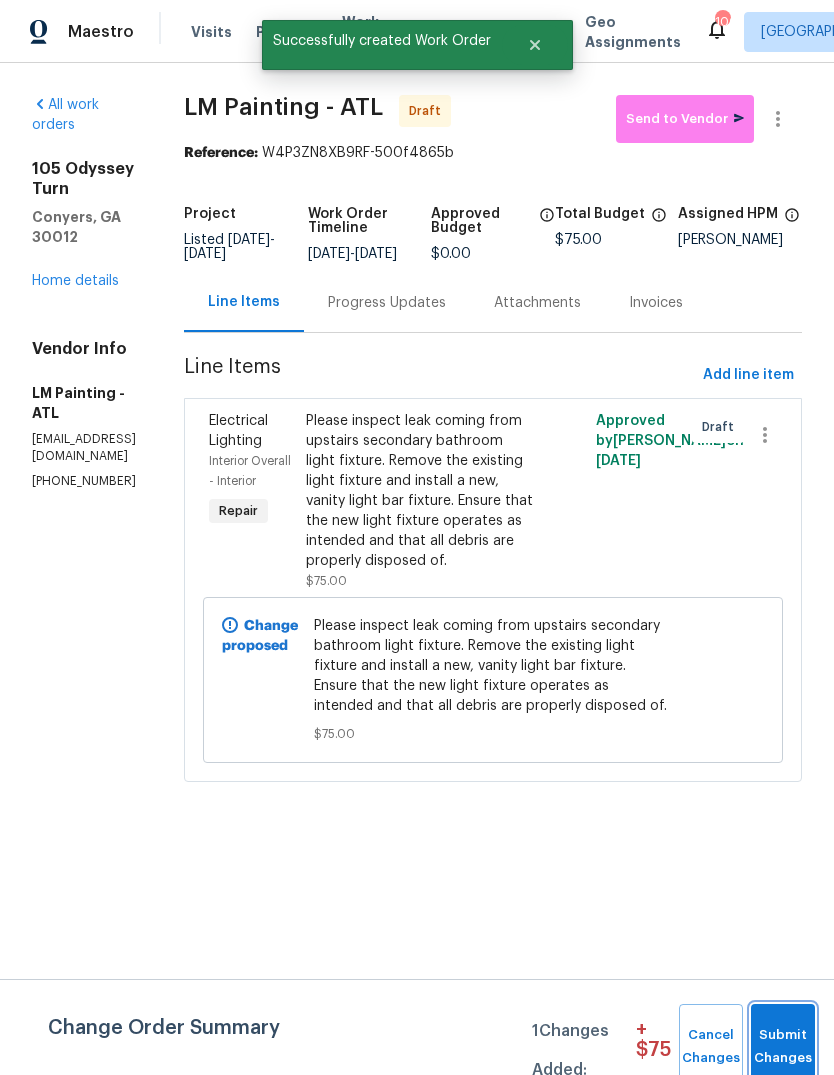 click on "Submit Changes" at bounding box center [783, 1047] 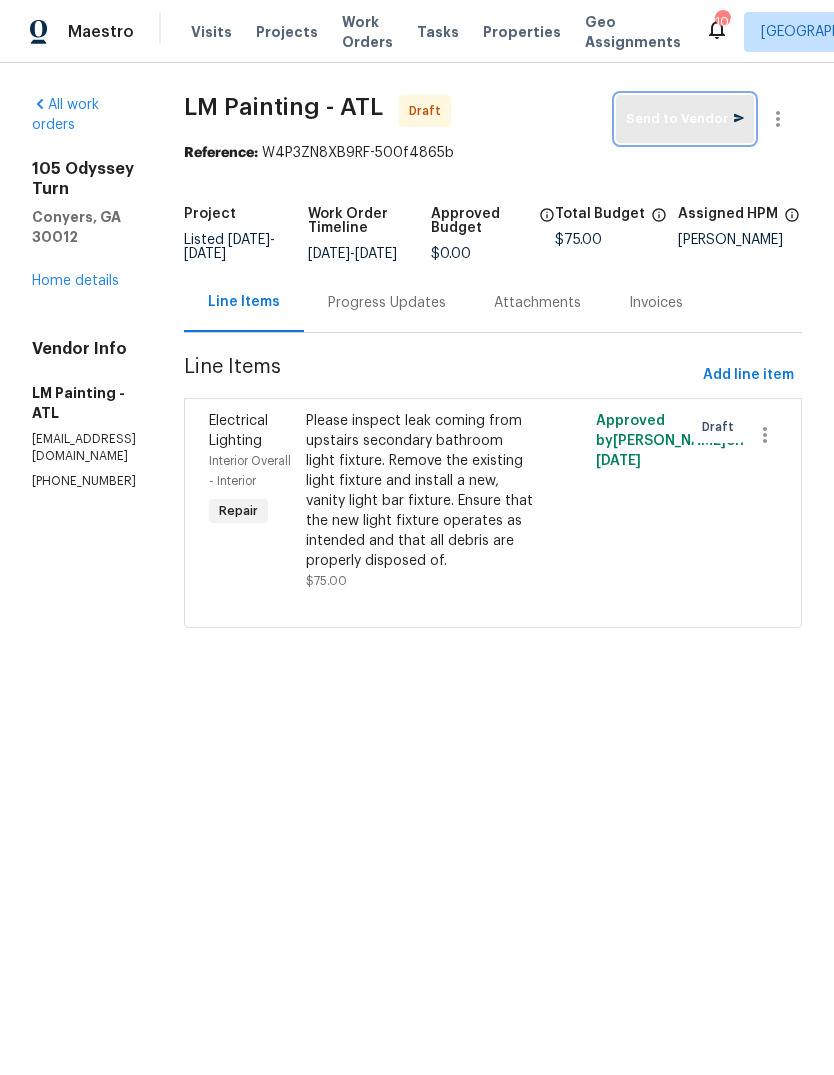 click on "Send to Vendor" at bounding box center (685, 119) 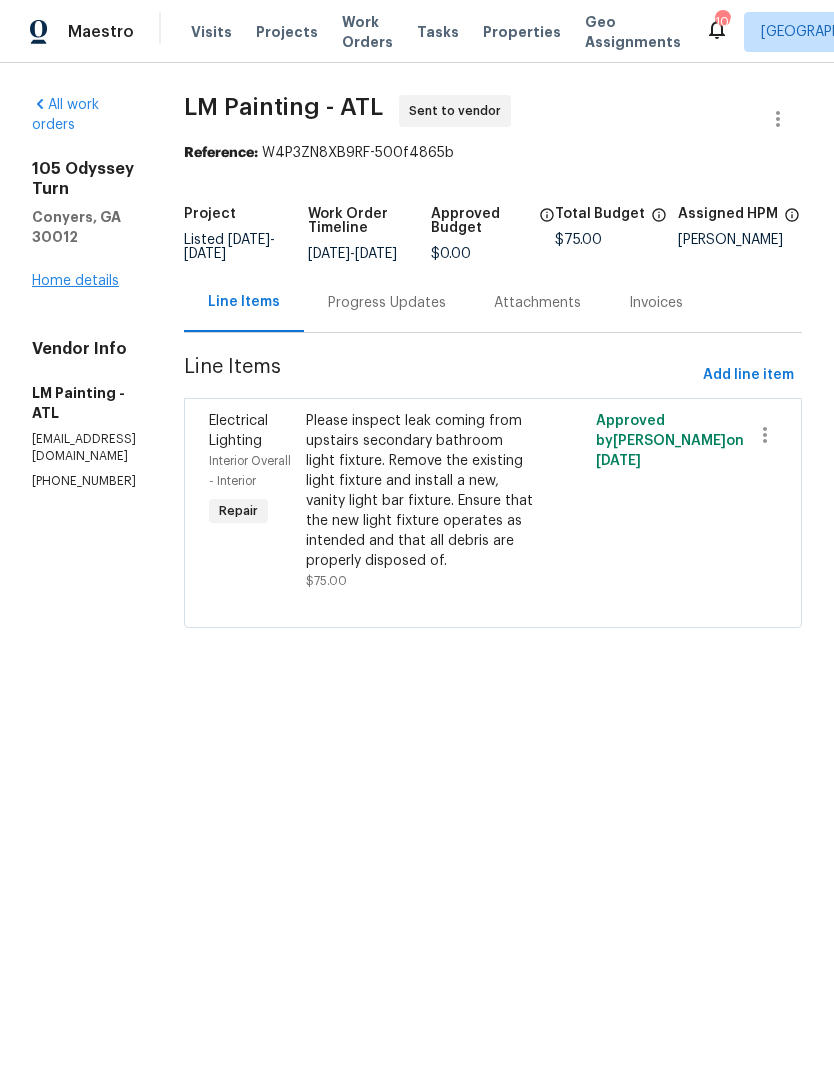 click on "Home details" at bounding box center [75, 281] 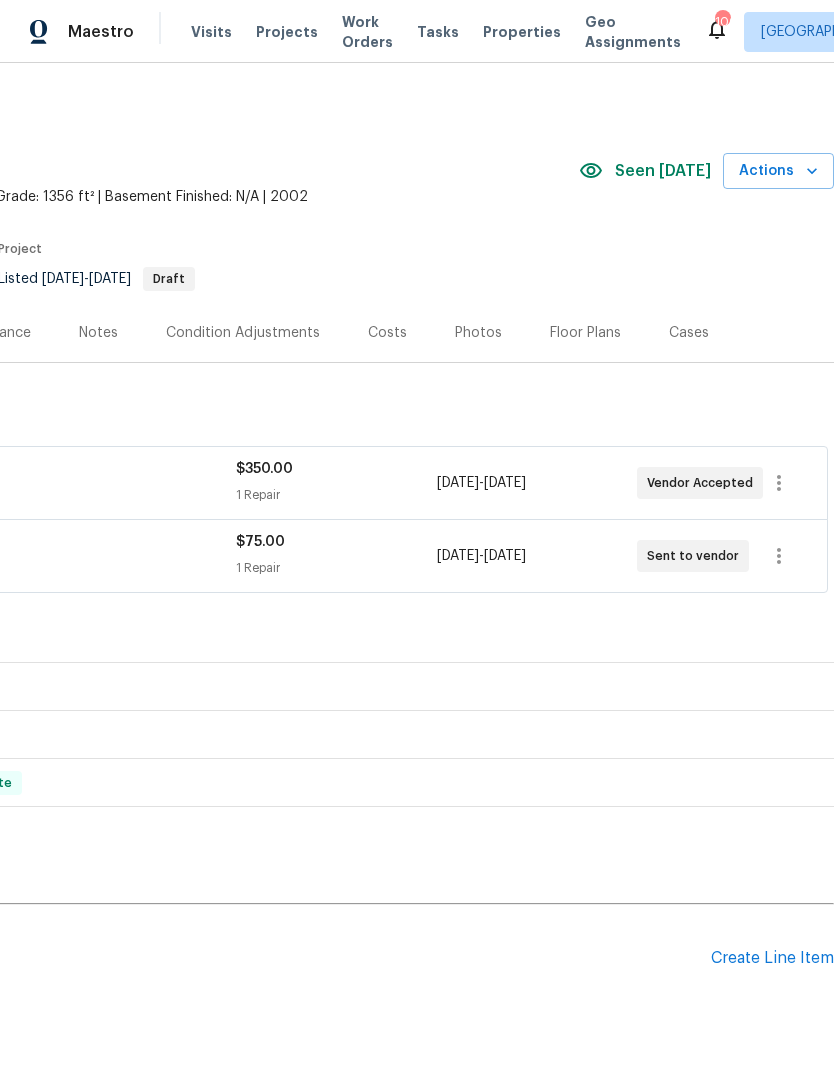 scroll, scrollTop: 0, scrollLeft: 296, axis: horizontal 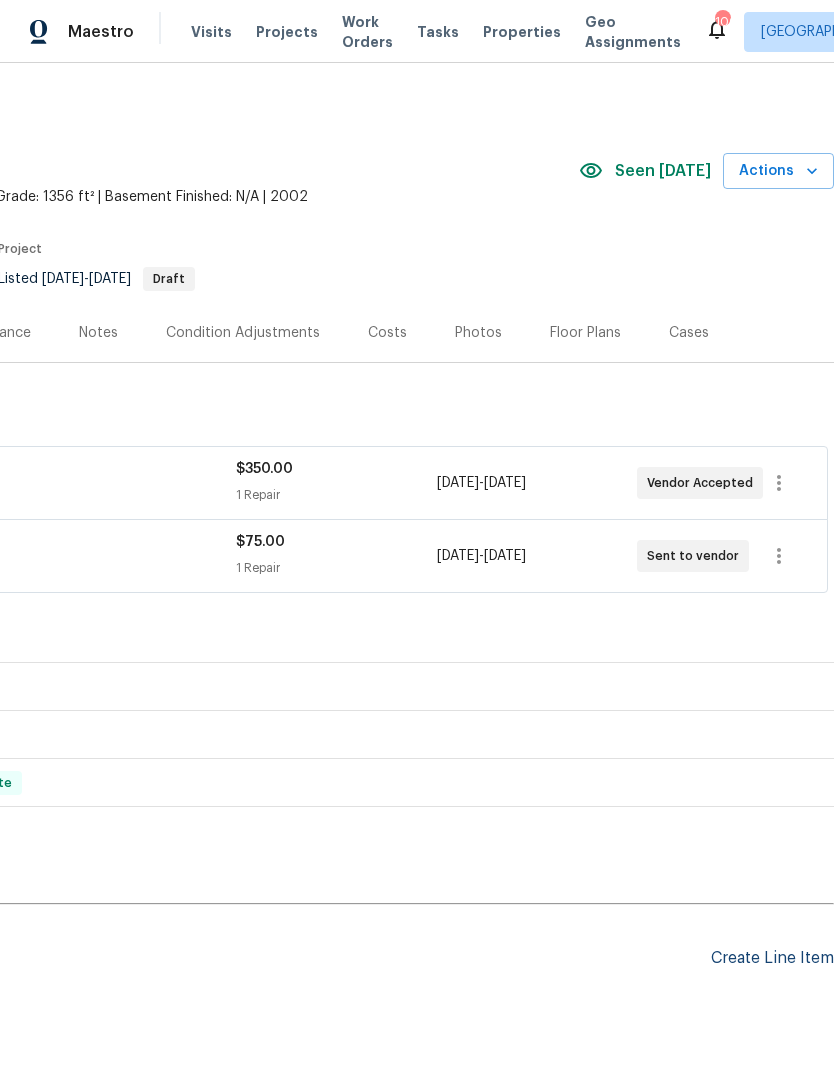 click on "Create Line Item" at bounding box center [772, 958] 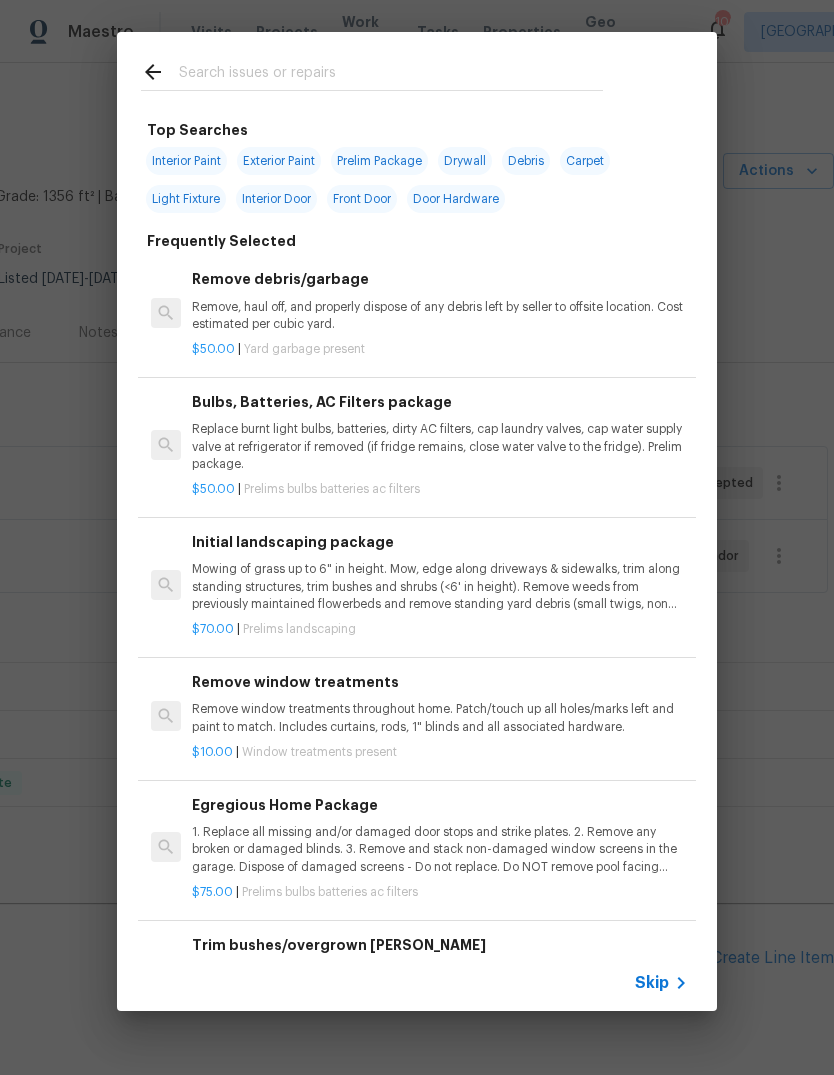 click at bounding box center [391, 75] 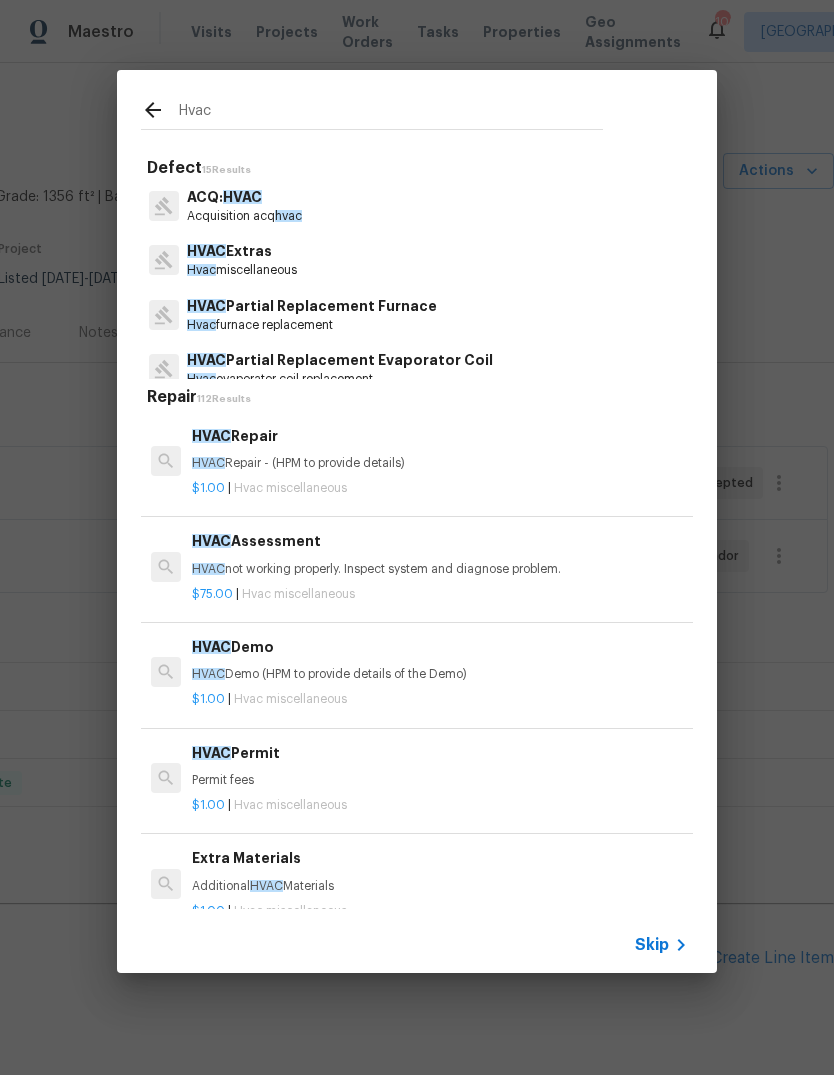 type on "Hvac" 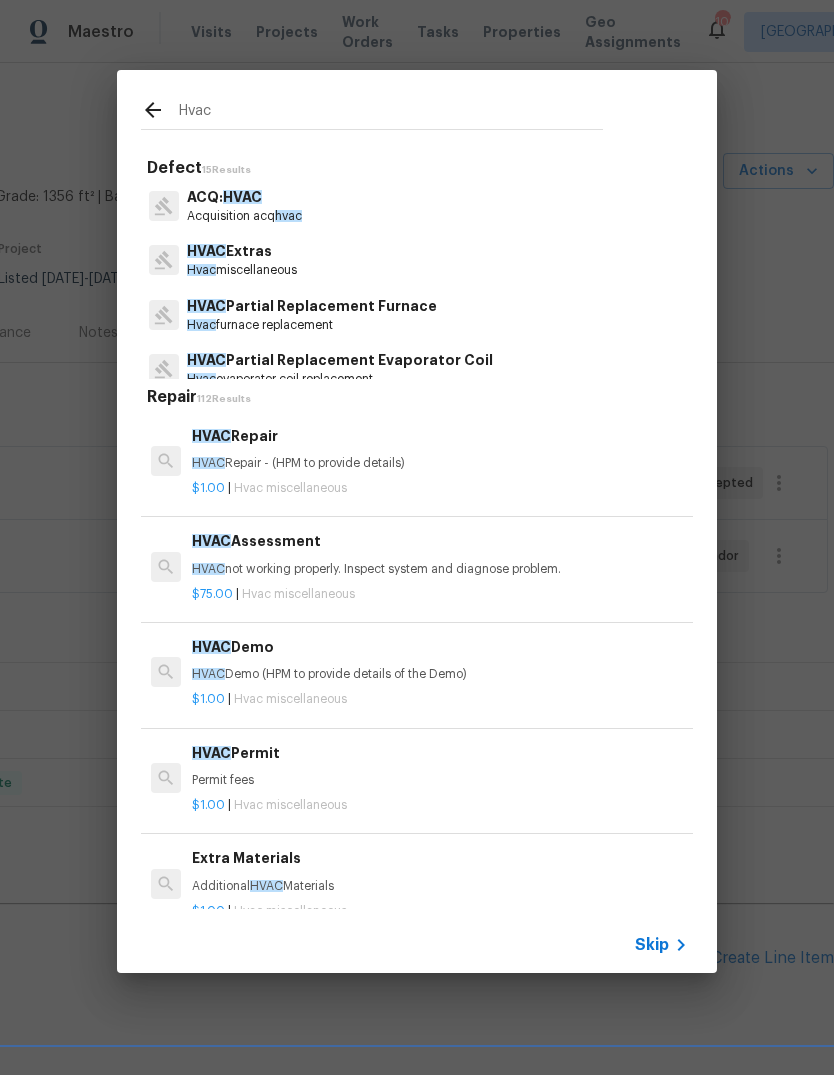 click on "HVAC  Extras Hvac  miscellaneous" at bounding box center (417, 260) 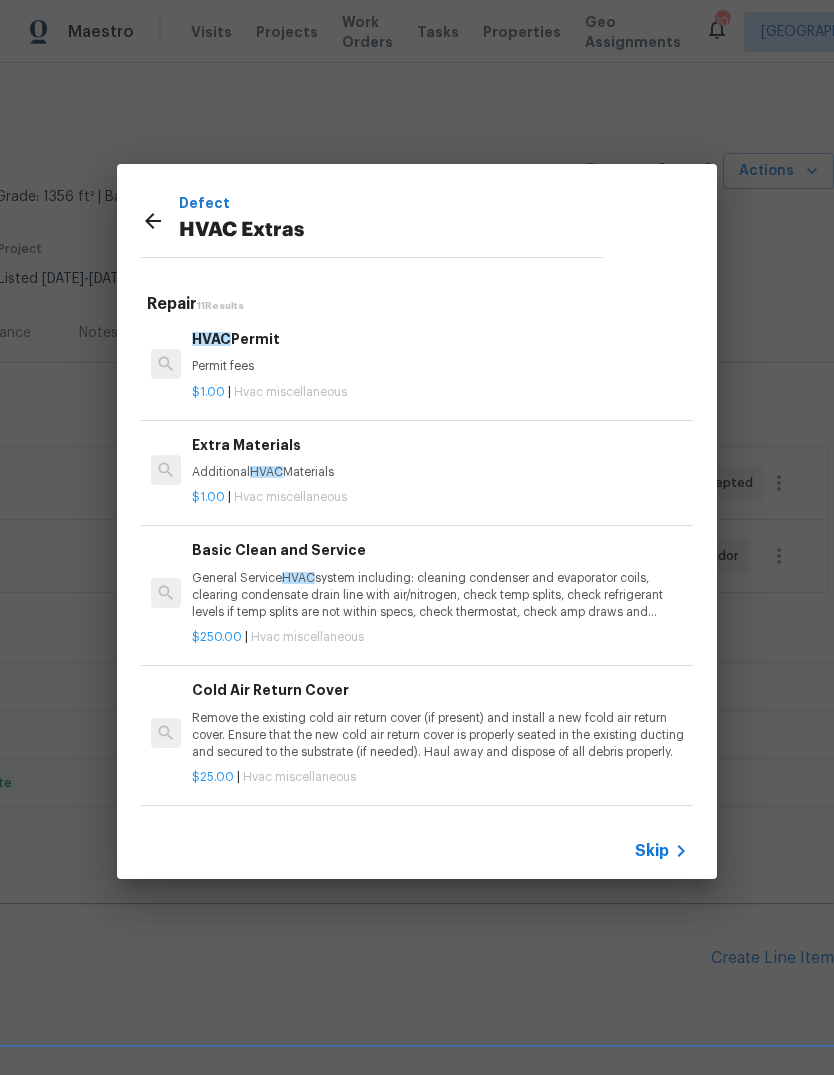 scroll, scrollTop: 321, scrollLeft: 0, axis: vertical 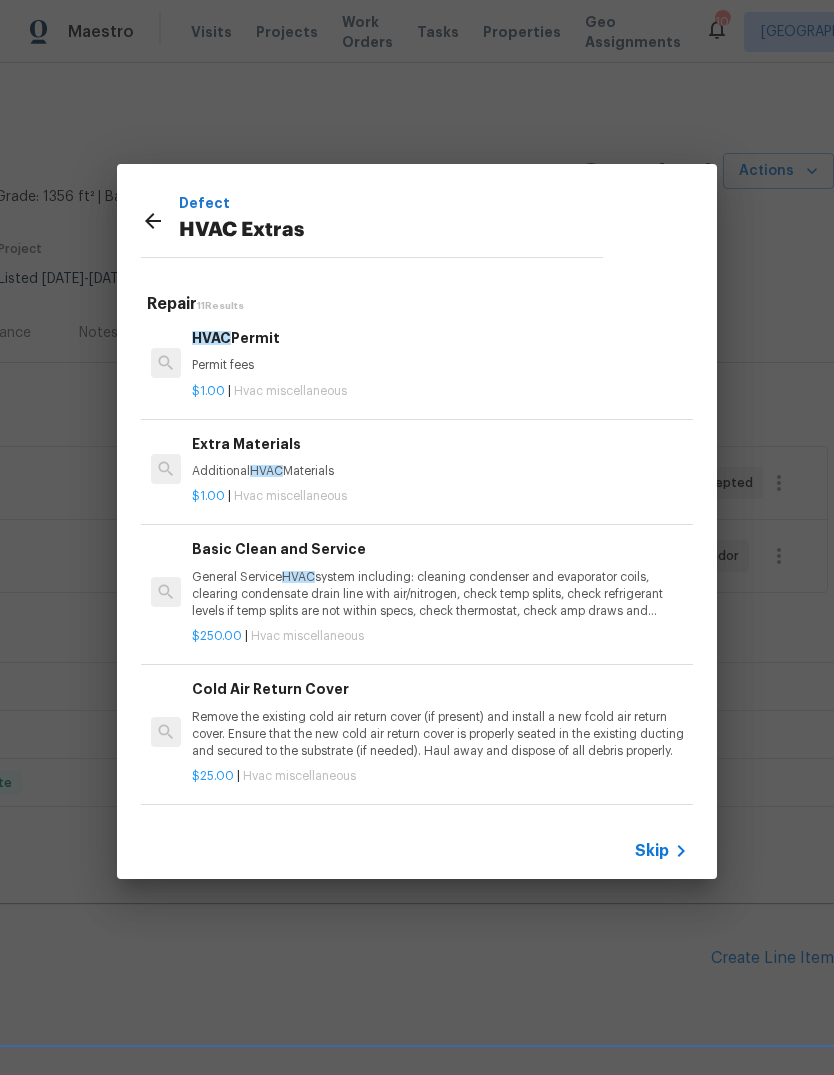 click on "General Service  HVAC  system including: cleaning condenser and evaporator coils, clearing condensate drain line with air/nitrogen, check temp splits, check refrigerant levels if temp splits are not within specs, check thermostat, check amp draws and confirm they are within manufacturer specifications - Overall condition of the unit should ensure proper temp splits." at bounding box center [440, 594] 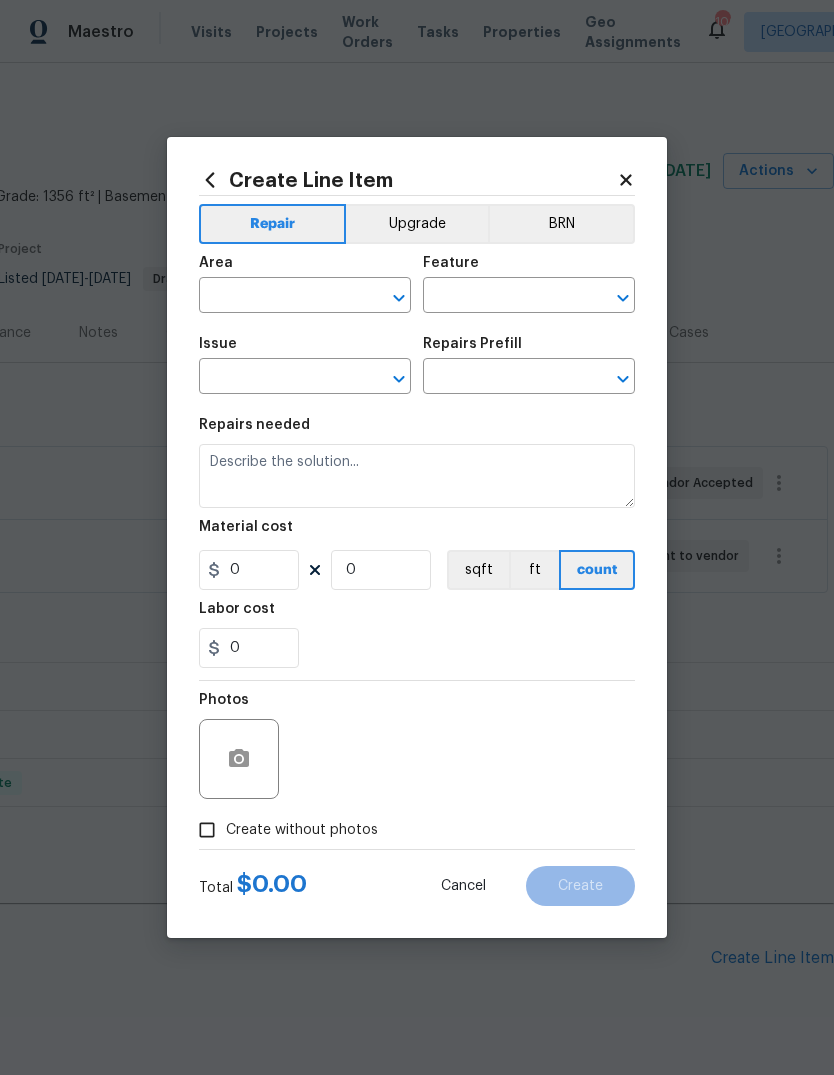 type on "HVAC" 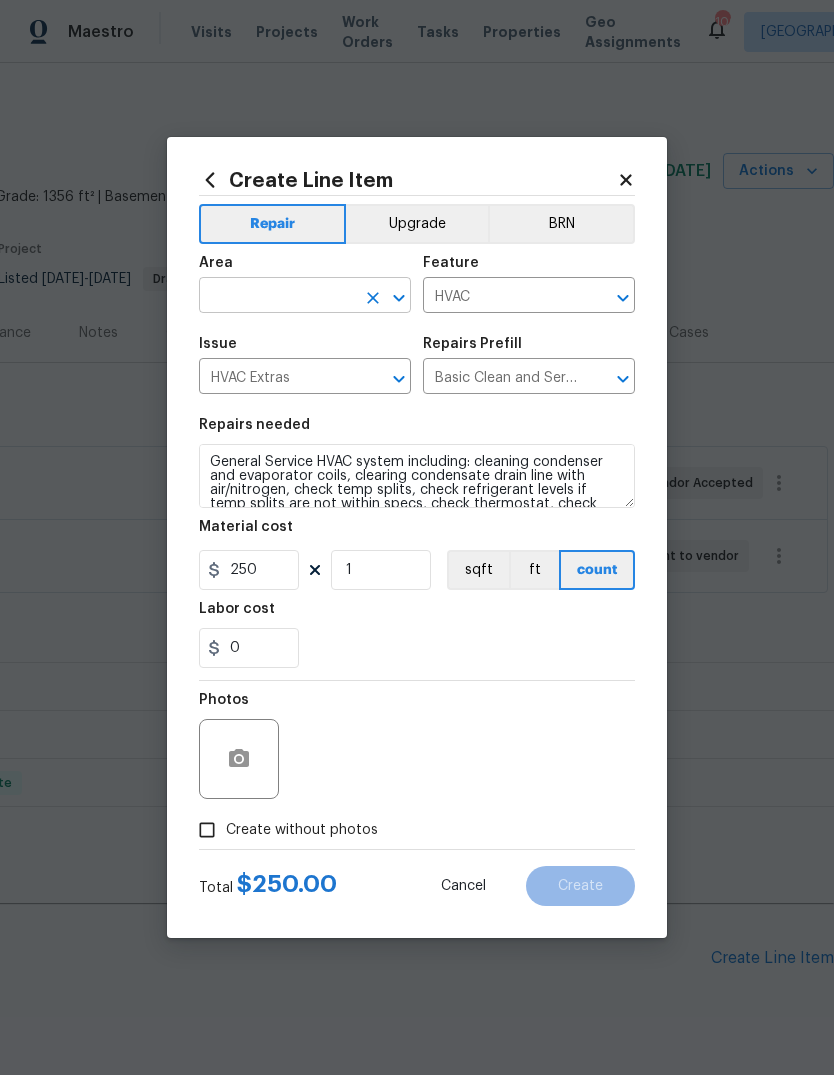 click on "Area ​" at bounding box center (305, 284) 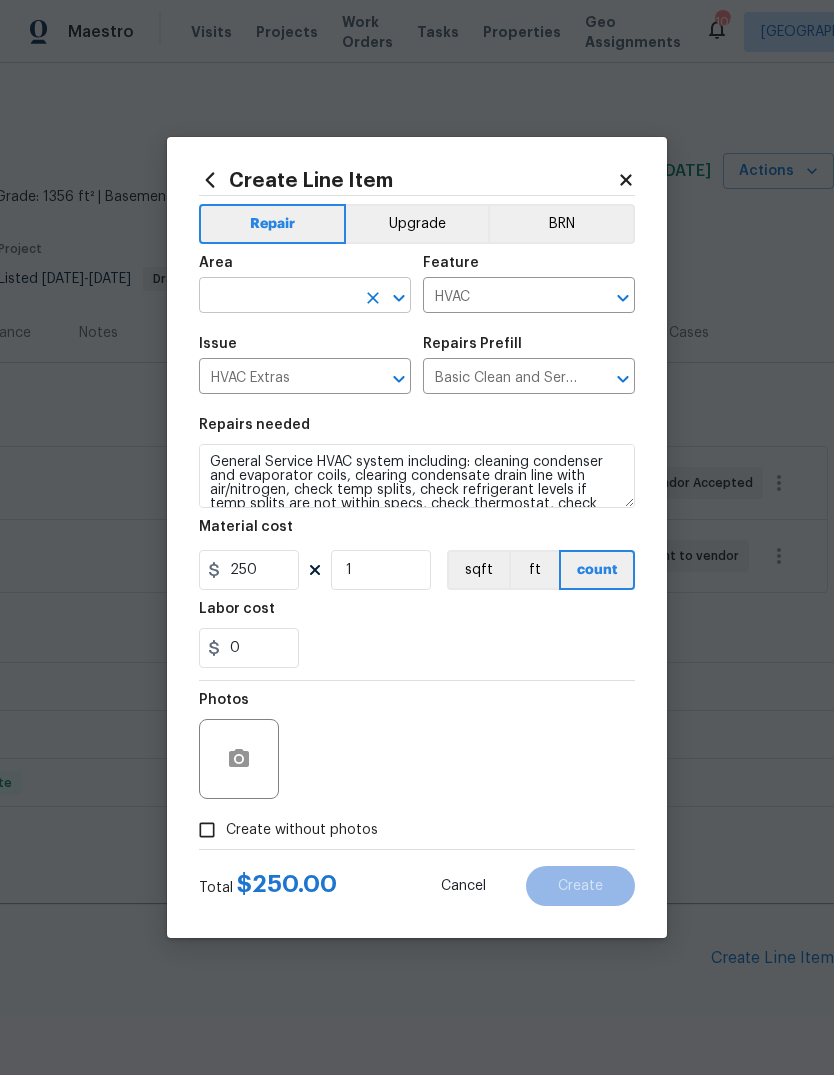 click at bounding box center [277, 297] 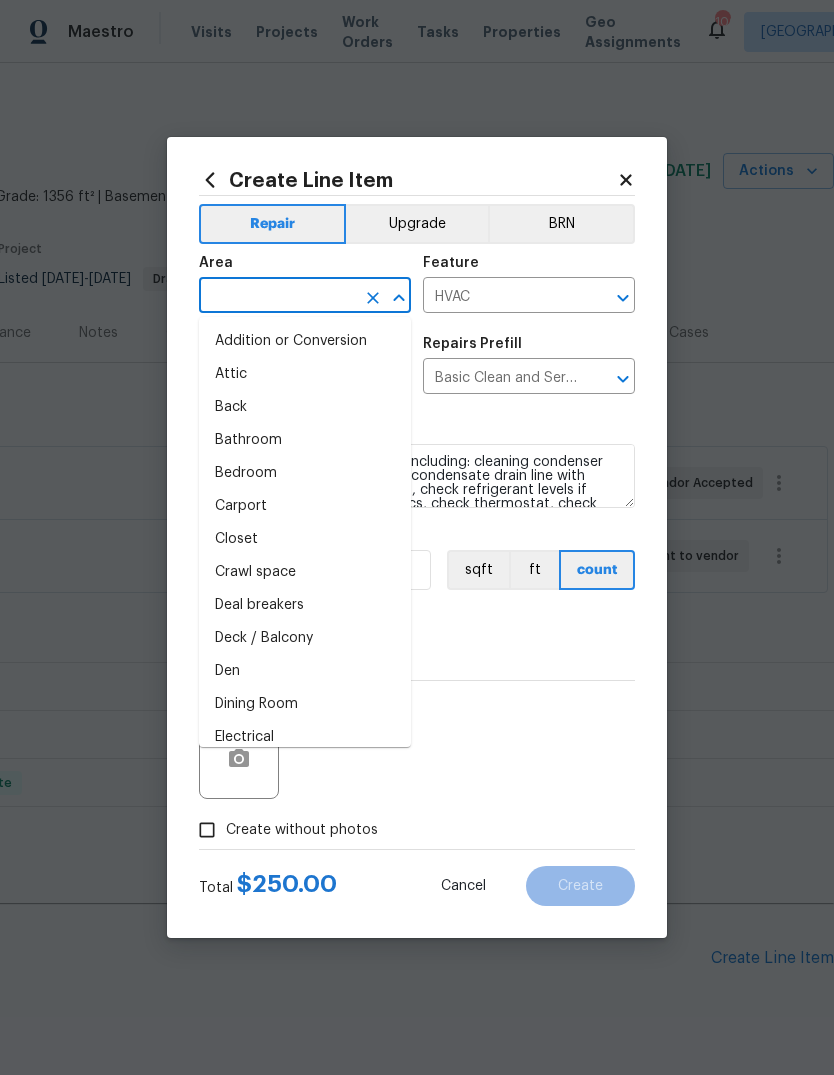 click at bounding box center (277, 297) 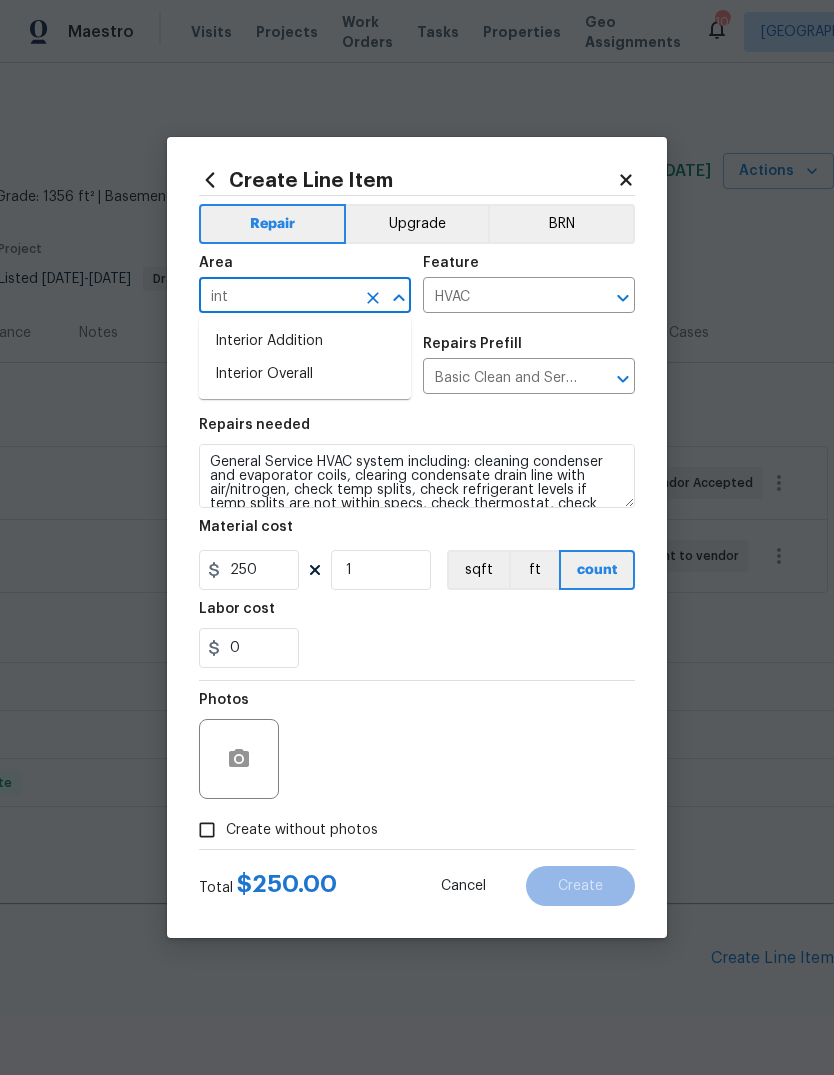click on "Interior Overall" at bounding box center (305, 374) 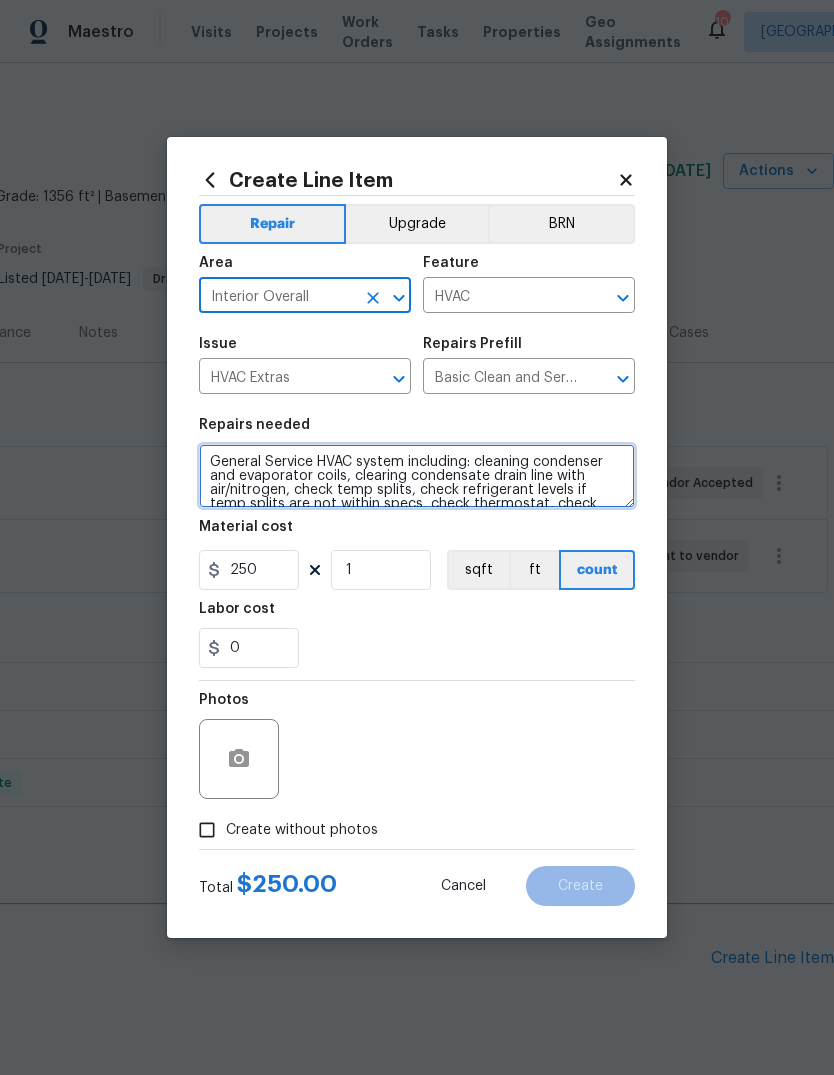 click on "General Service HVAC system including: cleaning condenser and evaporator coils, clearing condensate drain line with air/nitrogen, check temp splits, check refrigerant levels if temp splits are not within specs, check thermostat, check amp draws and confirm they are within manufacturer specifications - Overall condition of the unit should ensure proper temp splits." at bounding box center [417, 476] 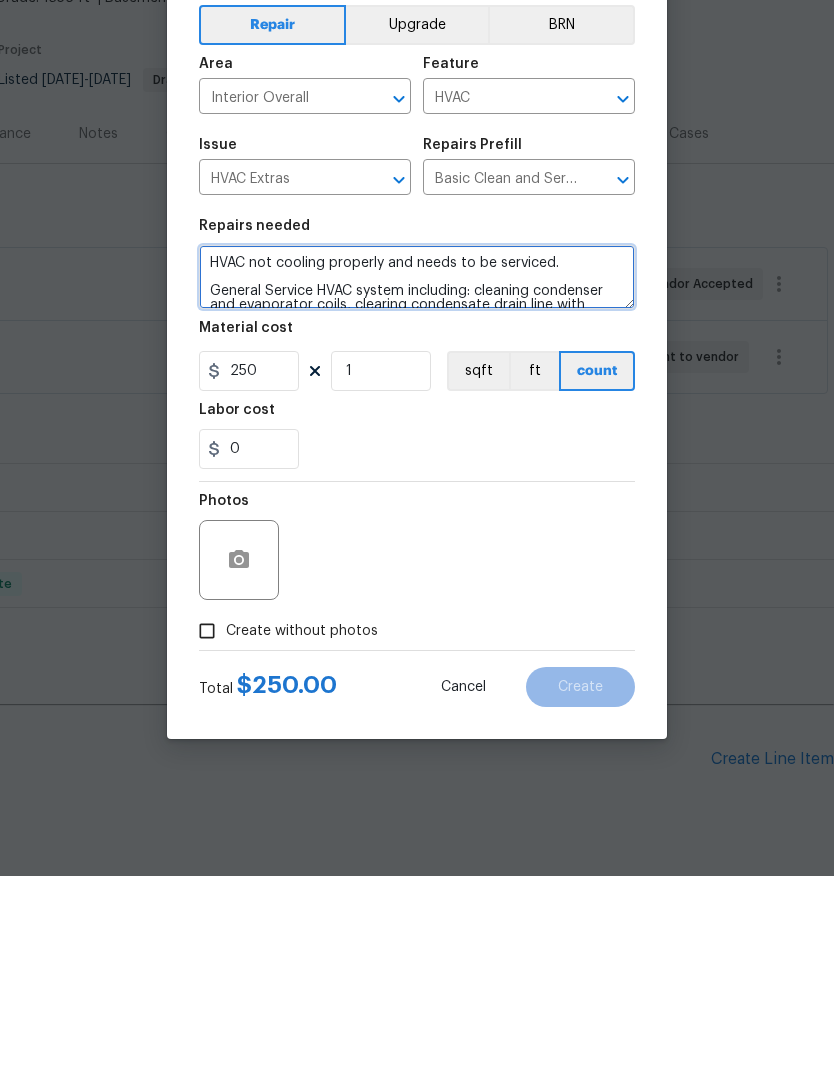 type on "HVAC not cooling properly and needs to be serviced.
General Service HVAC system including: cleaning condenser and evaporator coils, clearing condensate drain line with air/nitrogen, check temp splits, check refrigerant levels if temp splits are not within specs, check thermostat, check amp draws and confirm they are within manufacturer specifications - Overall condition of the unit should ensure proper temp splits." 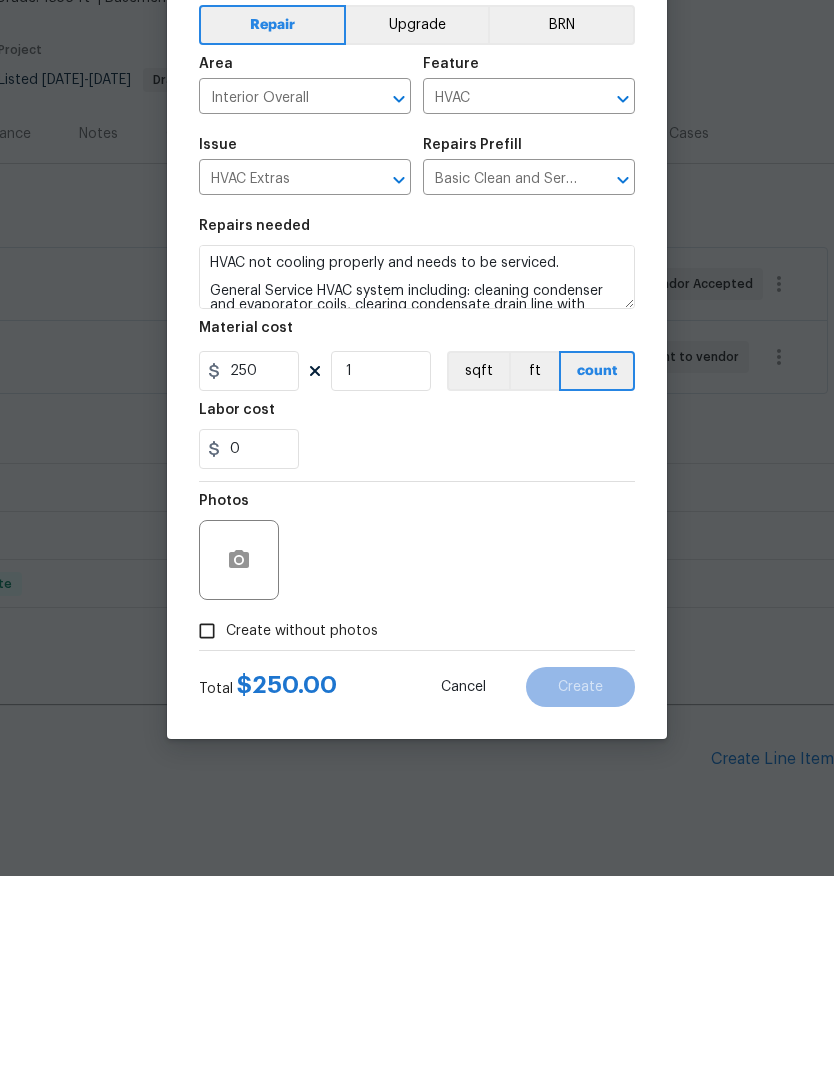 click on "Create without photos" at bounding box center [207, 830] 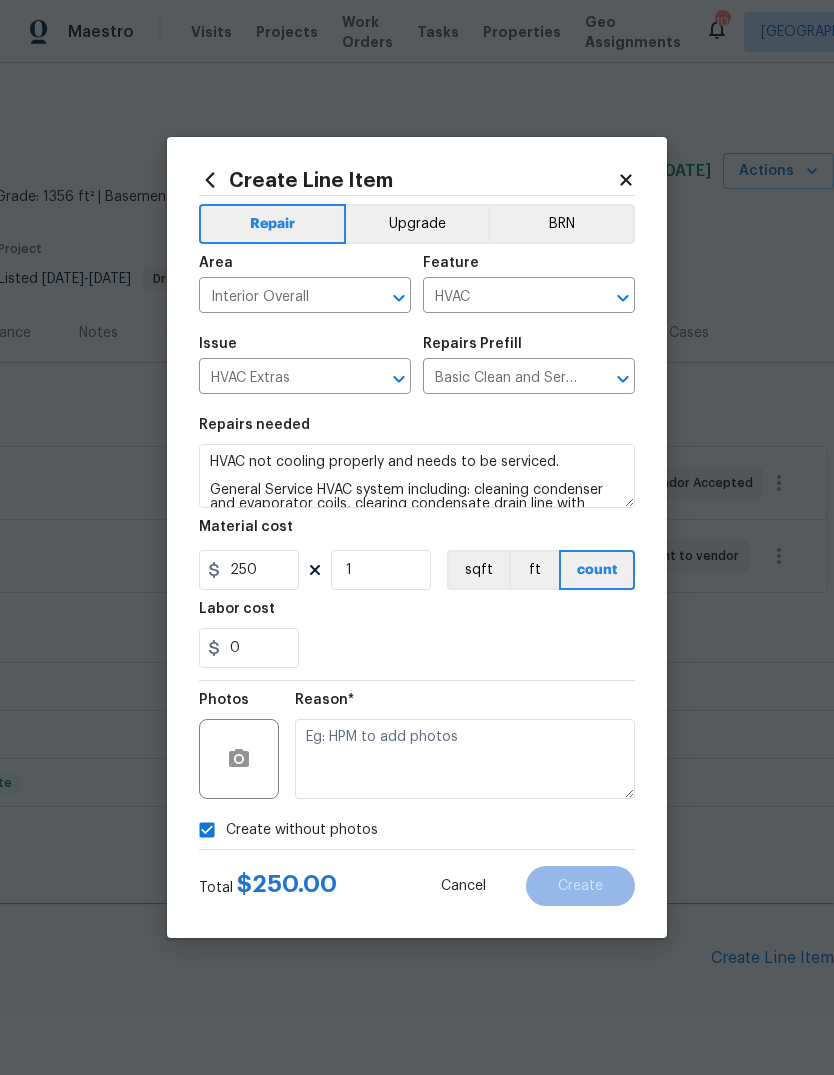 click at bounding box center (465, 759) 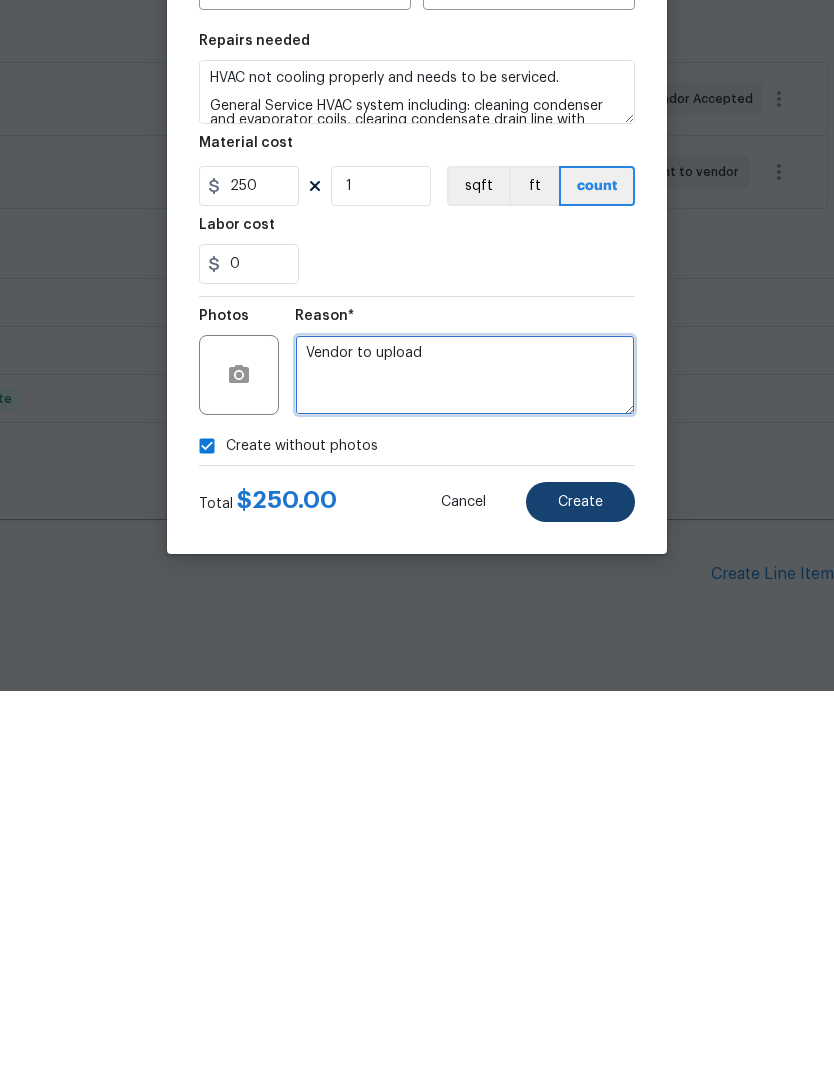 type on "Vendor to upload" 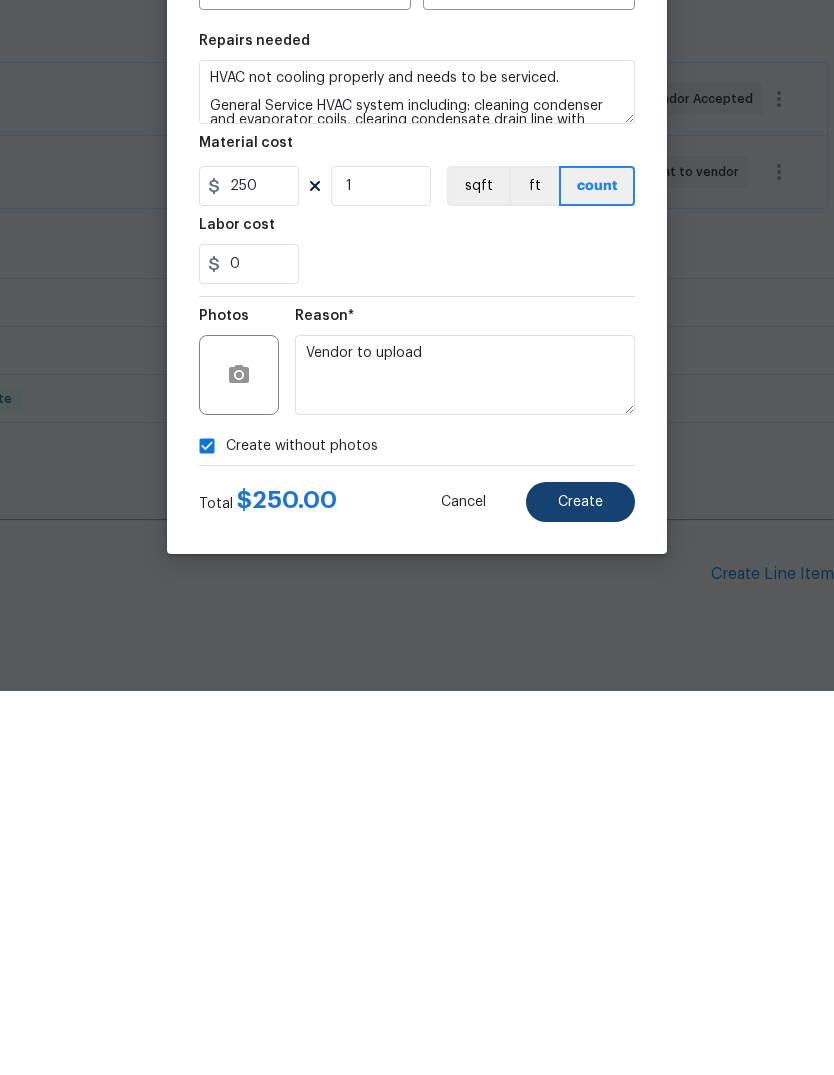 click on "Create" at bounding box center (580, 886) 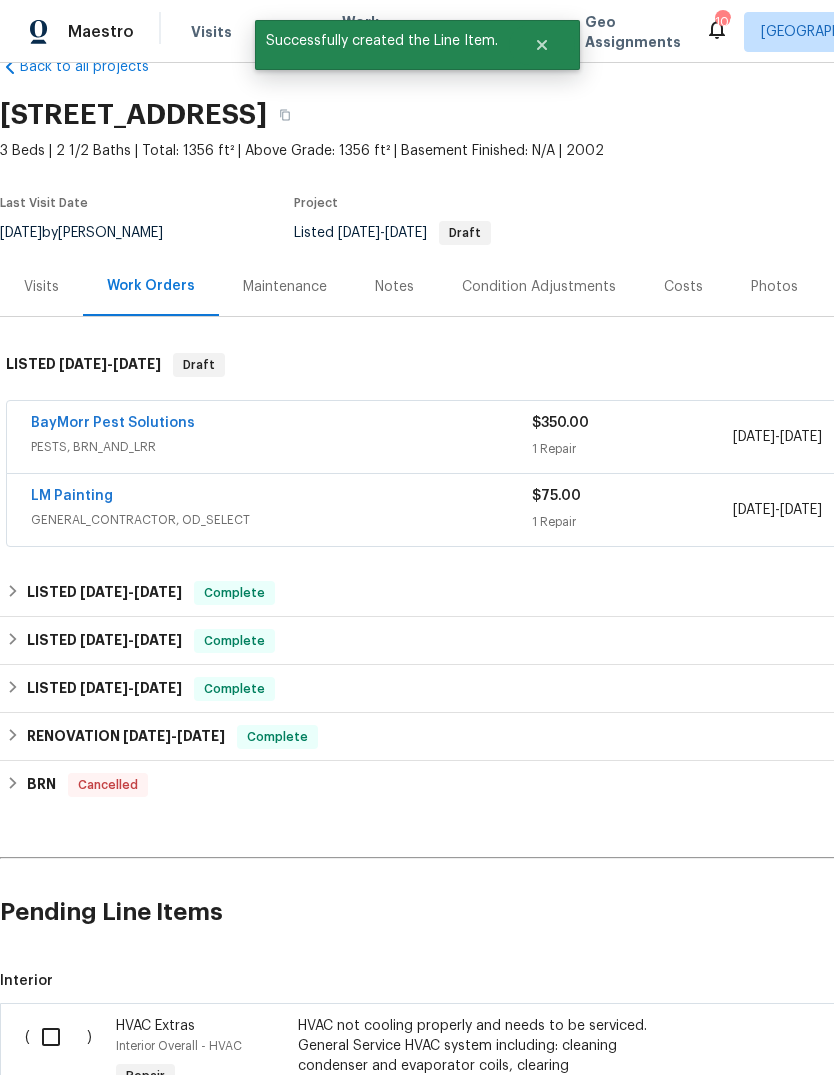 scroll, scrollTop: 47, scrollLeft: 0, axis: vertical 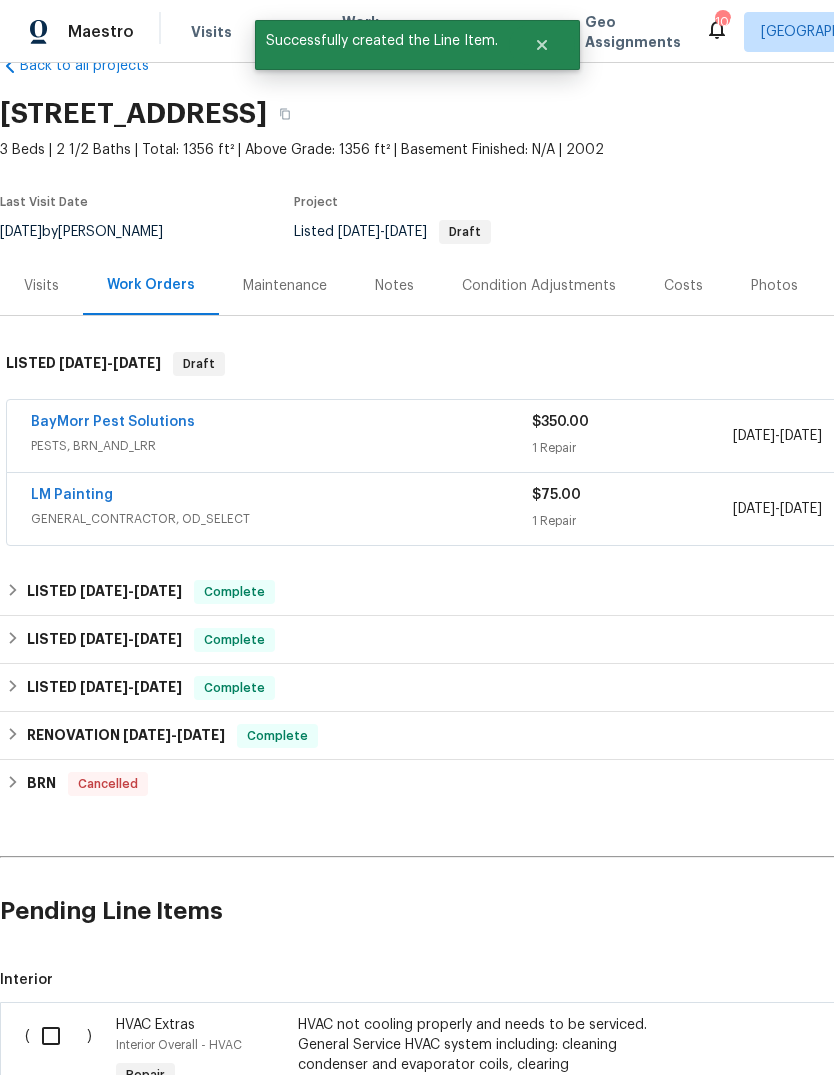 click at bounding box center (58, 1036) 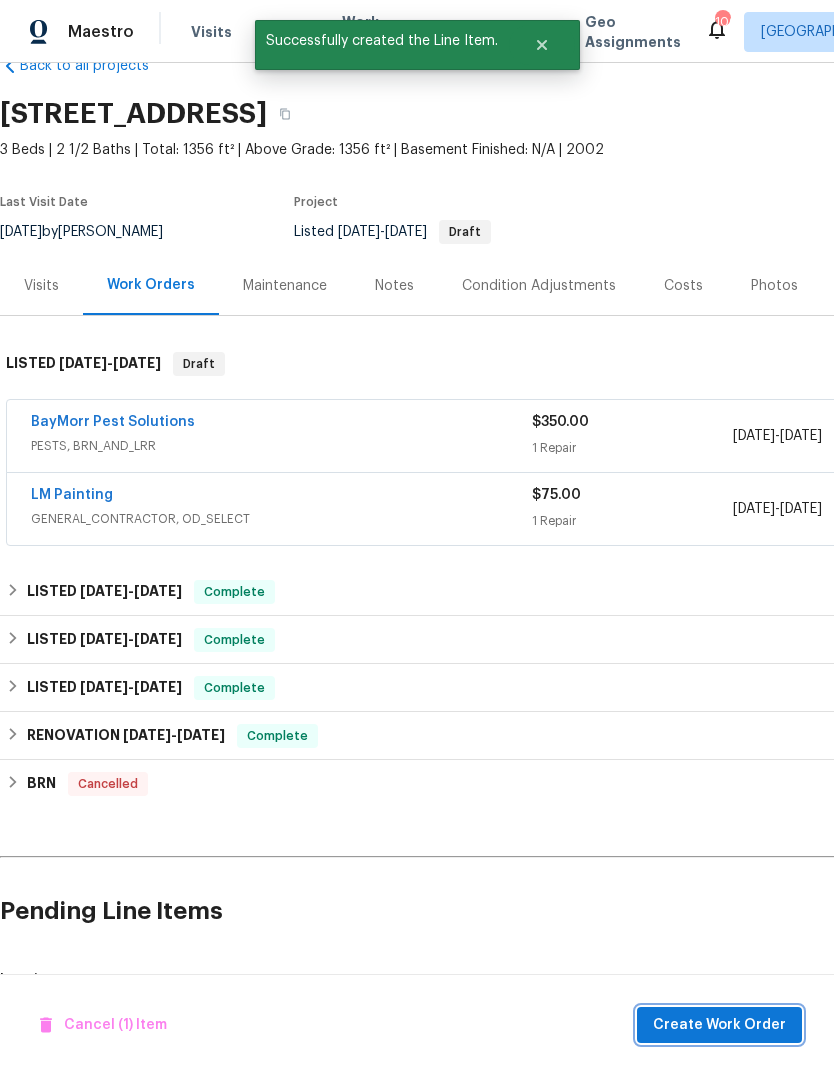 click on "Create Work Order" at bounding box center (719, 1025) 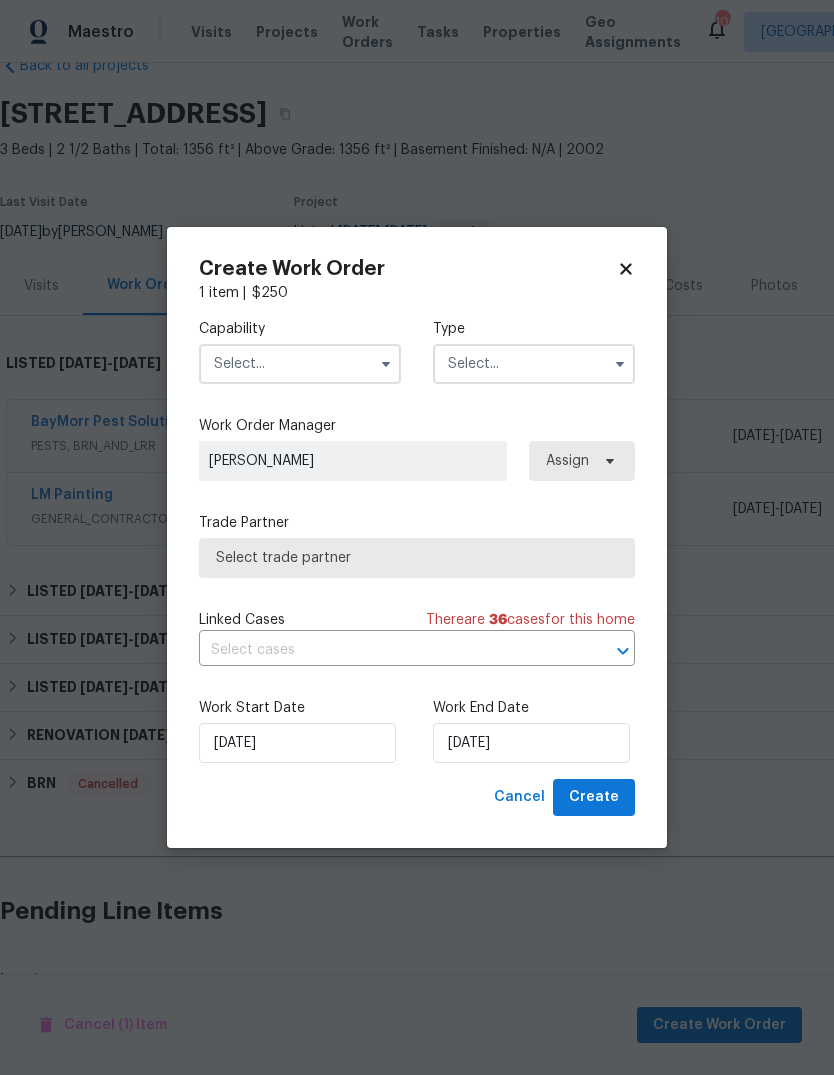 click at bounding box center (300, 364) 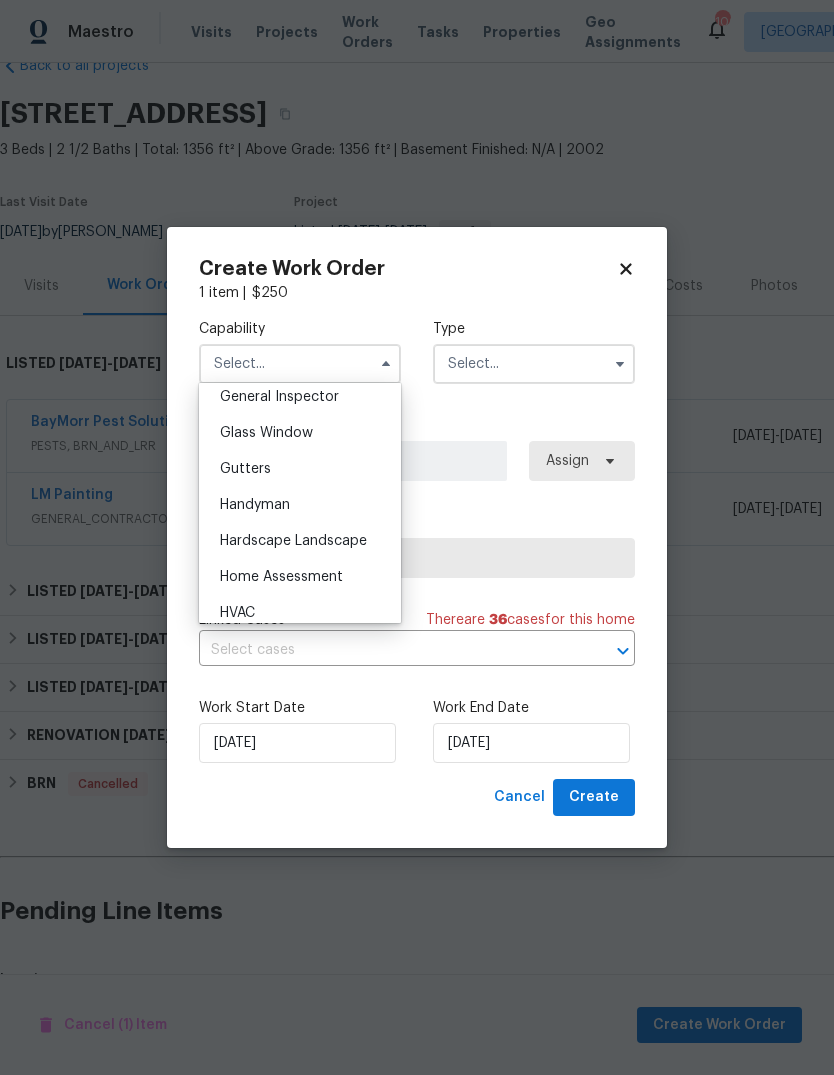 scroll, scrollTop: 1040, scrollLeft: 0, axis: vertical 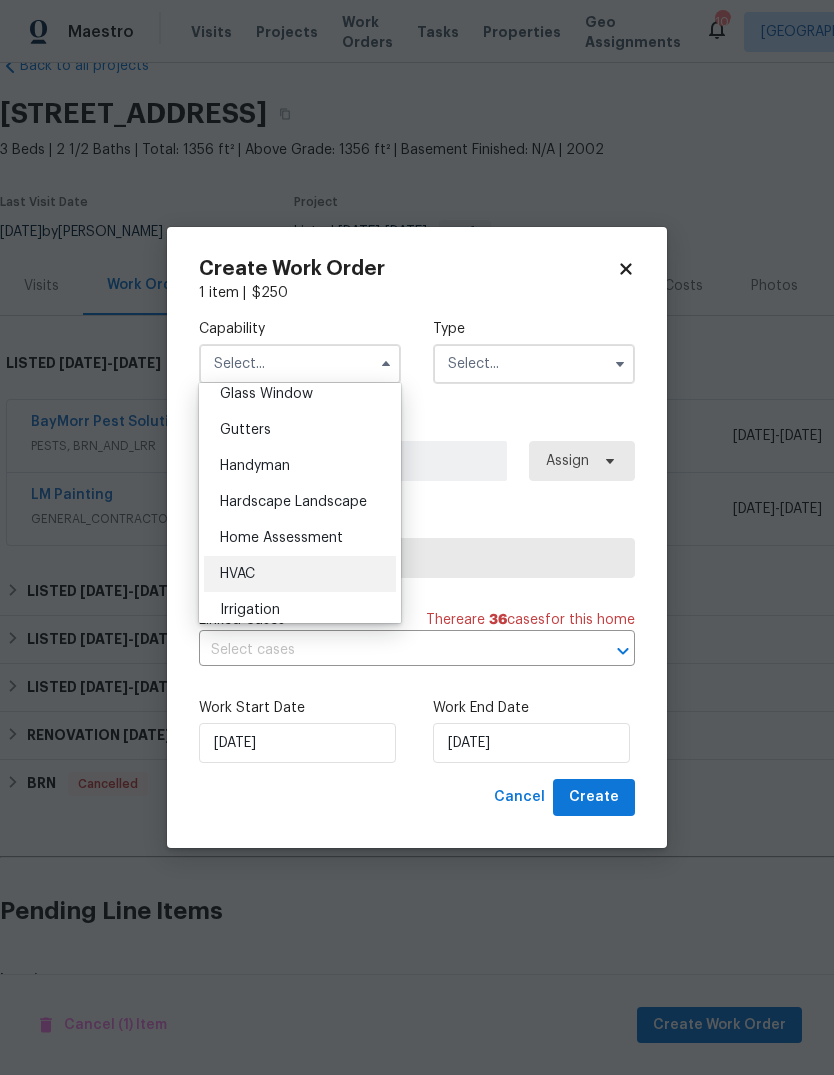 click on "HVAC" at bounding box center [300, 574] 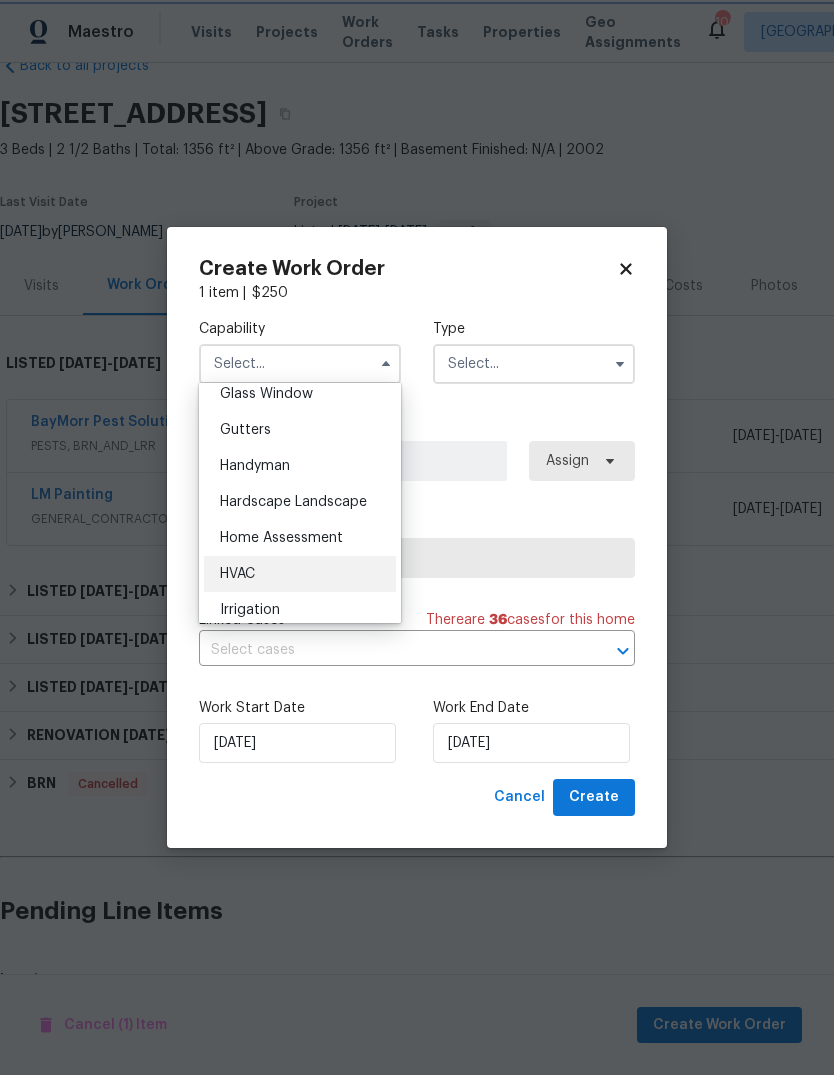 type on "HVAC" 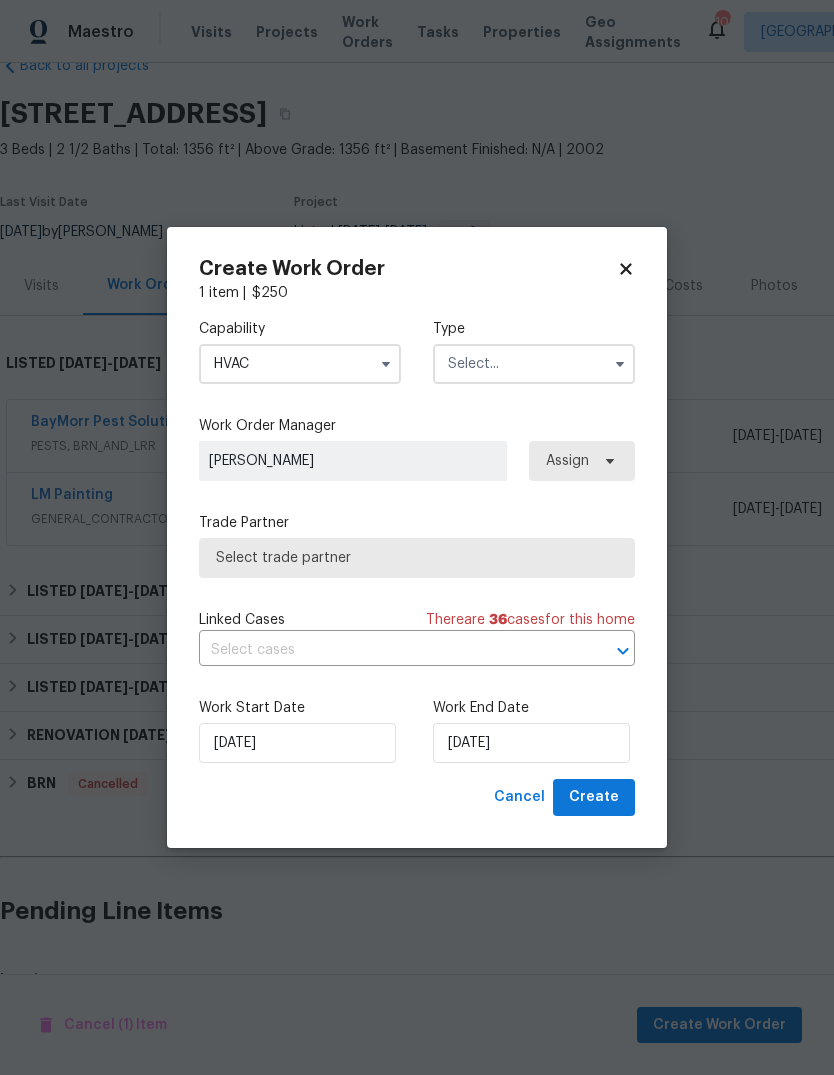 click at bounding box center [534, 364] 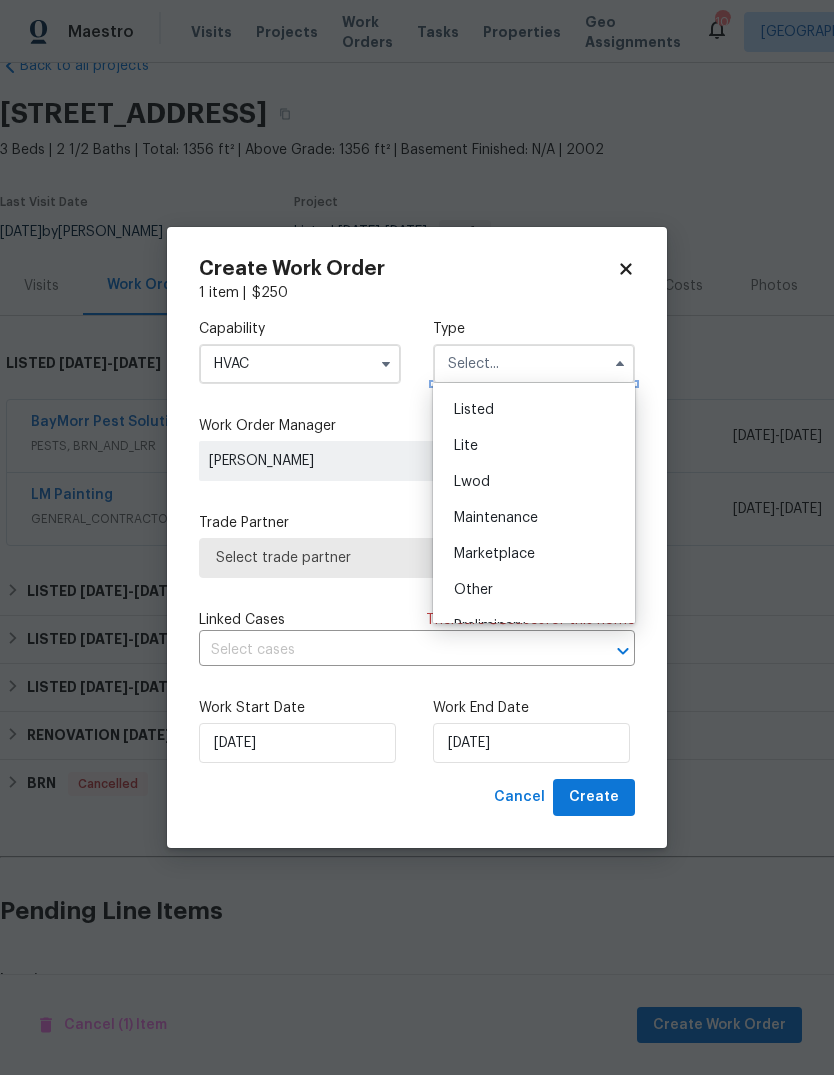 scroll, scrollTop: 207, scrollLeft: 0, axis: vertical 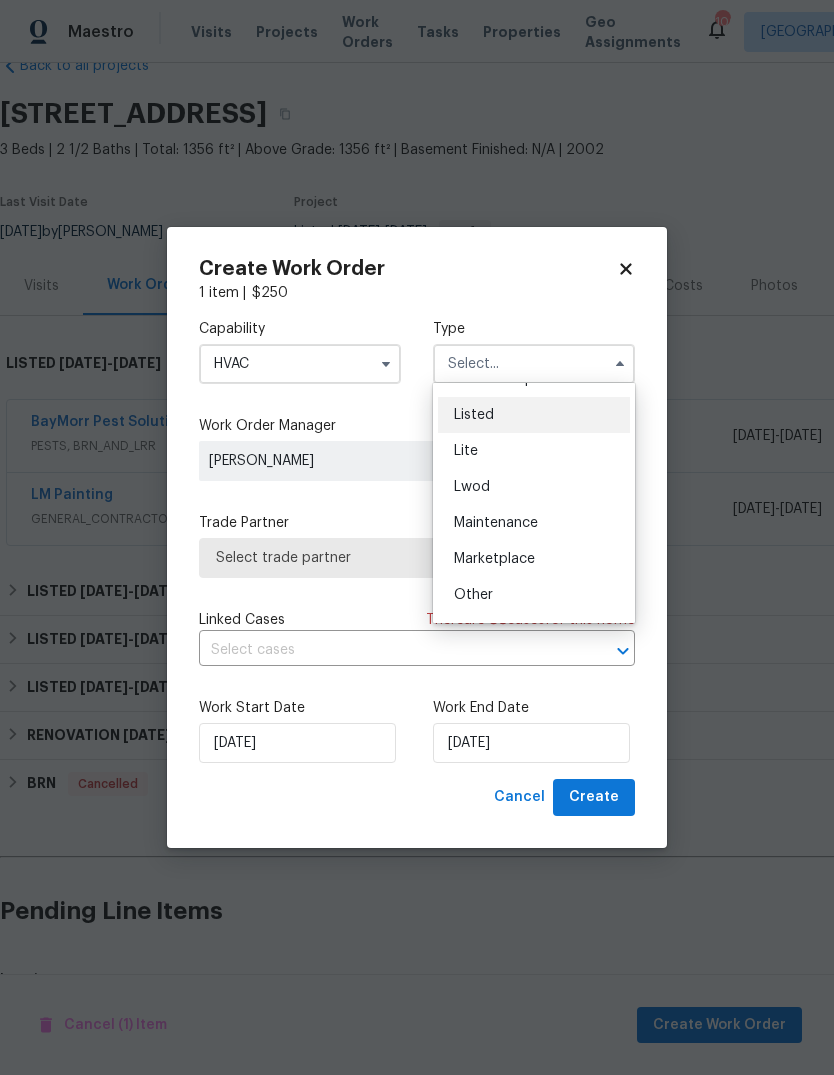 click on "Listed" at bounding box center (534, 415) 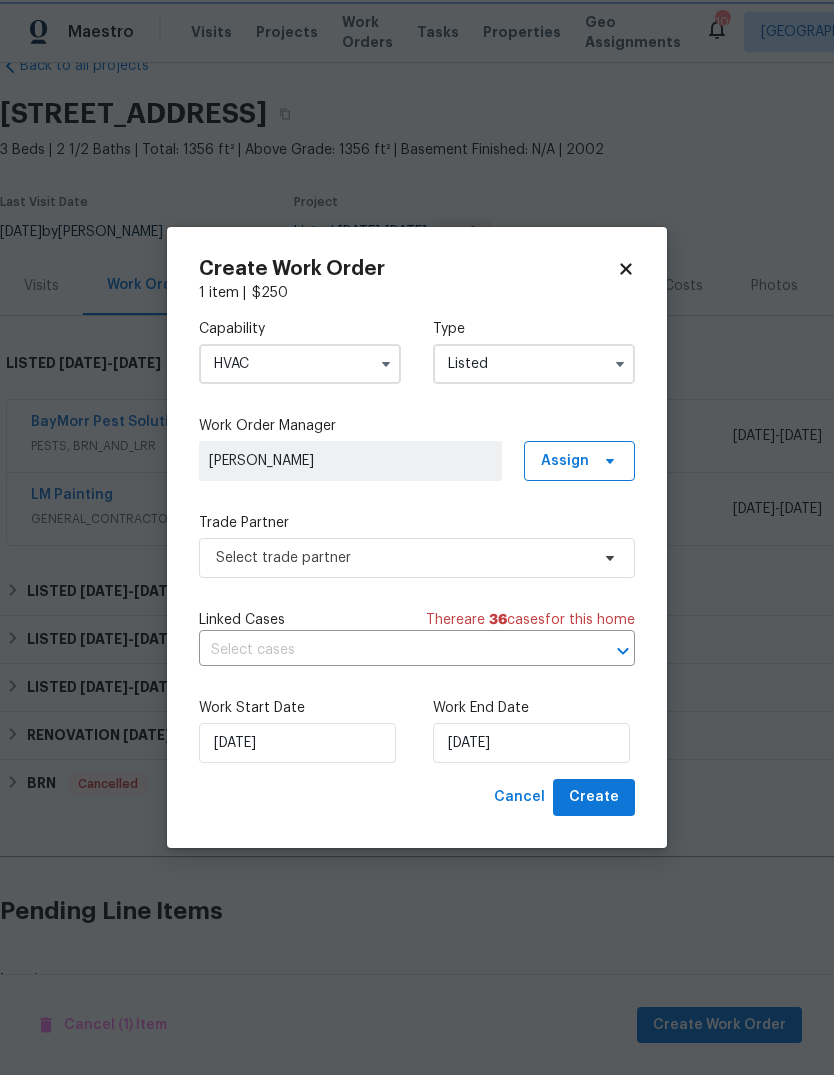 scroll, scrollTop: 0, scrollLeft: 0, axis: both 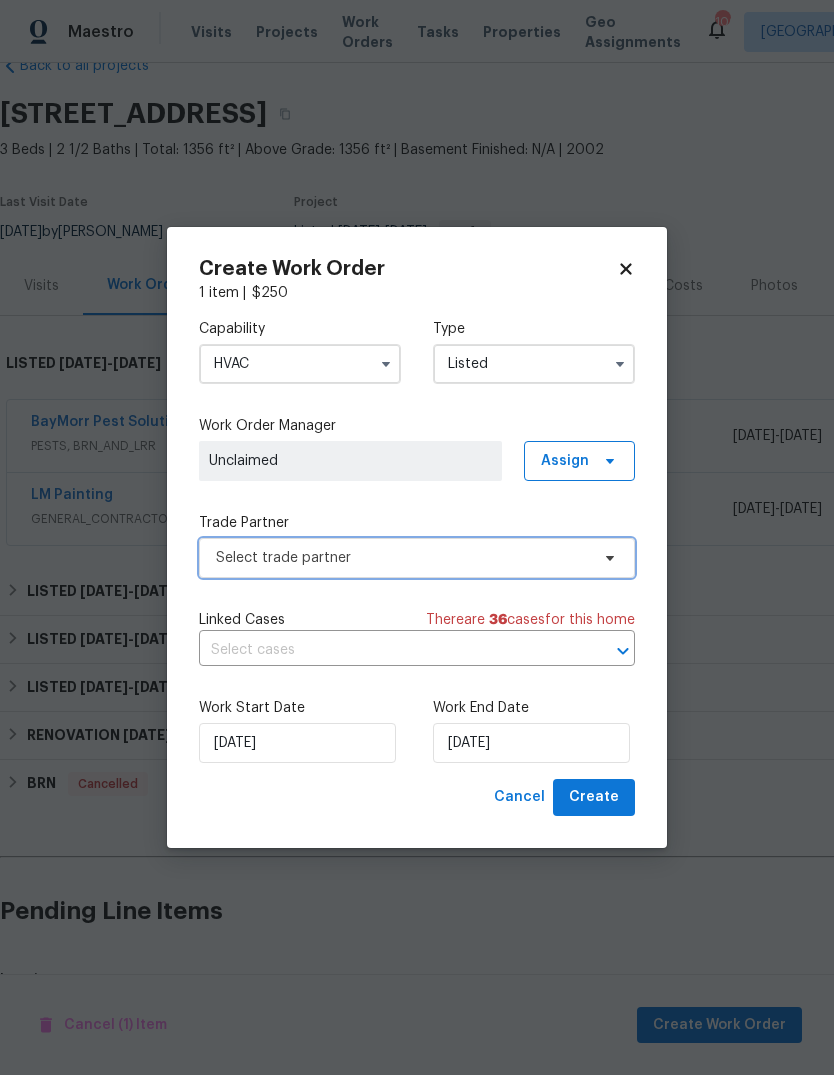 click on "Select trade partner" at bounding box center (417, 558) 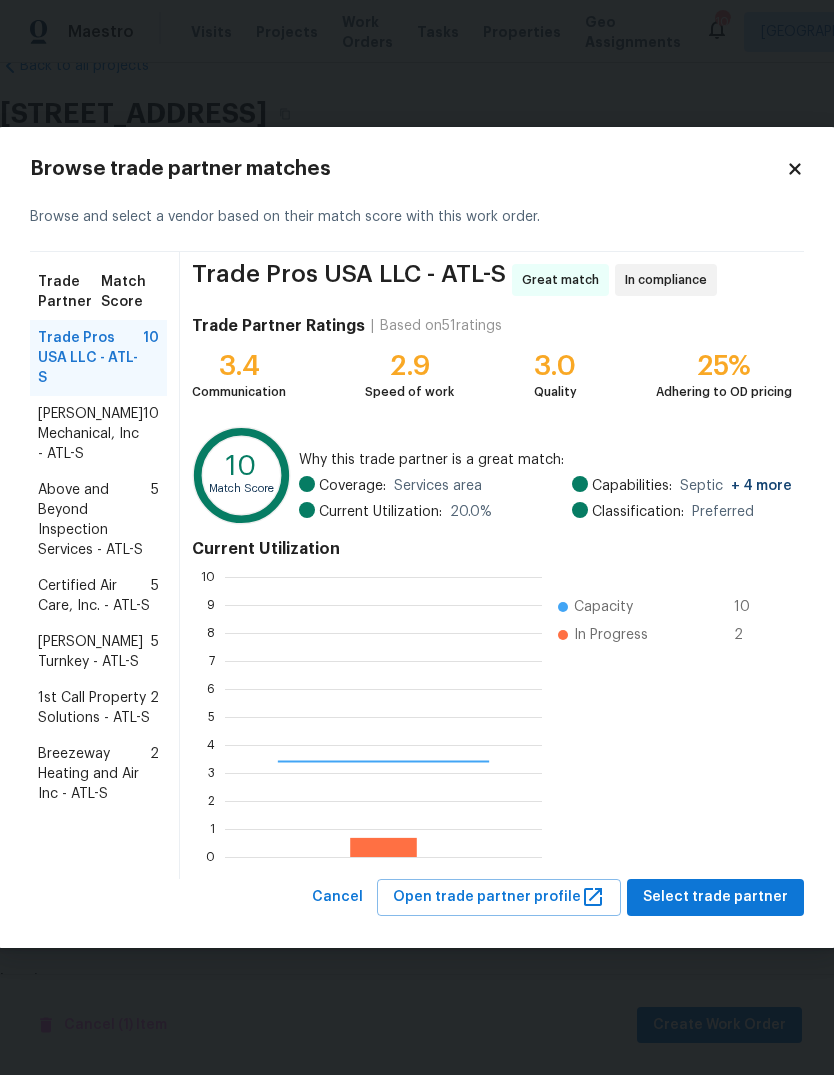 scroll, scrollTop: 2, scrollLeft: 2, axis: both 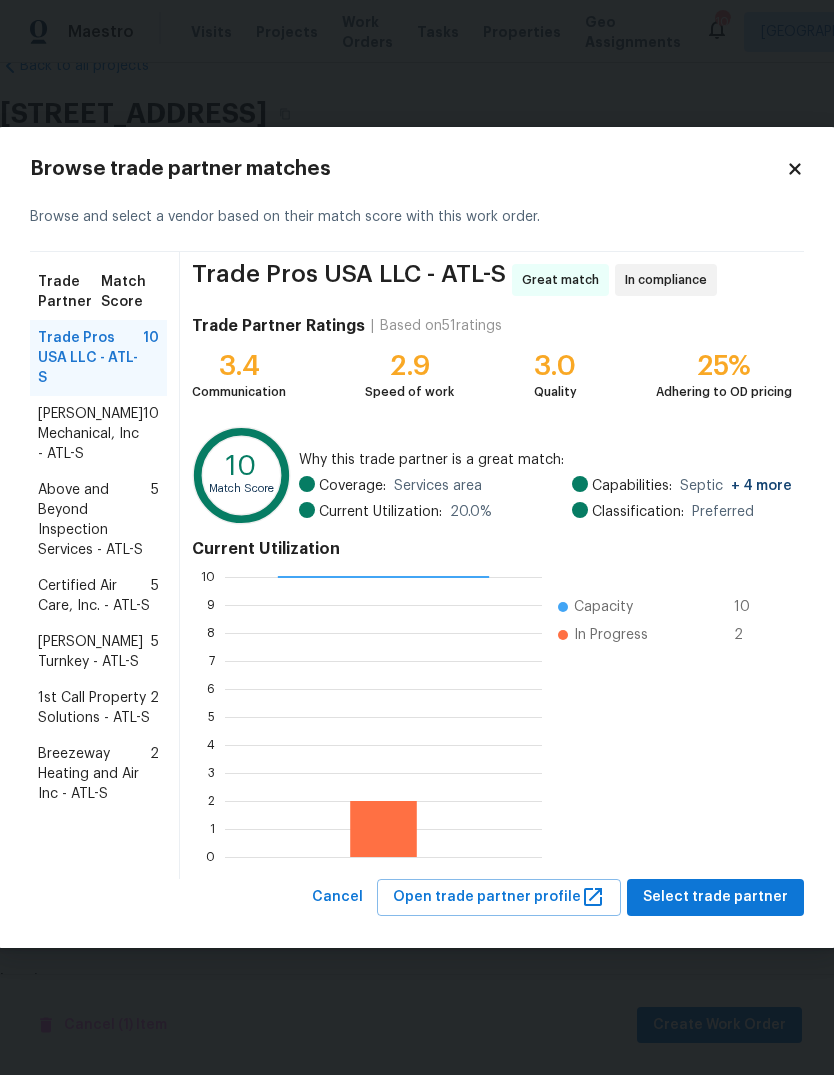 click on "JH Martin Mechanical, Inc - ATL-S" at bounding box center (90, 434) 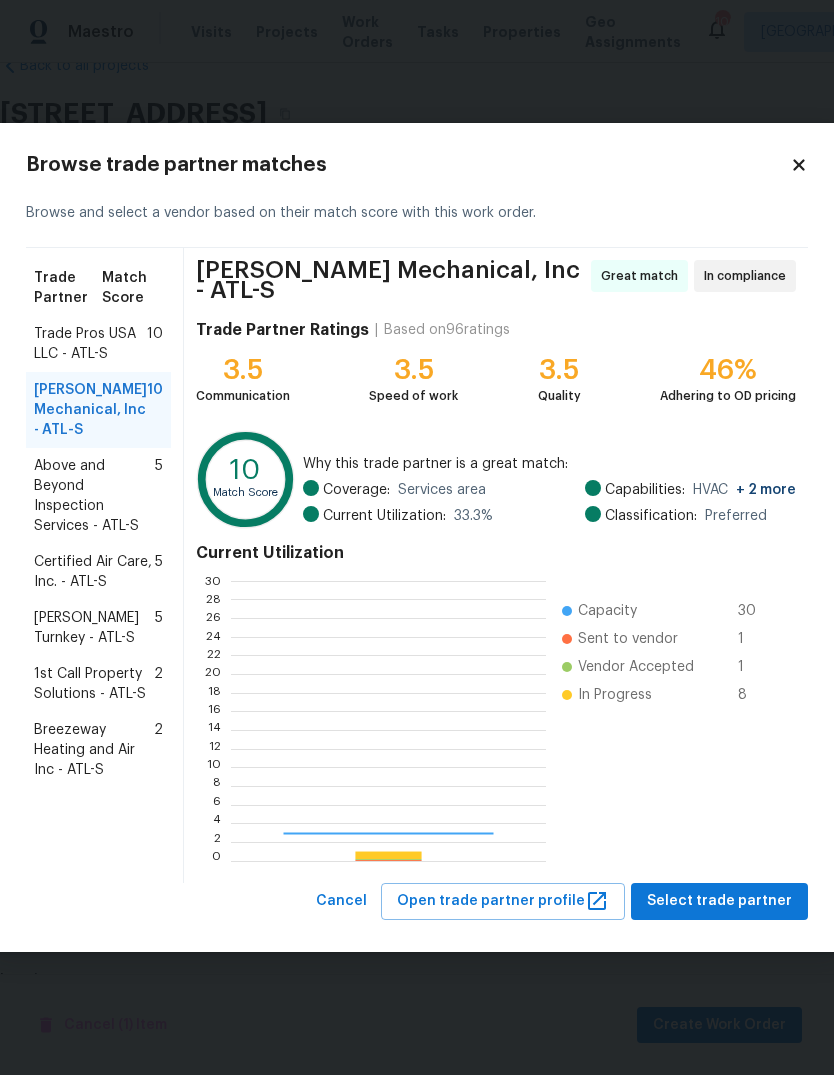 scroll, scrollTop: 2, scrollLeft: 2, axis: both 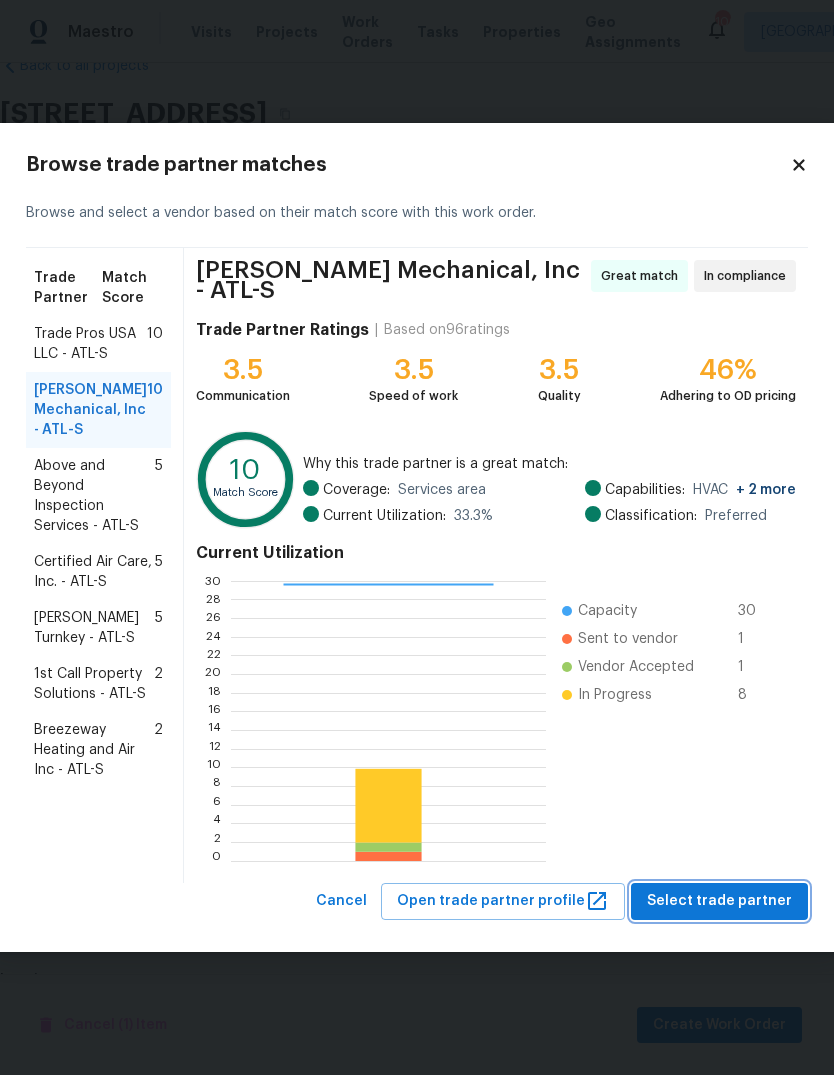 click on "Select trade partner" at bounding box center (719, 901) 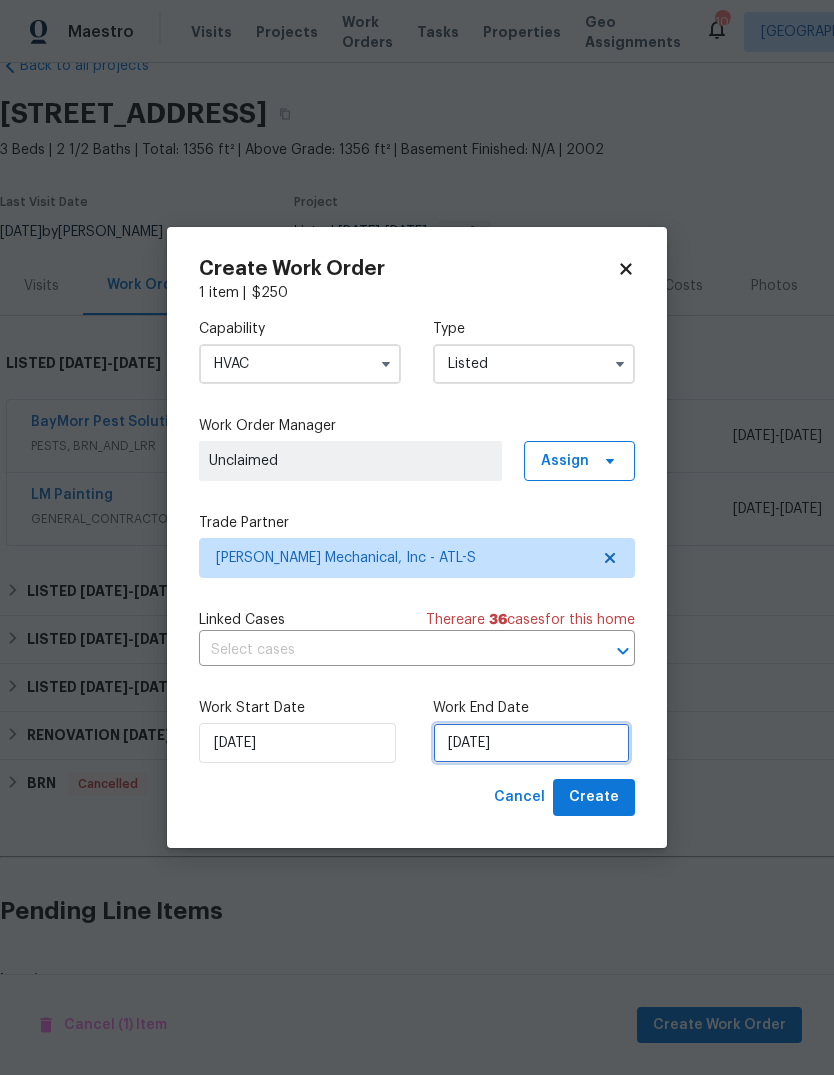 click on "7/17/2025" at bounding box center (531, 743) 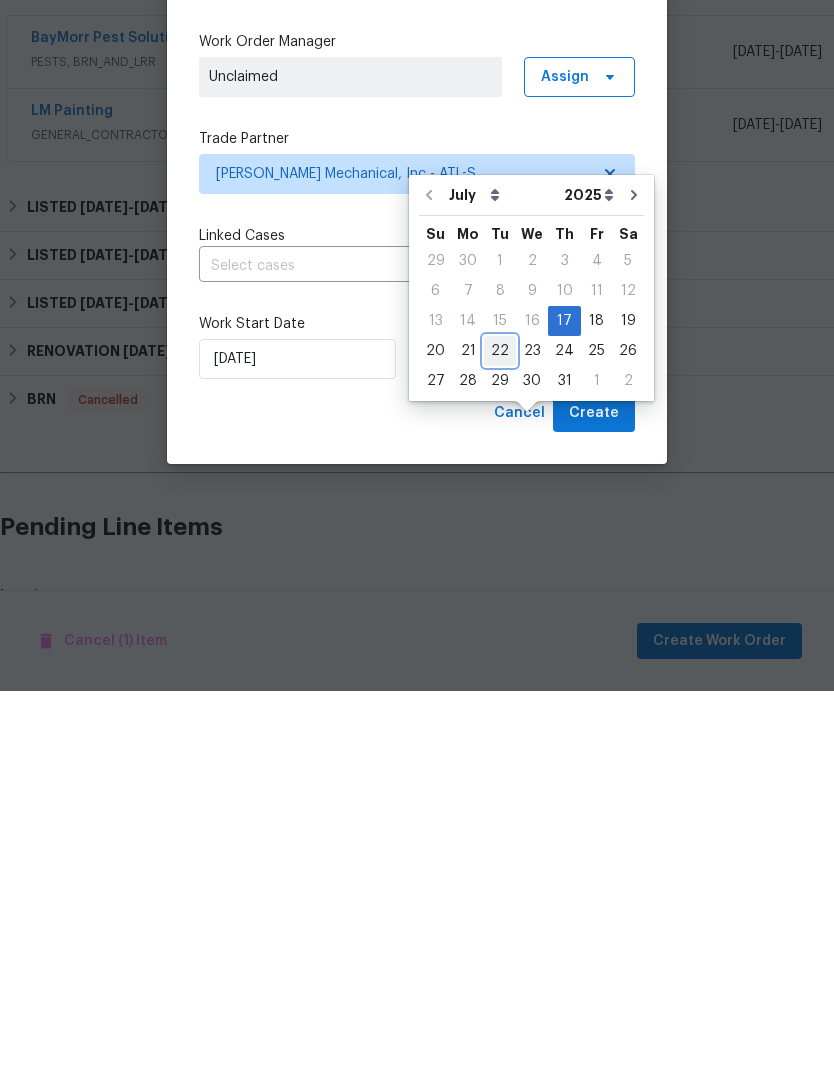 click on "22" at bounding box center (500, 735) 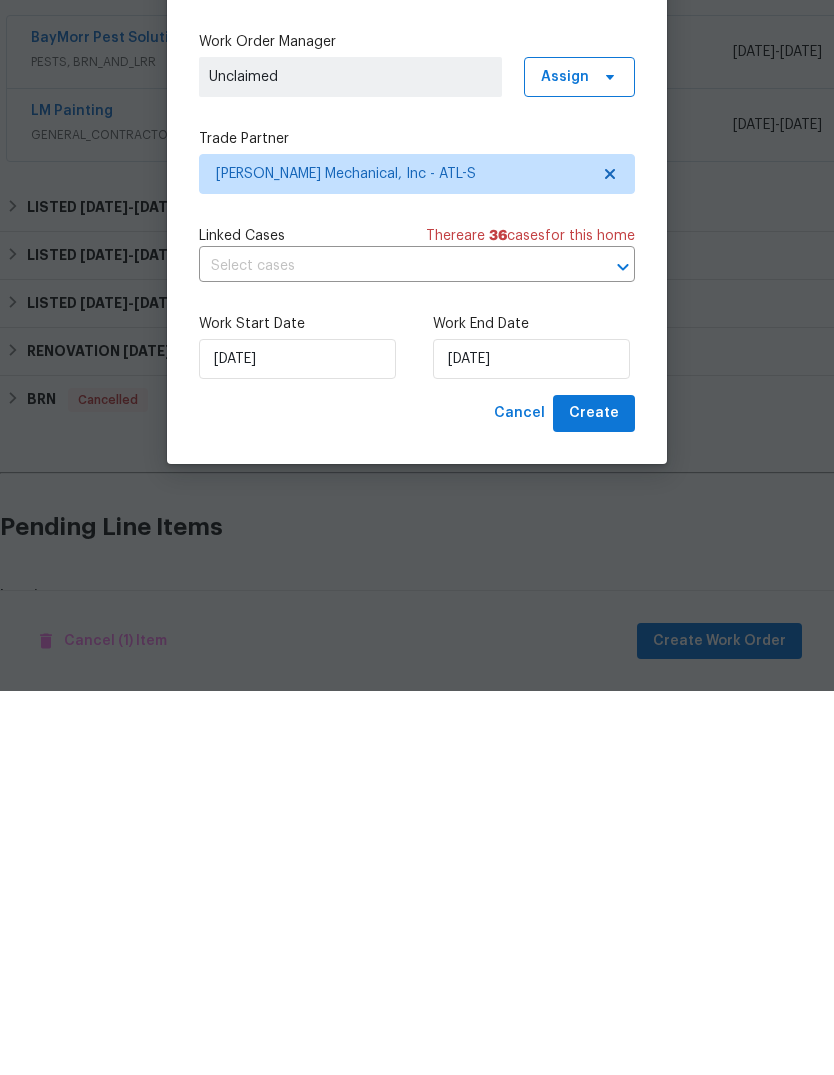 type on "7/22/2025" 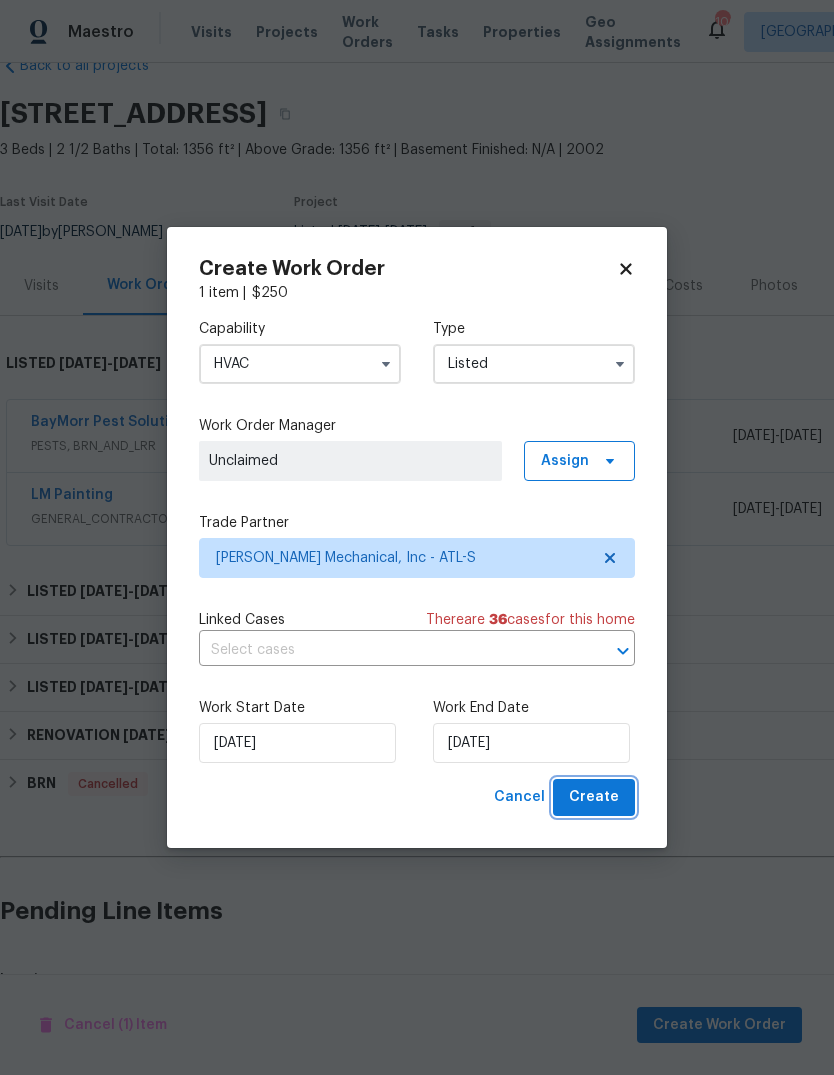 click on "Create" at bounding box center (594, 797) 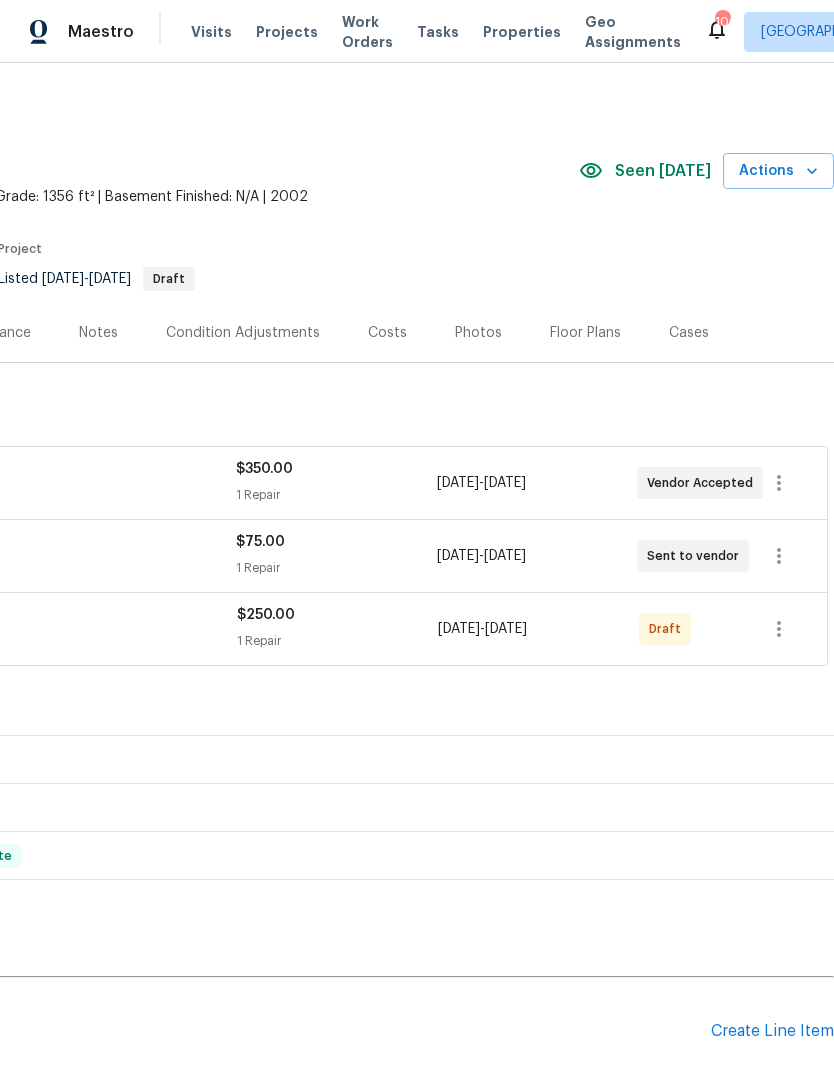 scroll, scrollTop: 0, scrollLeft: 296, axis: horizontal 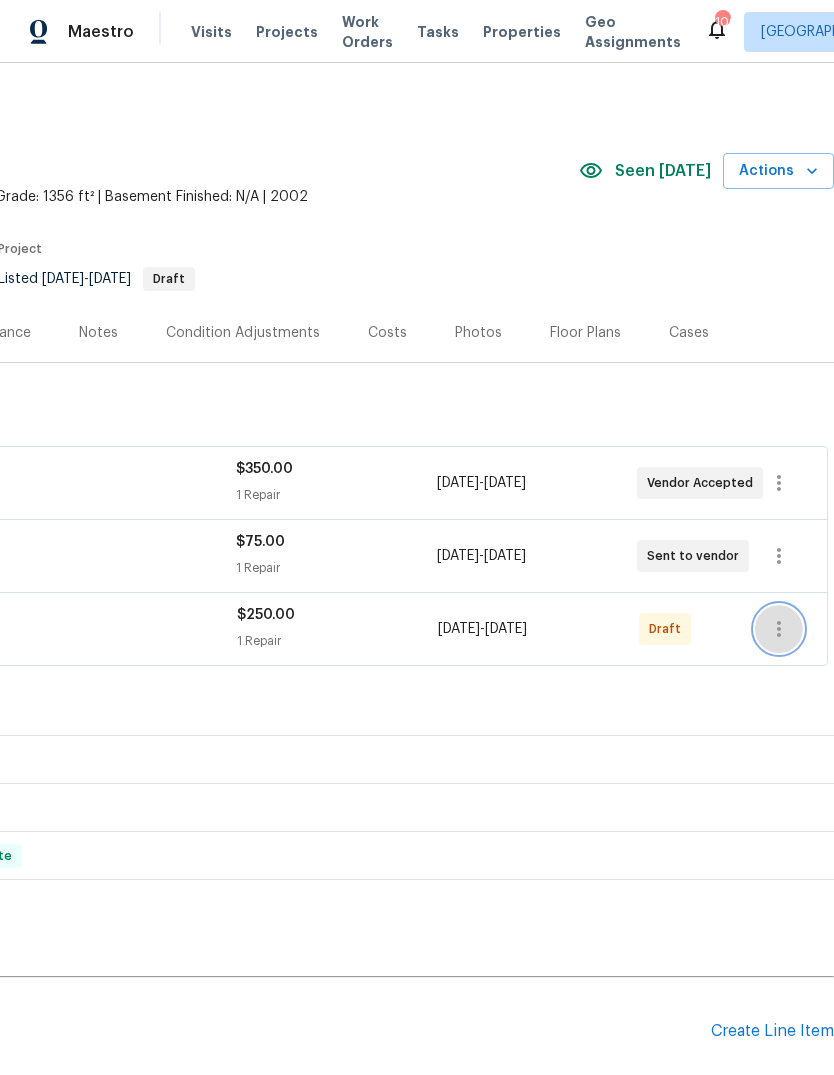 click 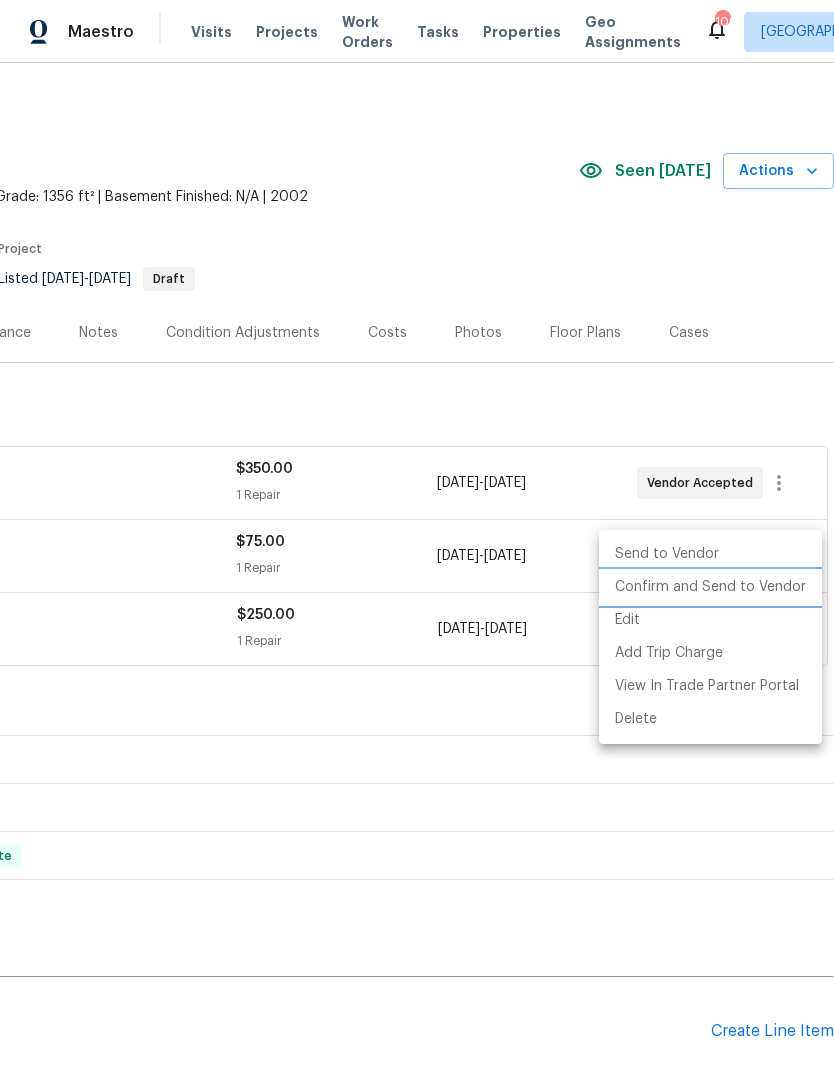 click on "Confirm and Send to Vendor" at bounding box center (710, 587) 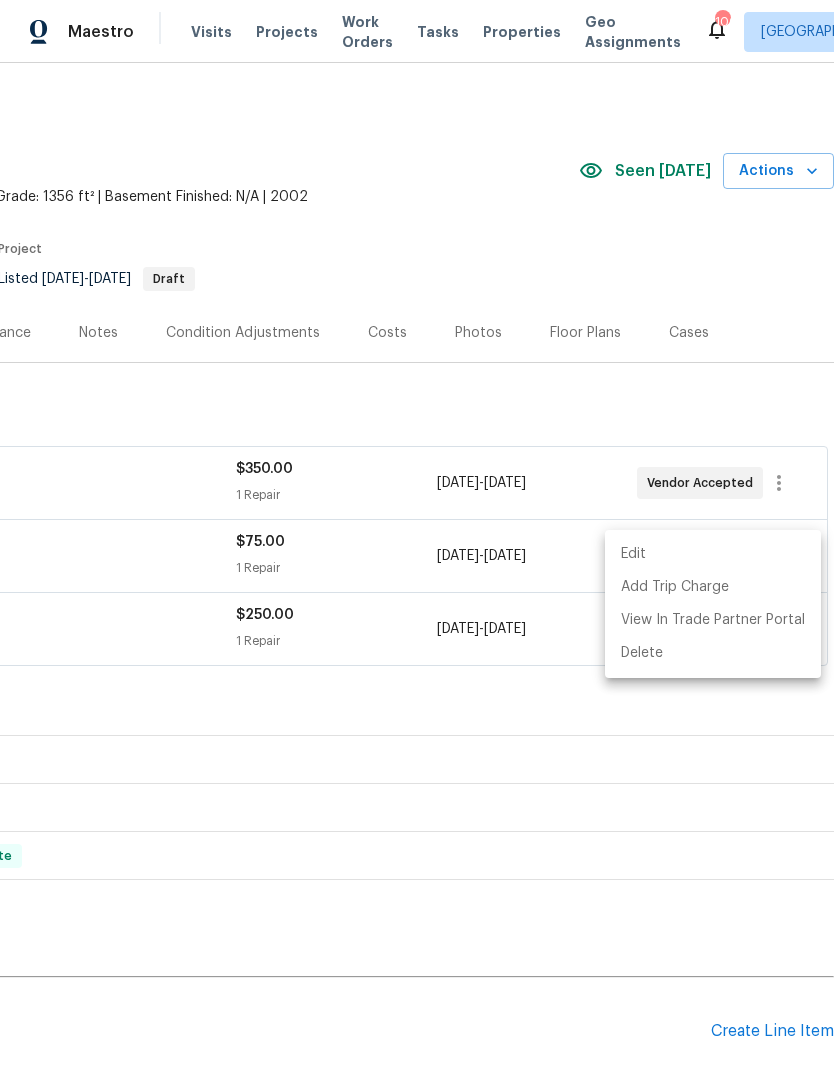 click at bounding box center (417, 537) 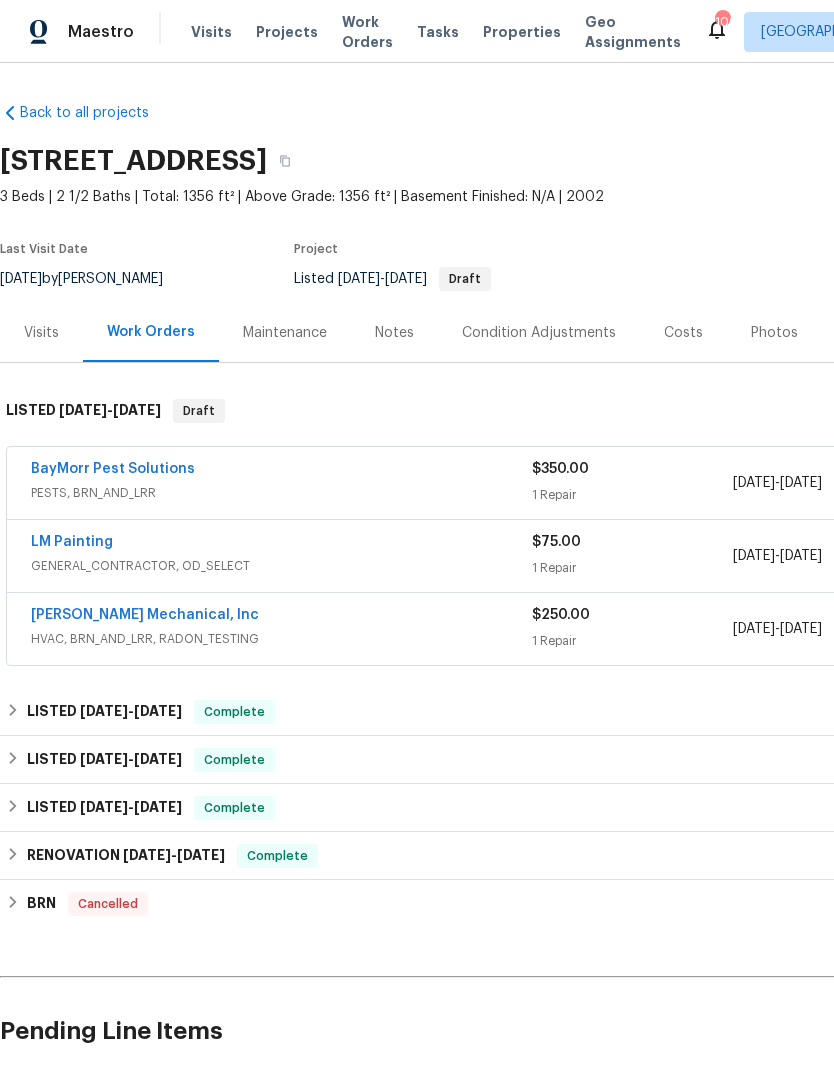 scroll, scrollTop: 0, scrollLeft: 0, axis: both 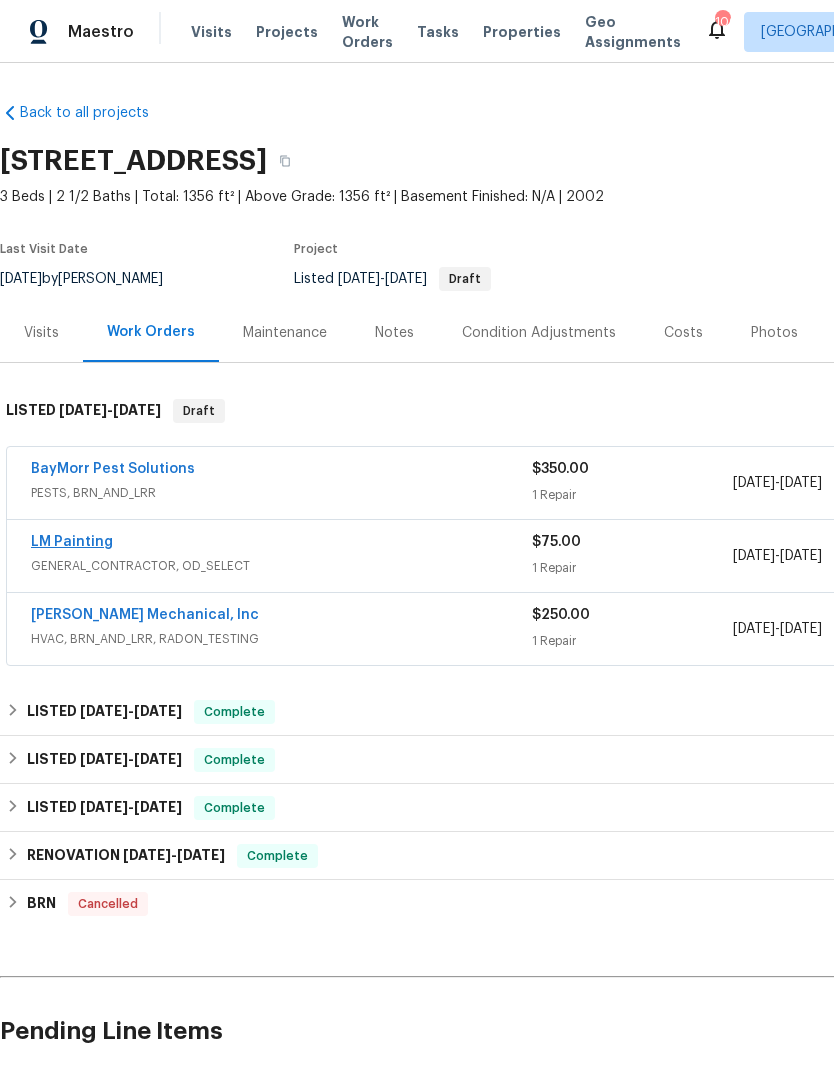 click on "LM Painting" at bounding box center (72, 542) 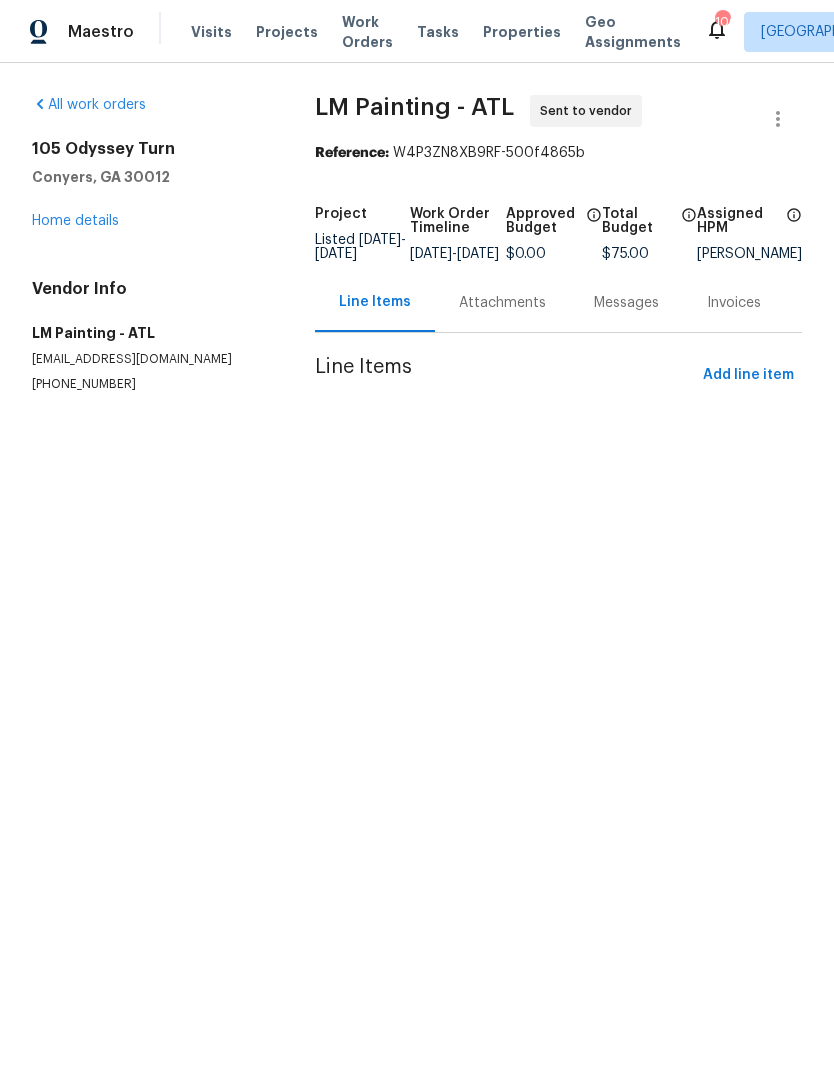 scroll, scrollTop: 0, scrollLeft: 0, axis: both 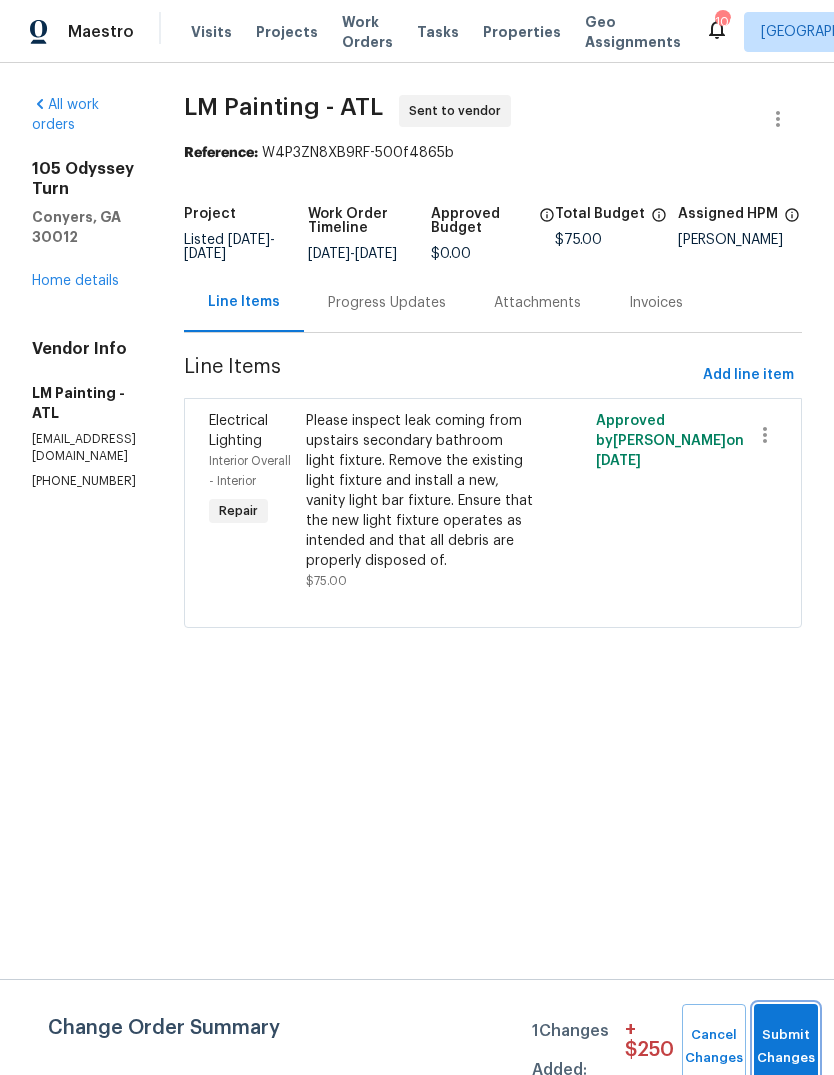 click on "Submit Changes" at bounding box center (786, 1047) 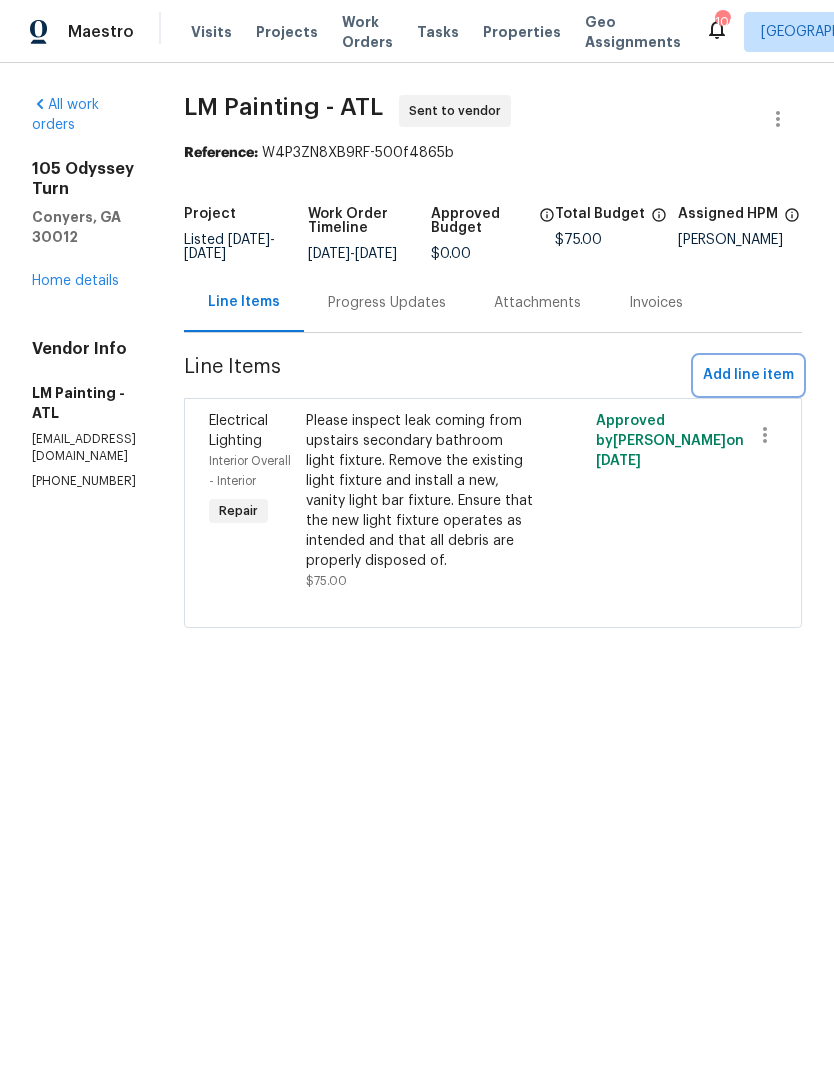 click on "Add line item" at bounding box center [748, 375] 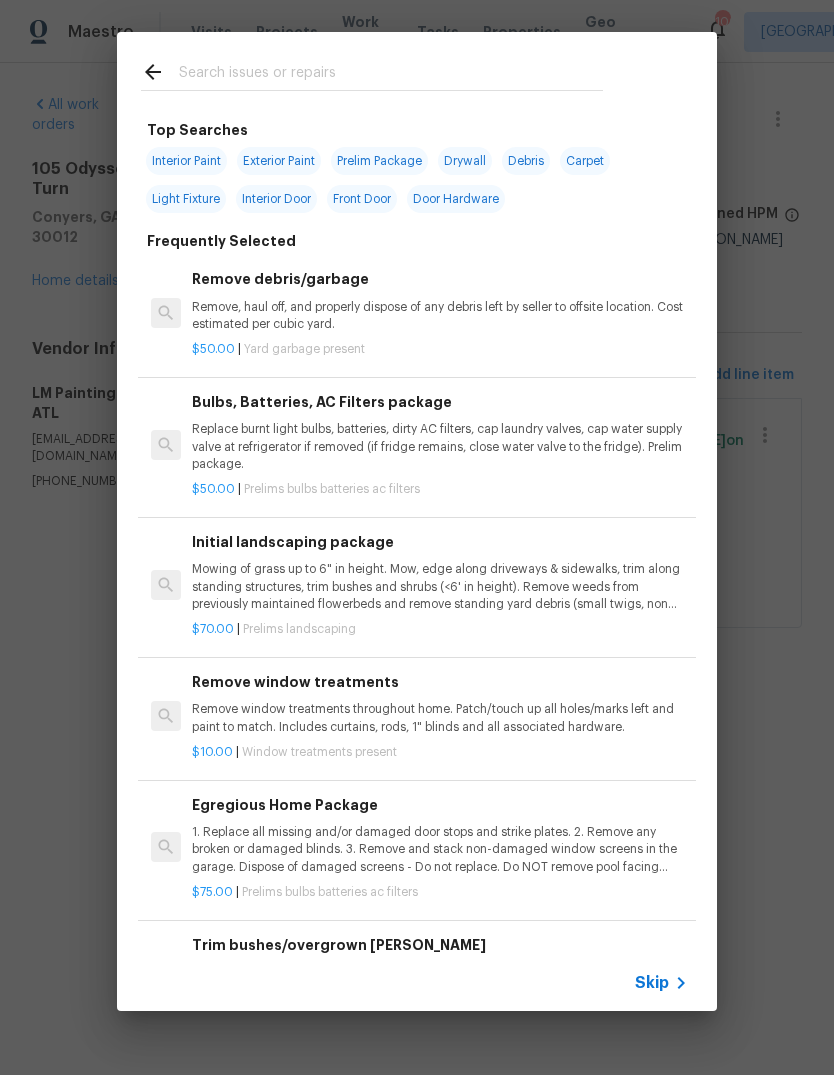 click at bounding box center [391, 75] 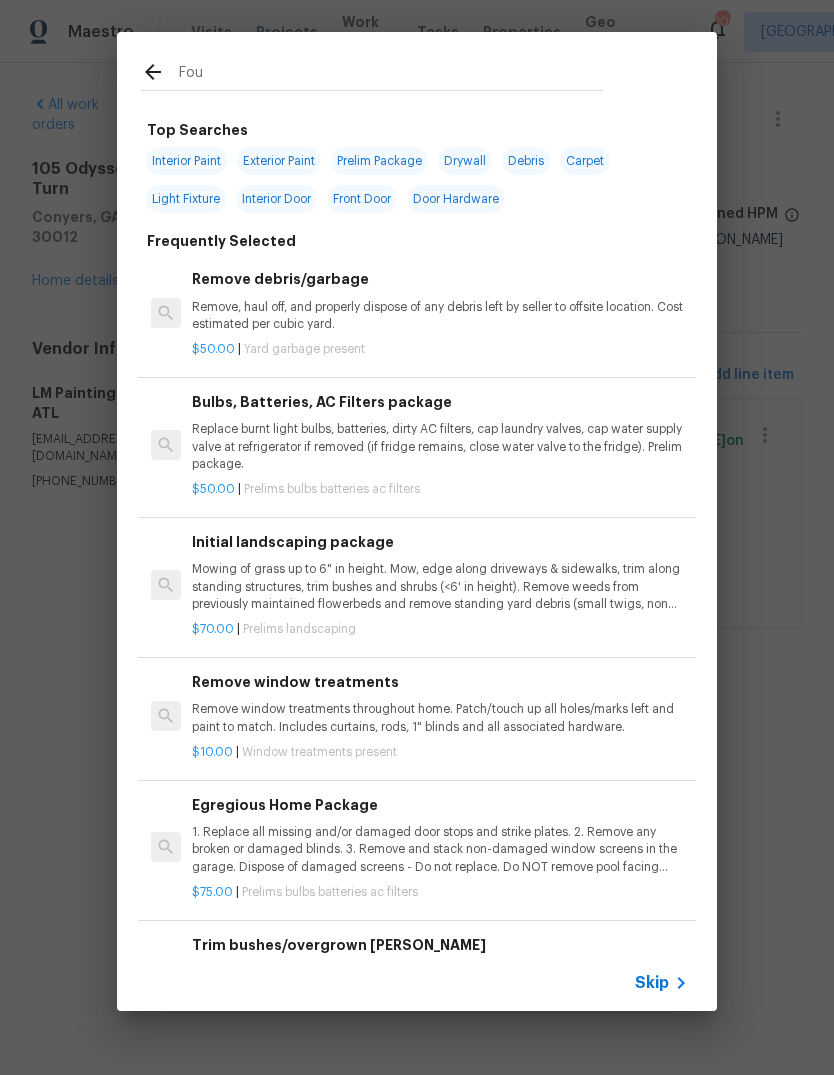 type on "Foun" 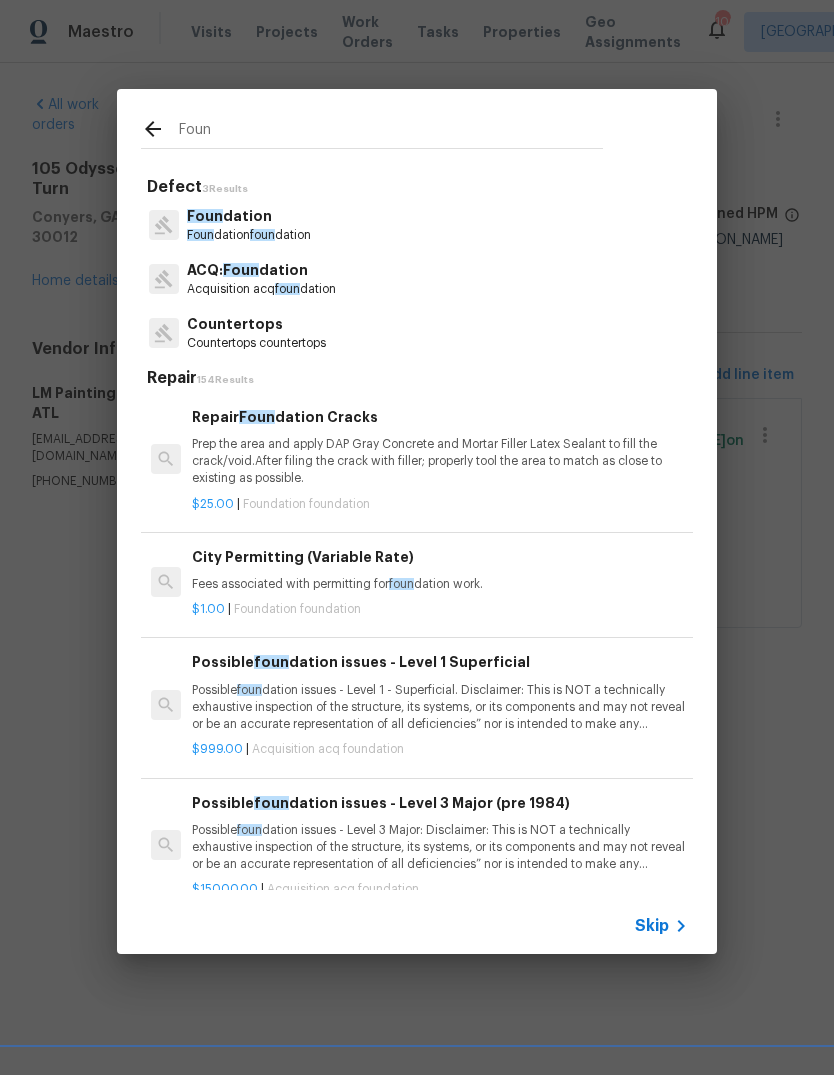 click on "Foun dation" at bounding box center (249, 216) 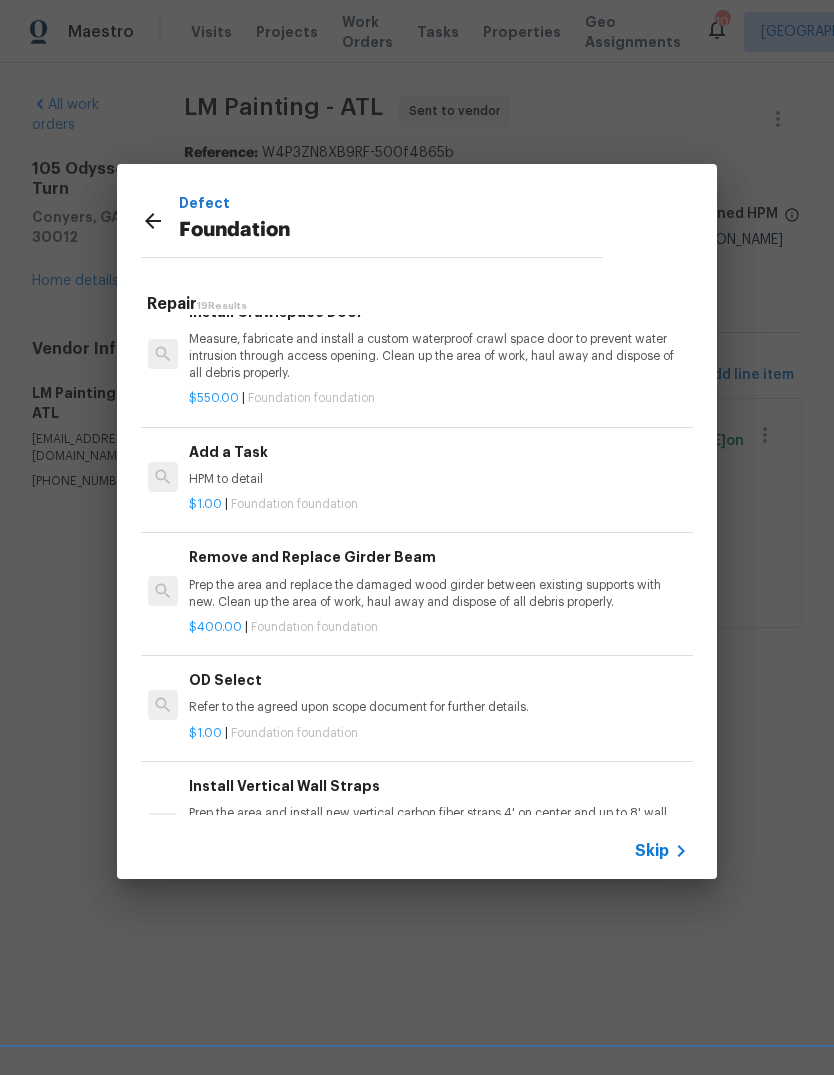 scroll, scrollTop: 959, scrollLeft: 3, axis: both 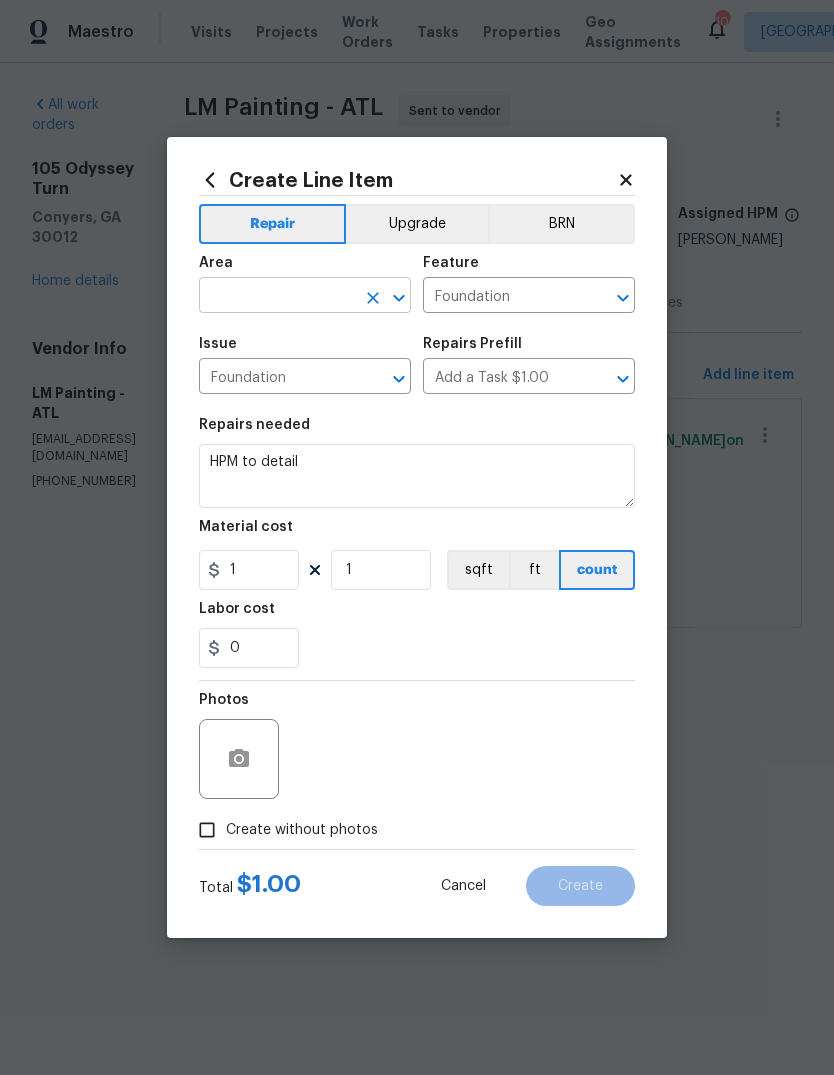 click at bounding box center [277, 297] 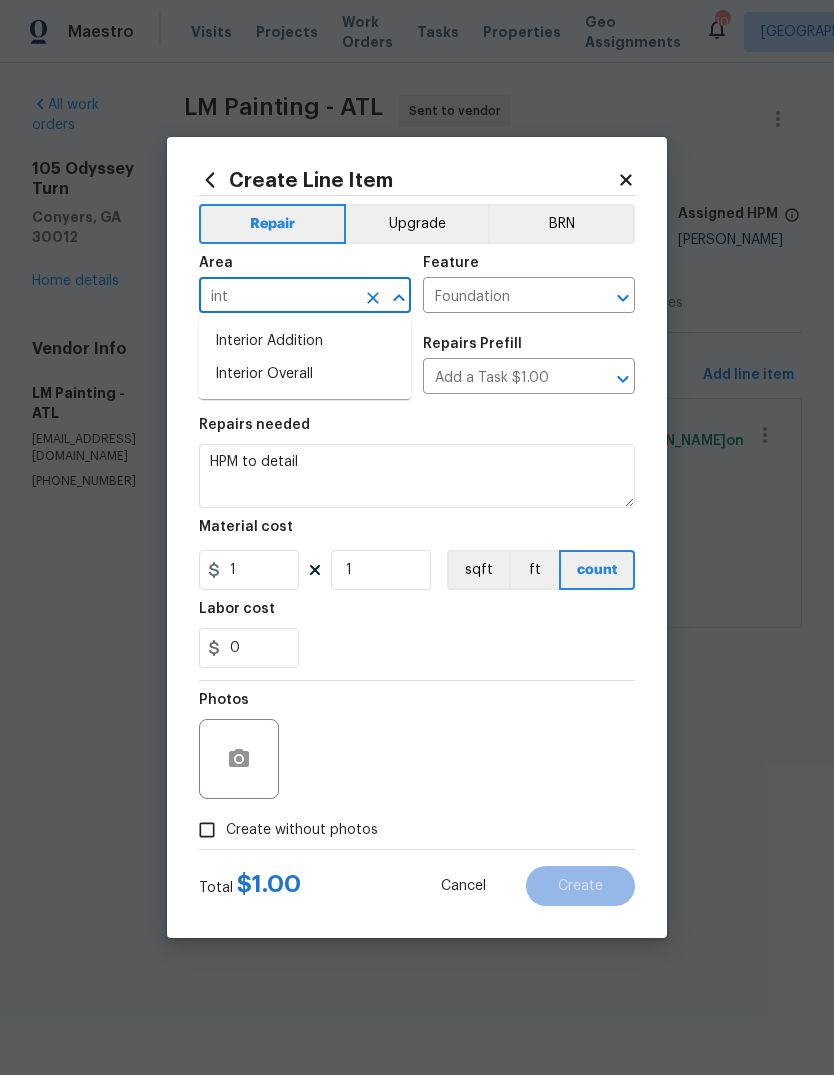 click on "Interior Overall" at bounding box center (305, 374) 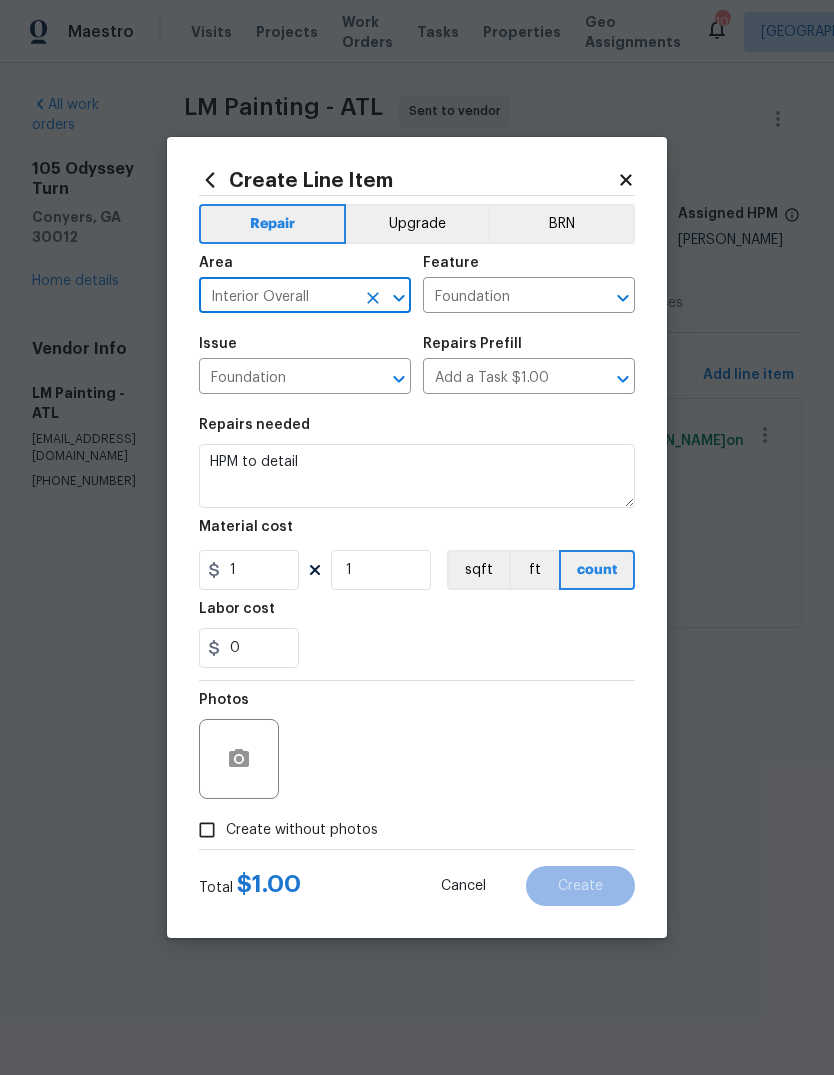 click on "Repairs needed" at bounding box center [417, 431] 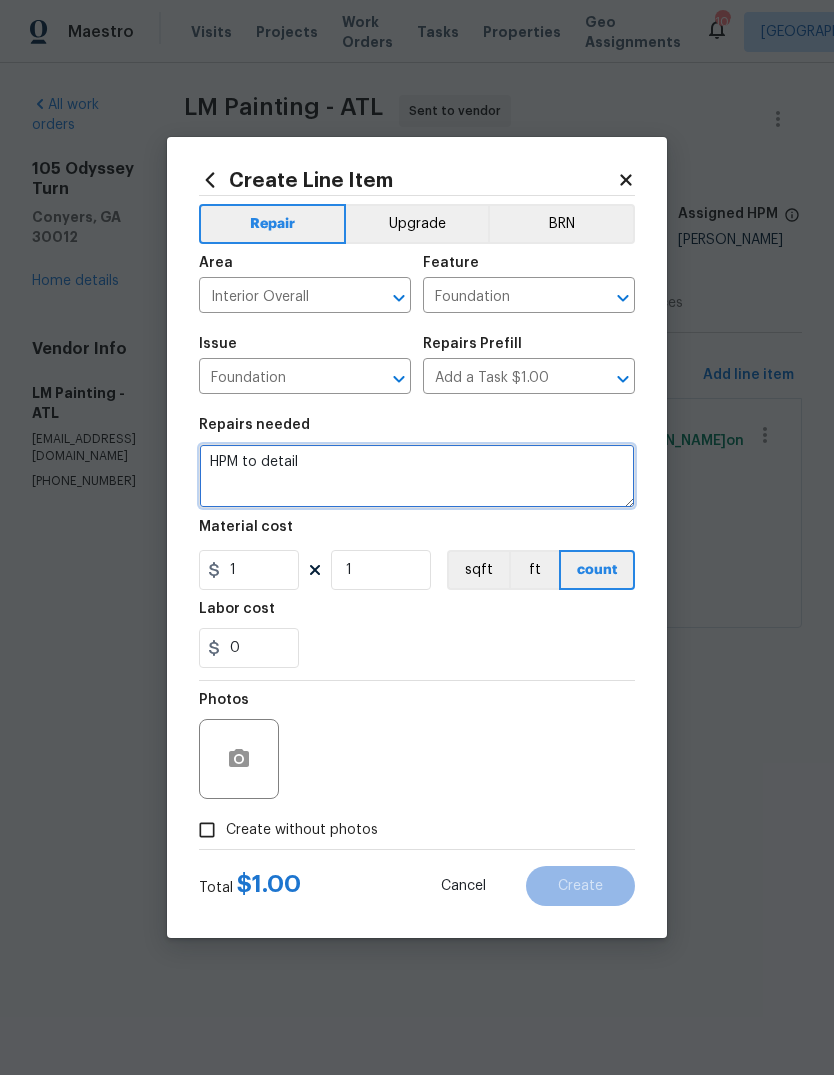 click on "HPM to detail" at bounding box center (417, 476) 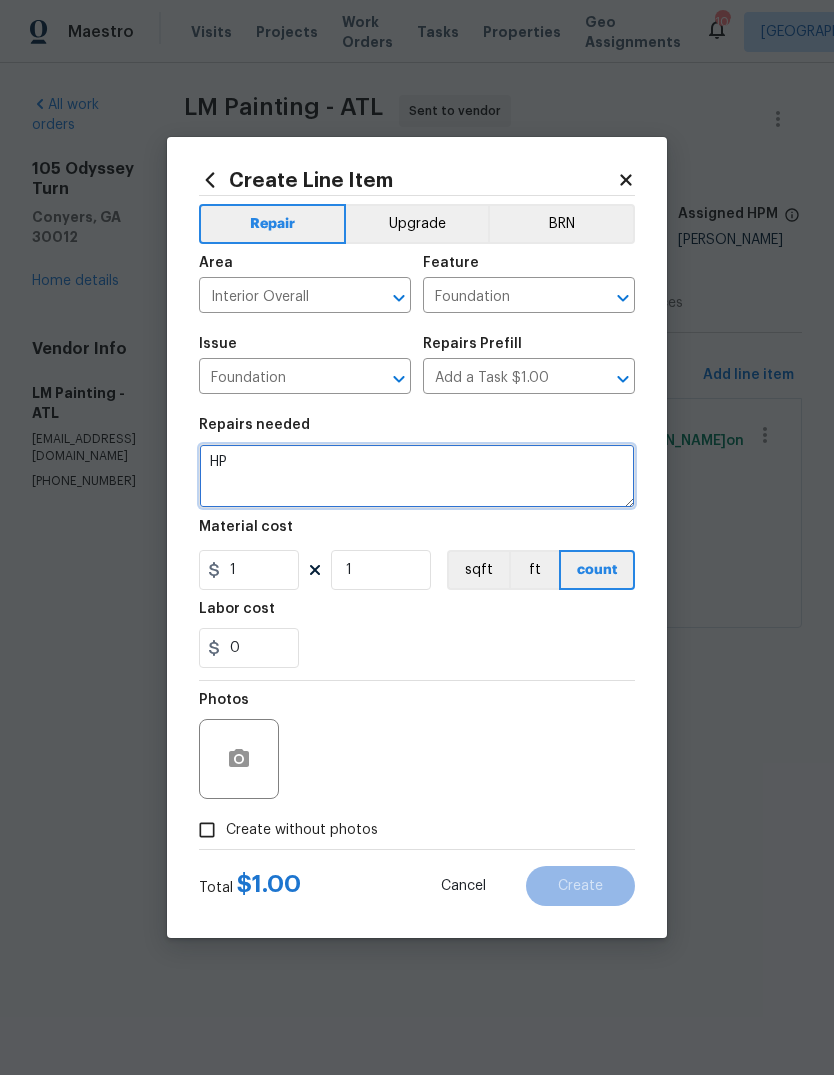 type on "H" 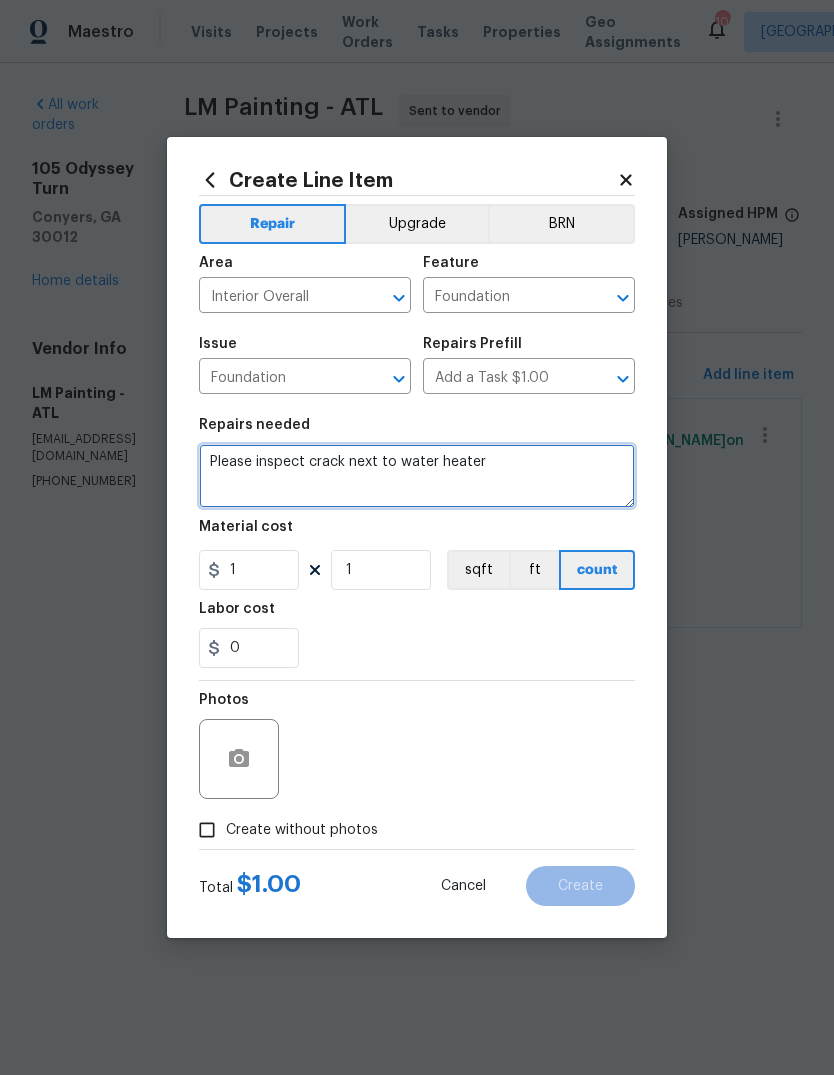 type on "Please inspect crack next to water heater" 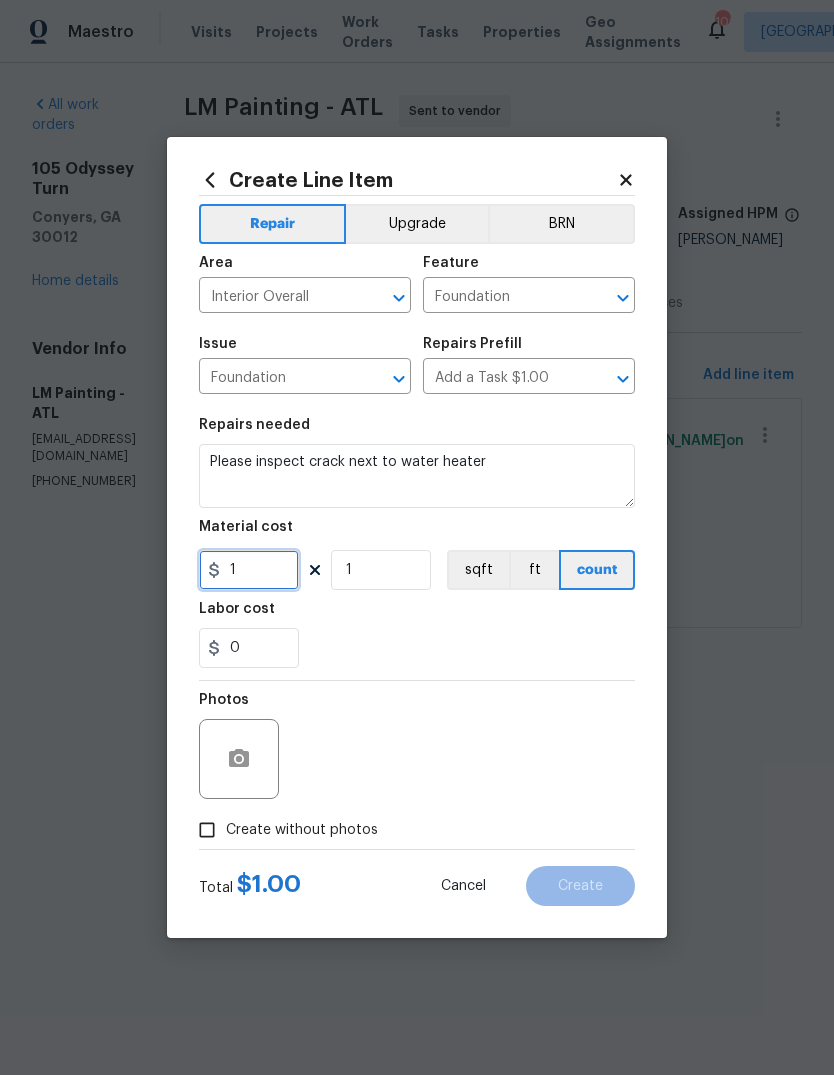 click on "1" at bounding box center [249, 570] 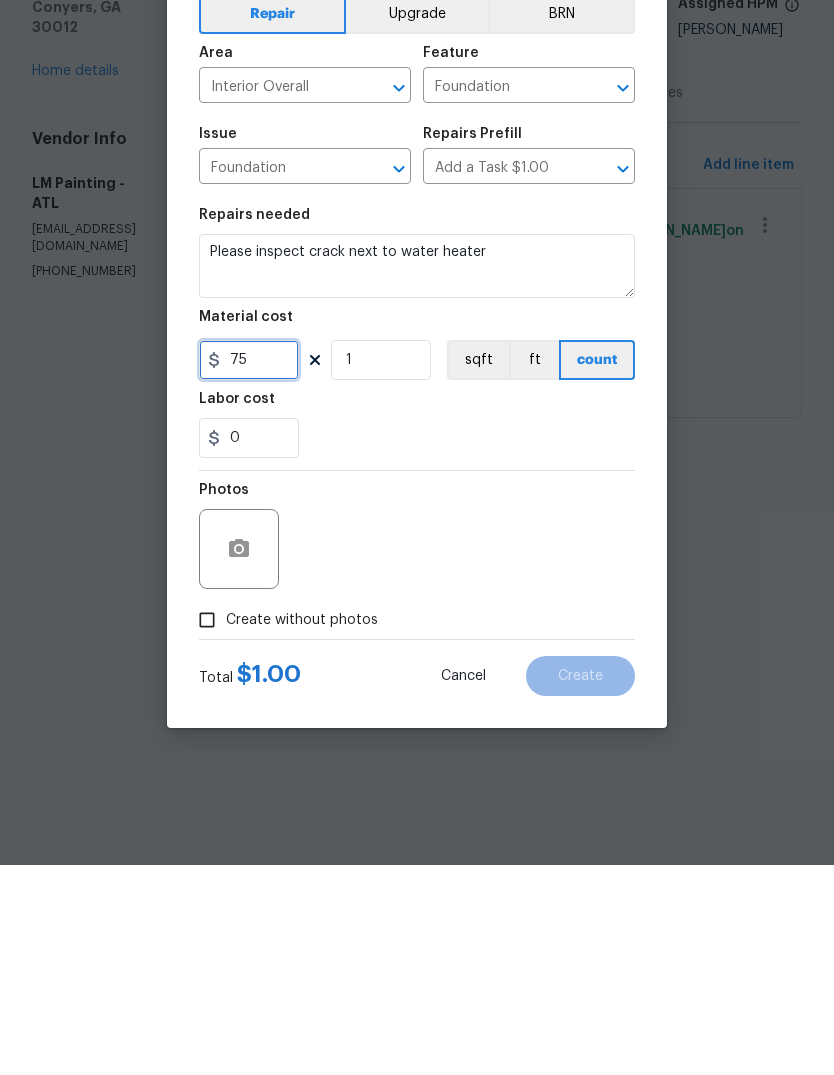 type on "75" 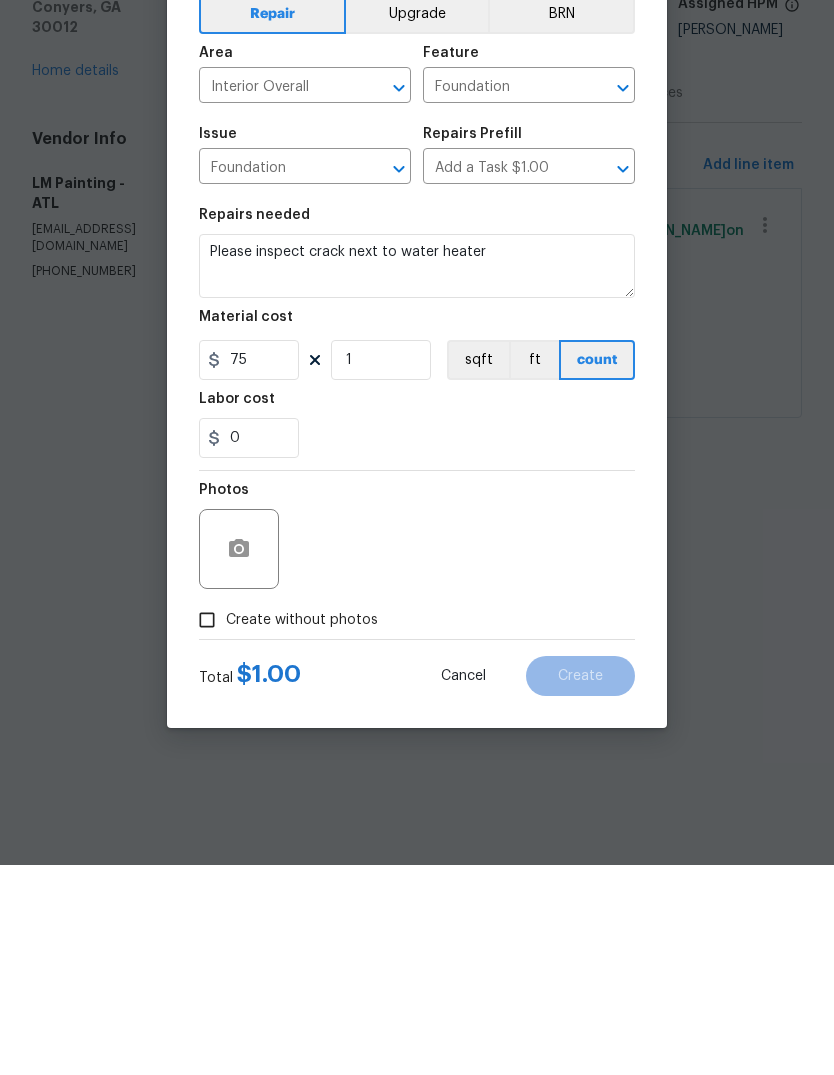 click on "Create without photos" at bounding box center [207, 830] 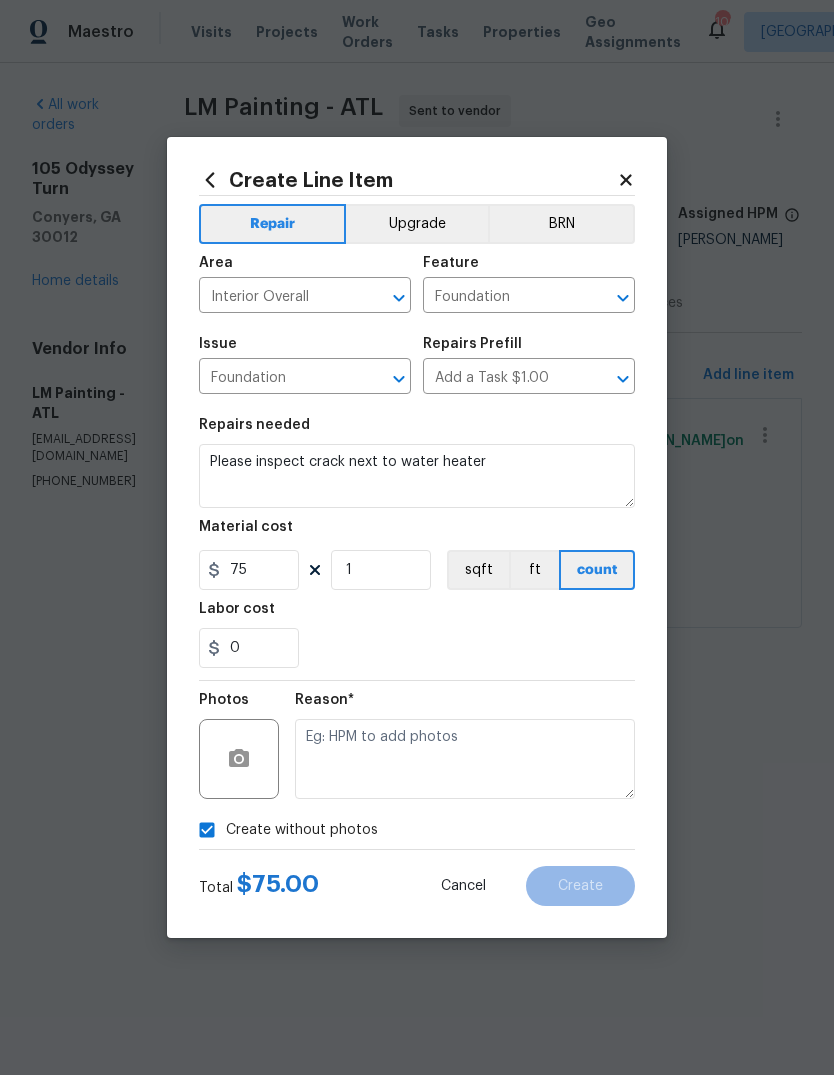 click at bounding box center (465, 759) 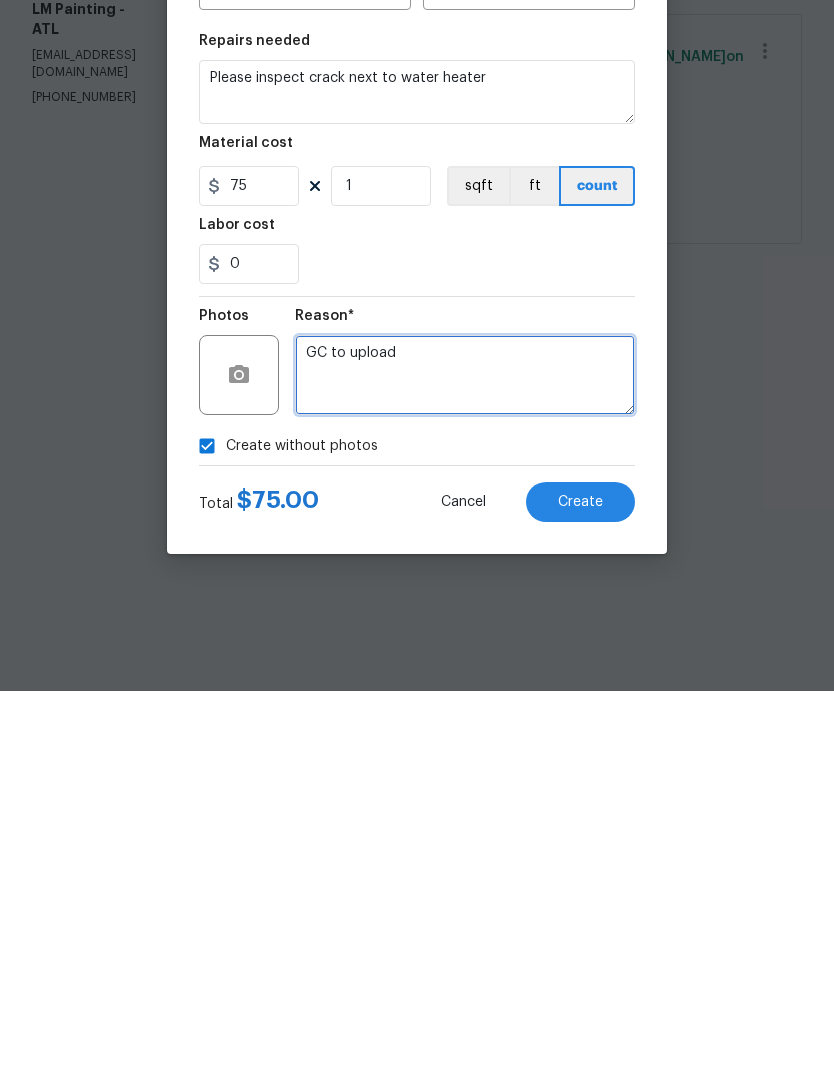 type on "GC to upload" 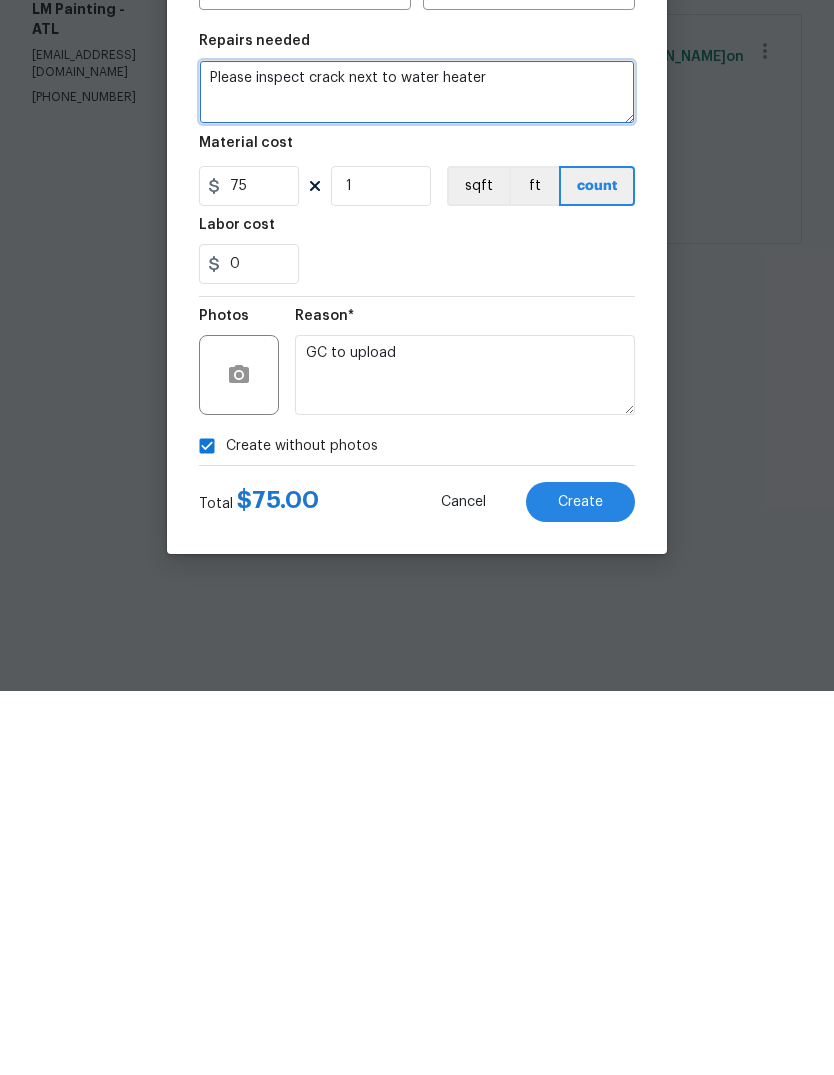 click on "Please inspect crack next to water heater" at bounding box center (417, 476) 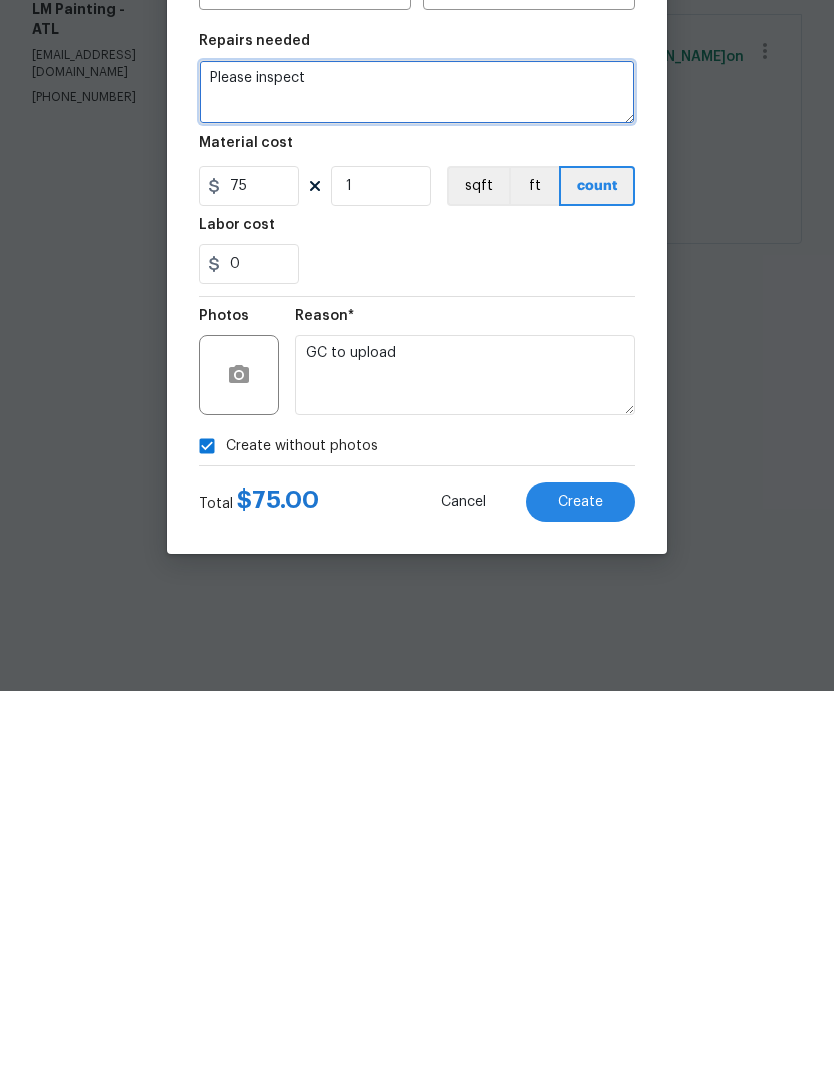 type on "Please" 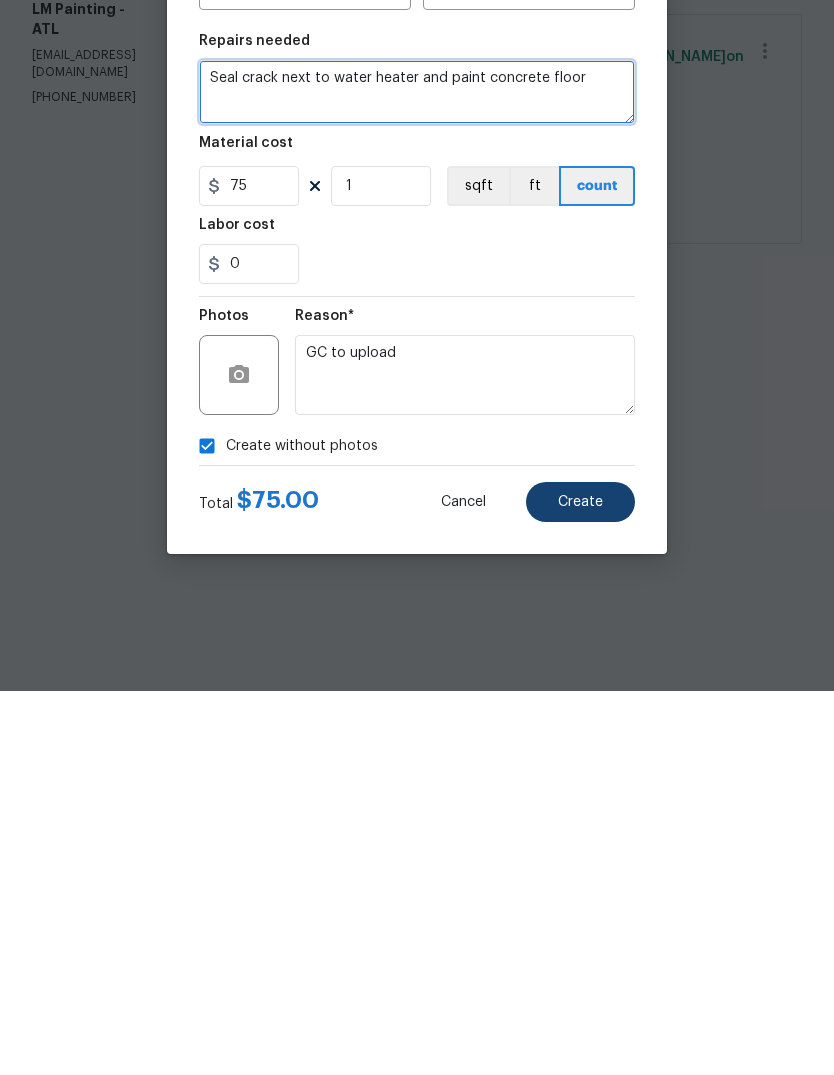 type on "Seal crack next to water heater and paint concrete floor" 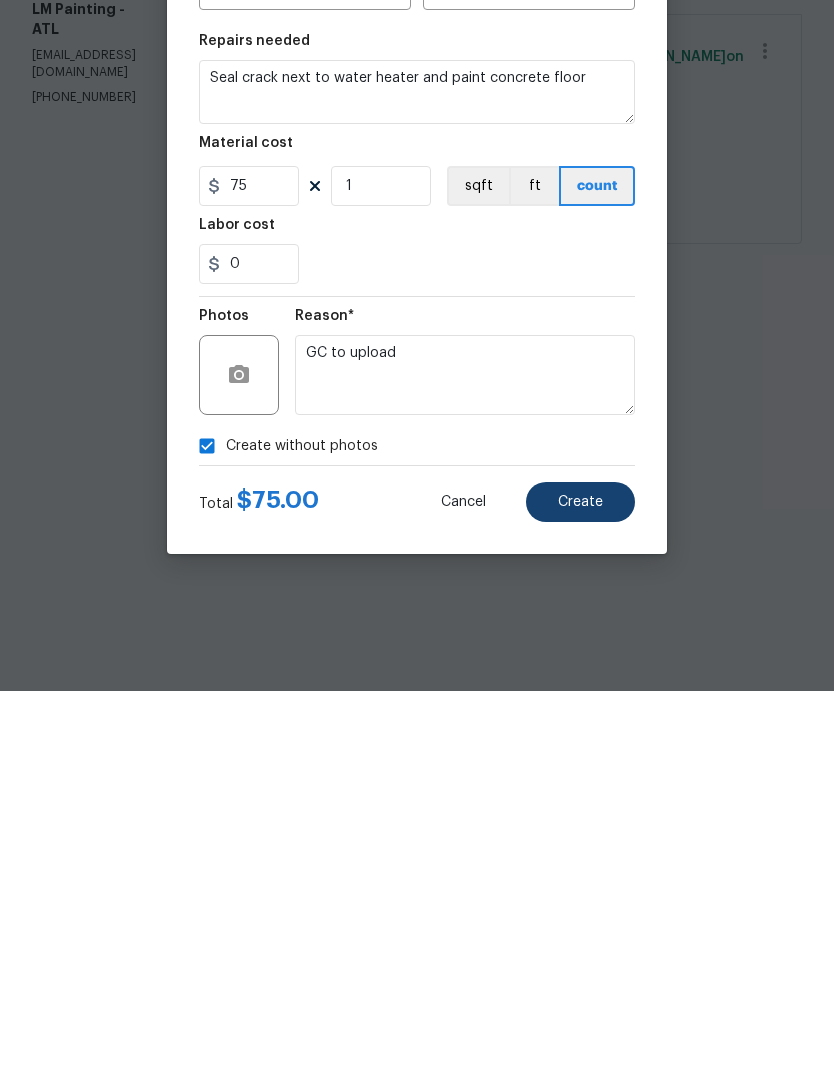 click on "Create" at bounding box center (580, 886) 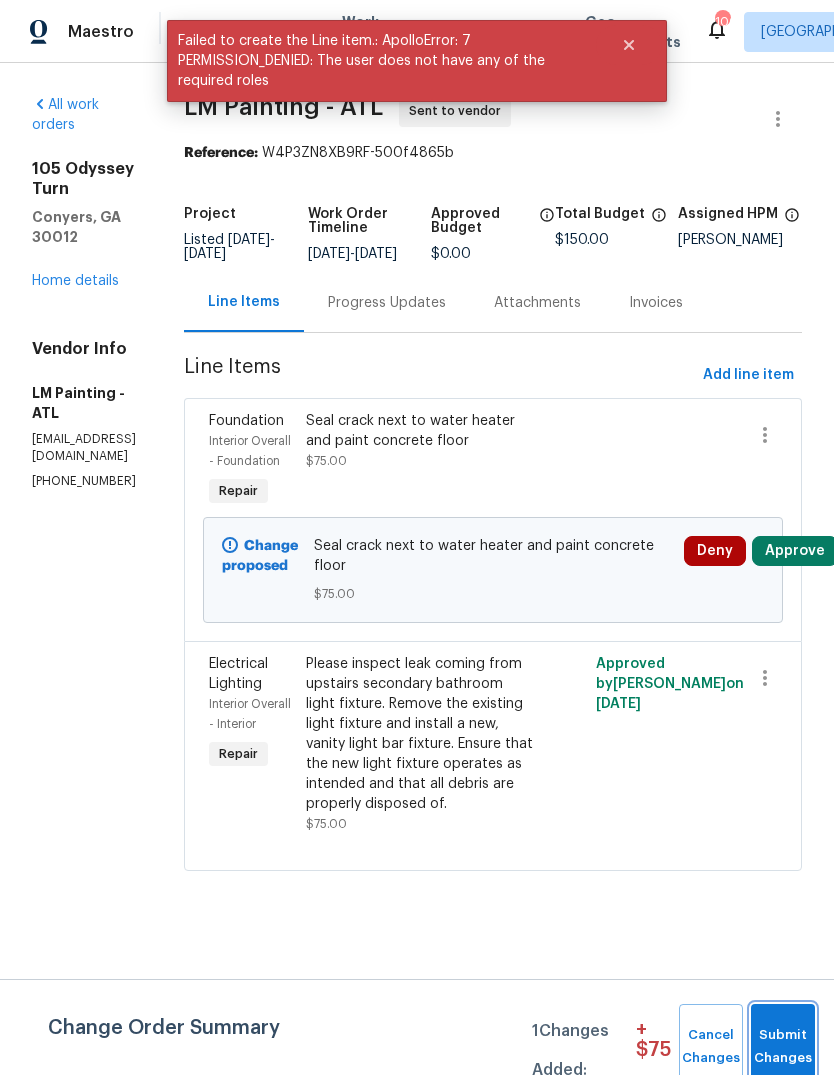 click on "Submit Changes" at bounding box center [783, 1047] 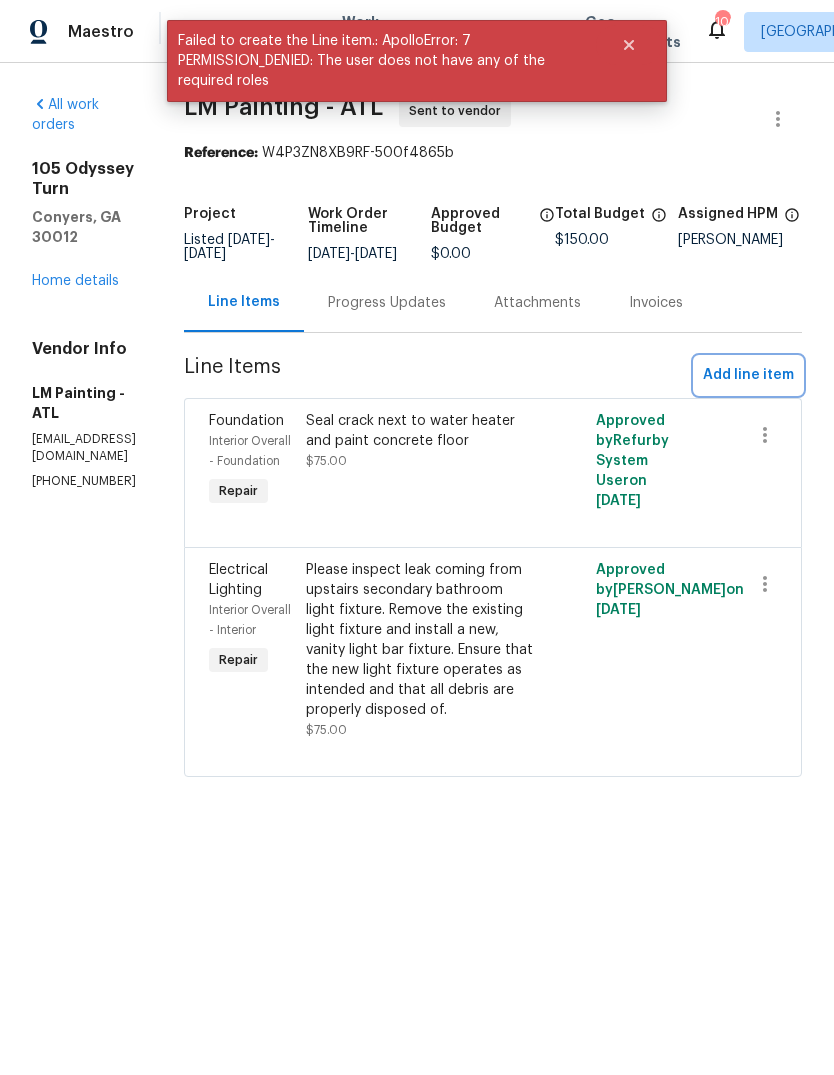 click on "Add line item" at bounding box center [748, 375] 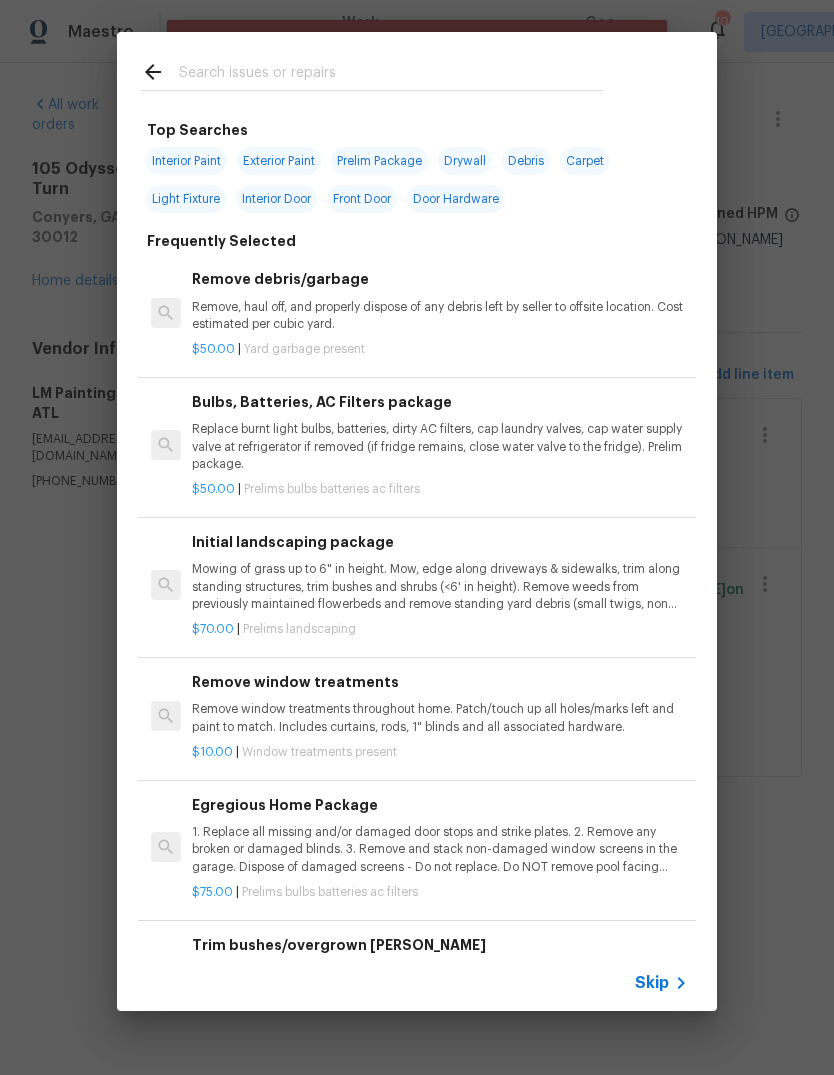 click at bounding box center (391, 75) 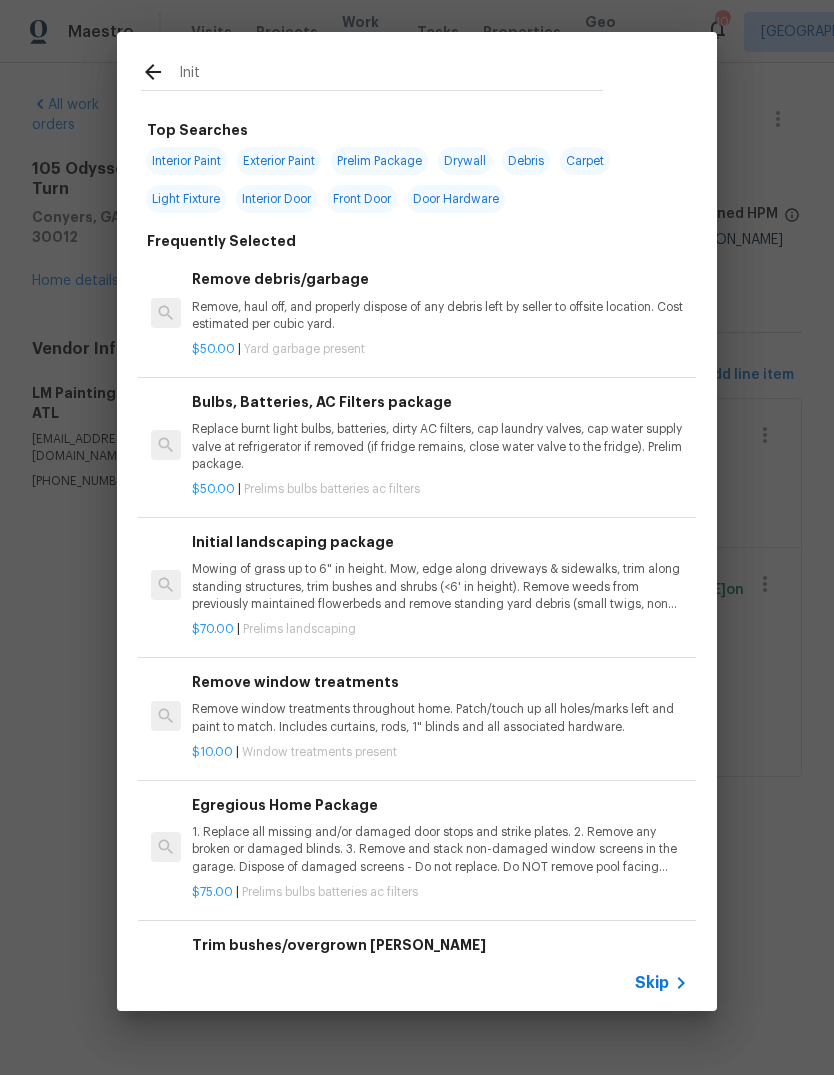 type on "Initi" 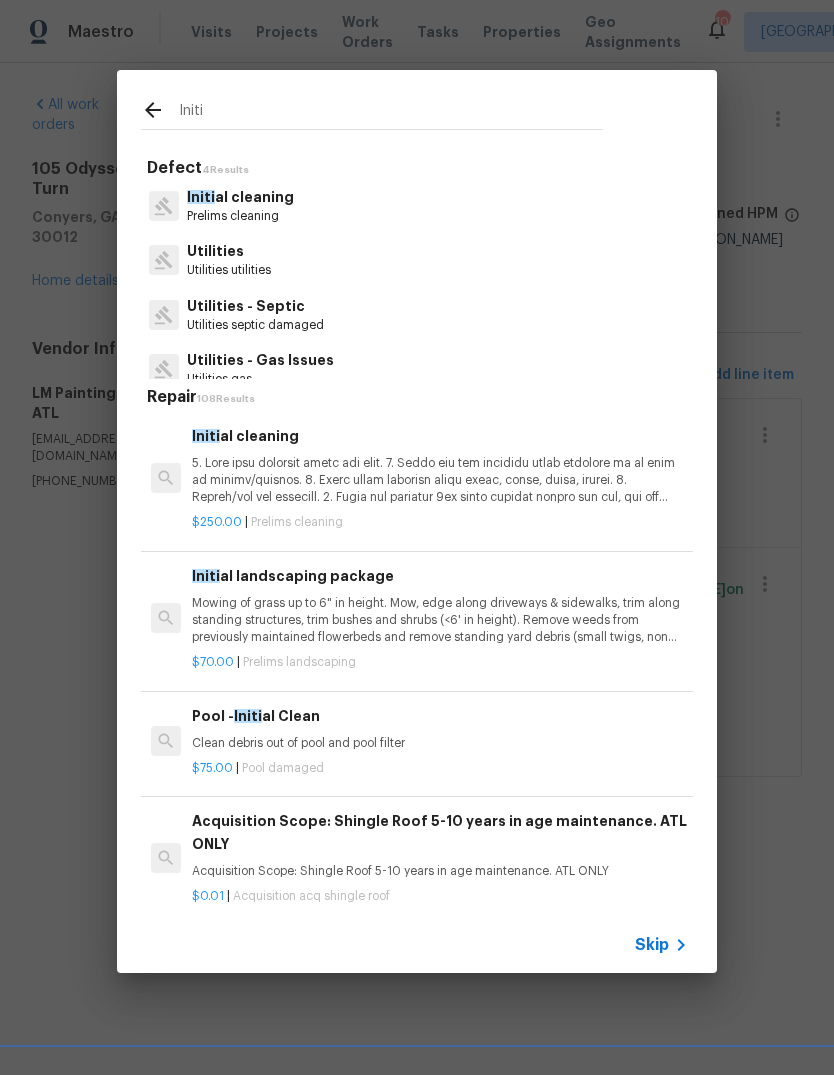 click at bounding box center [440, 480] 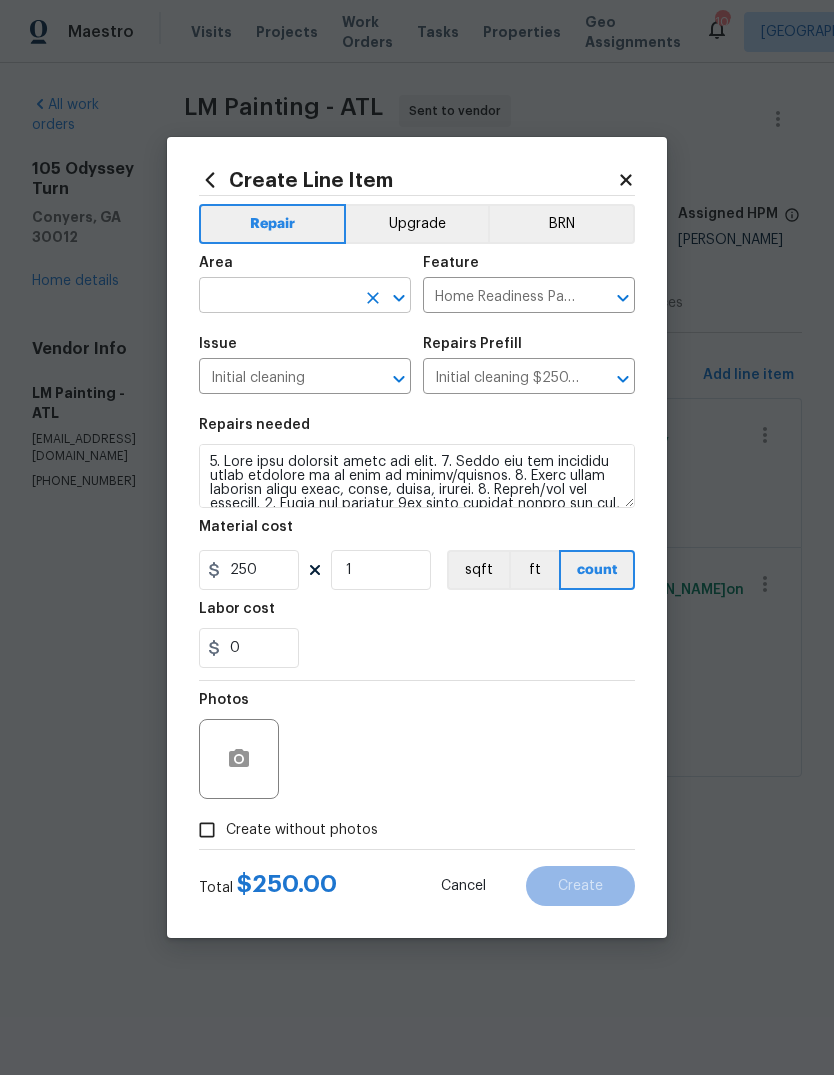 click at bounding box center [277, 297] 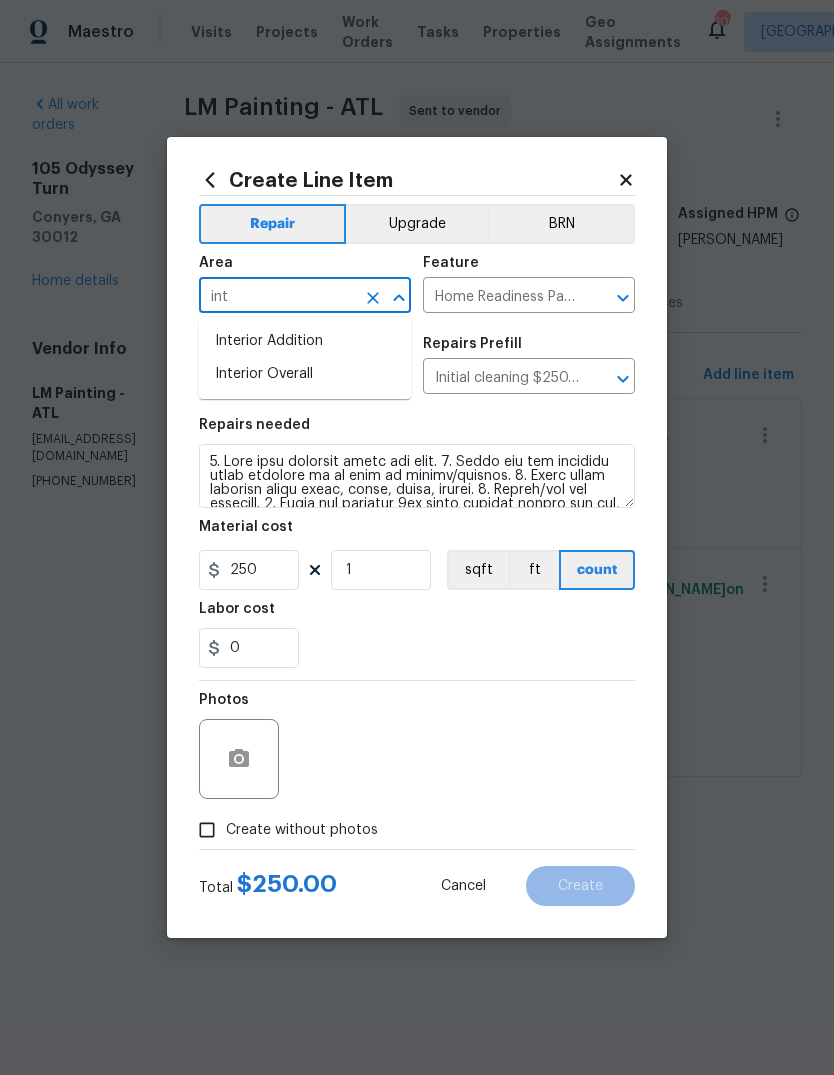 click on "Interior Overall" at bounding box center (305, 374) 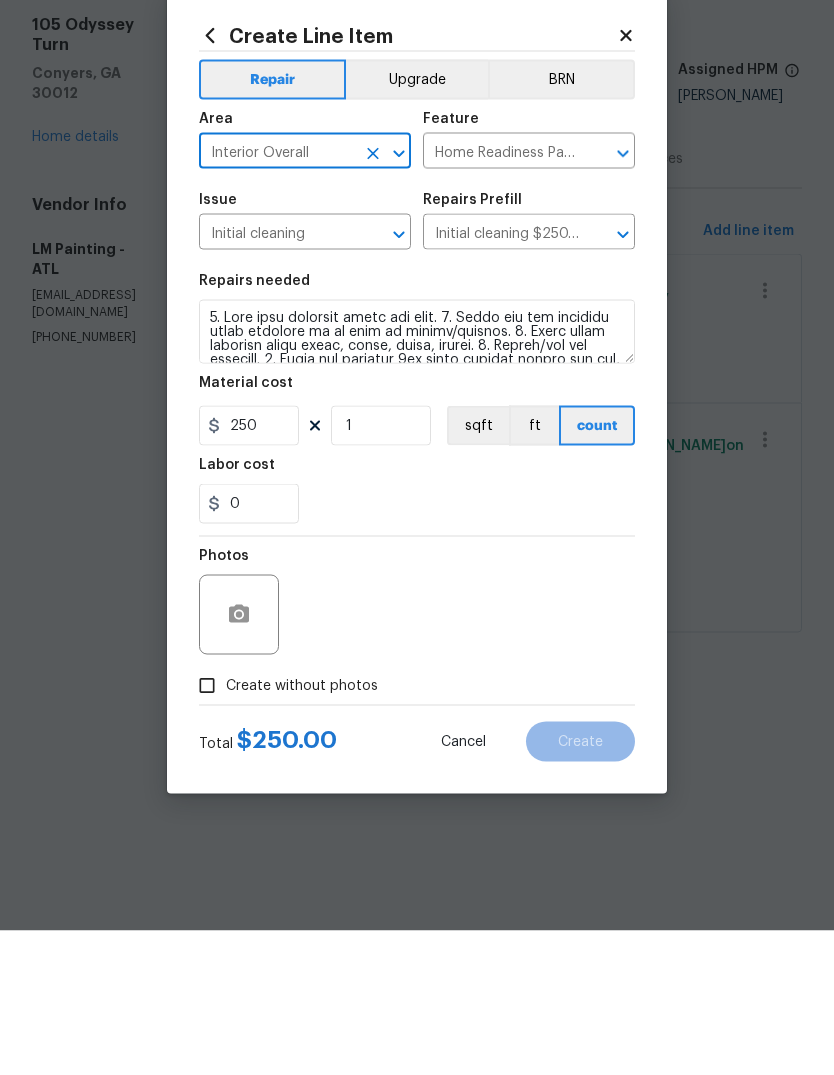 click on "Create without photos" at bounding box center [302, 830] 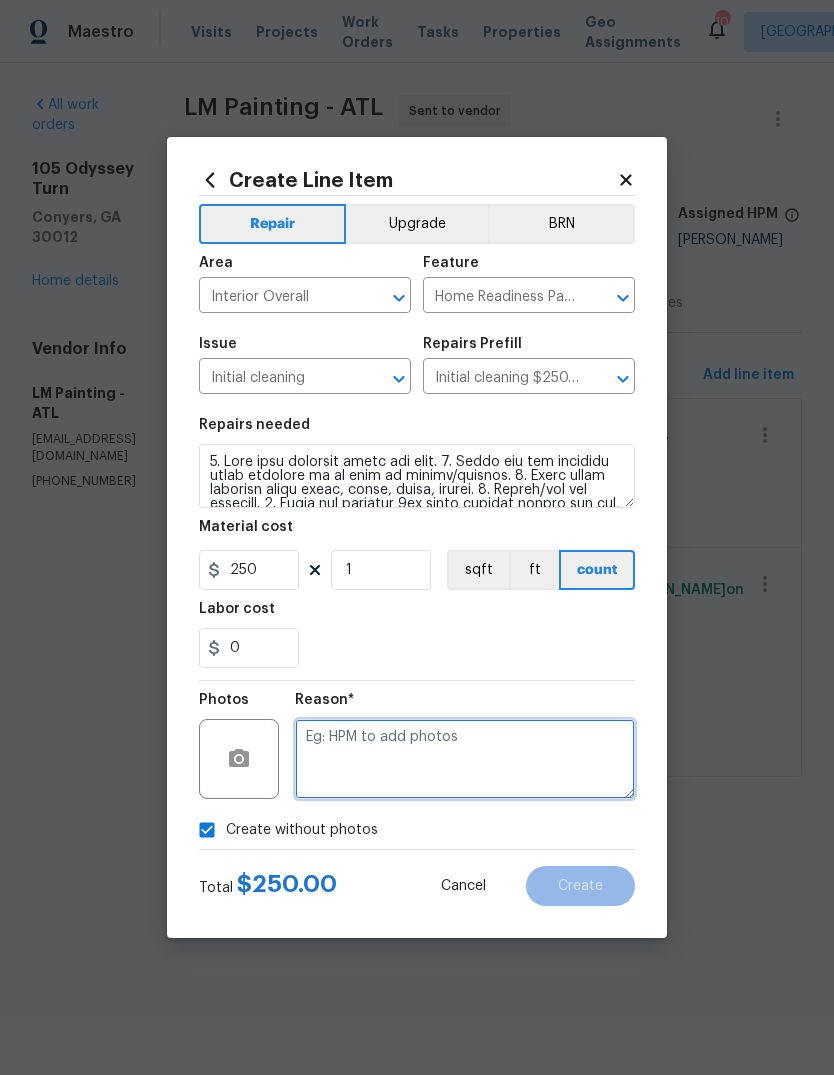 click at bounding box center [465, 759] 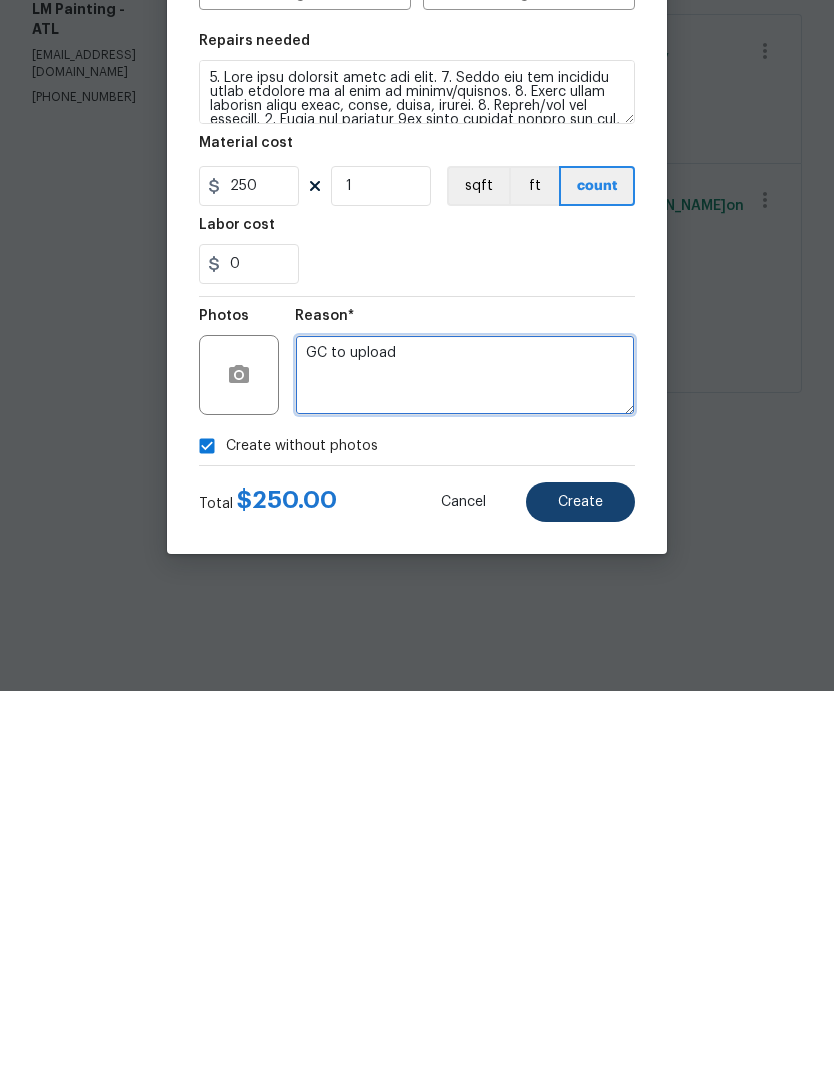 type on "GC to upload" 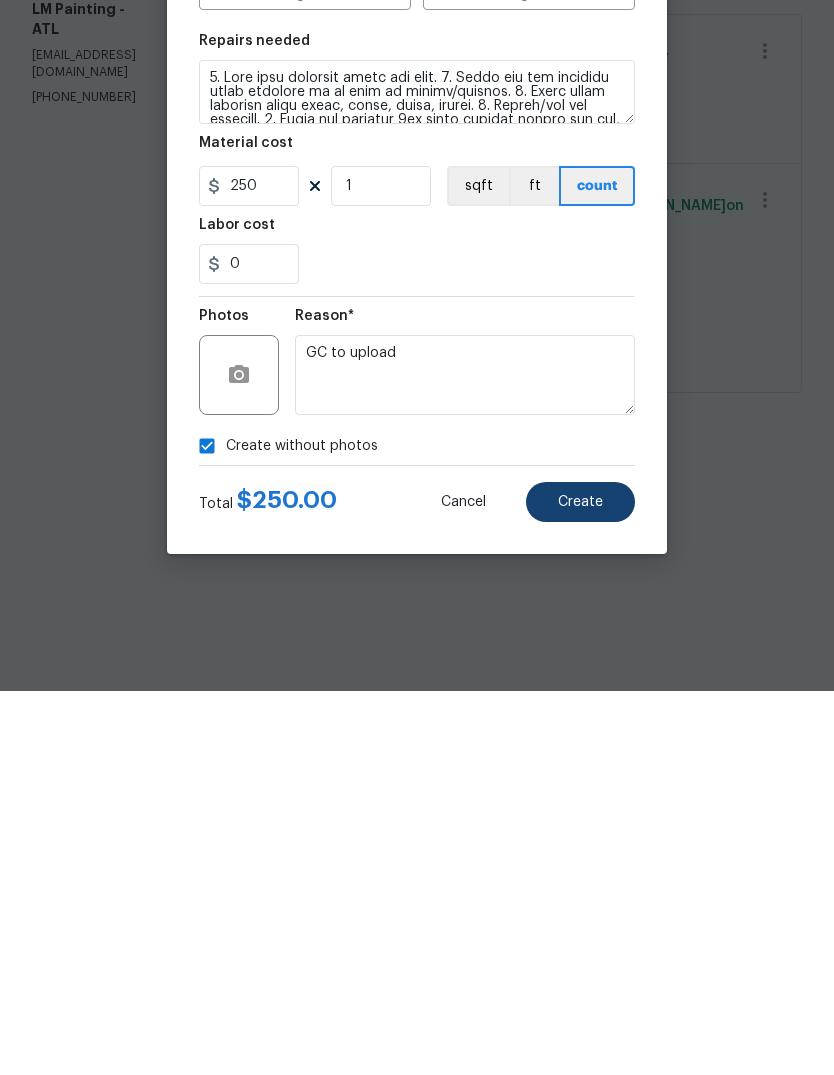 click on "Create" at bounding box center (580, 886) 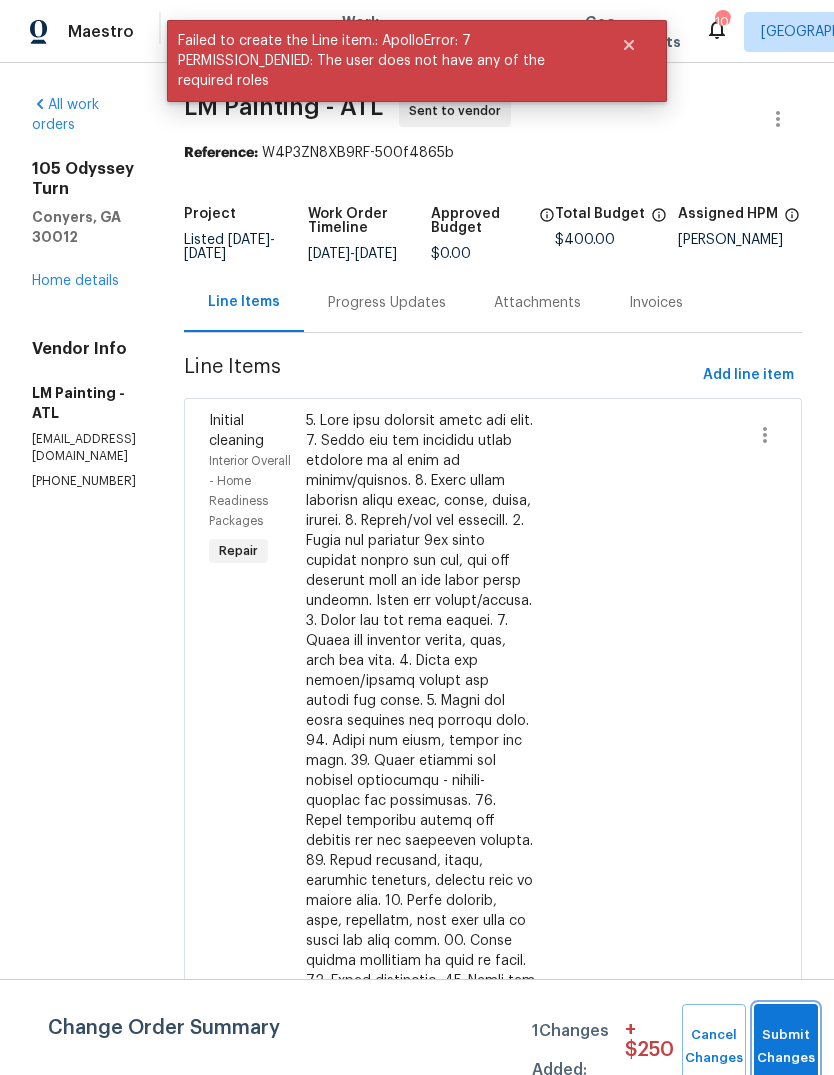 click on "Submit Changes" at bounding box center (786, 1047) 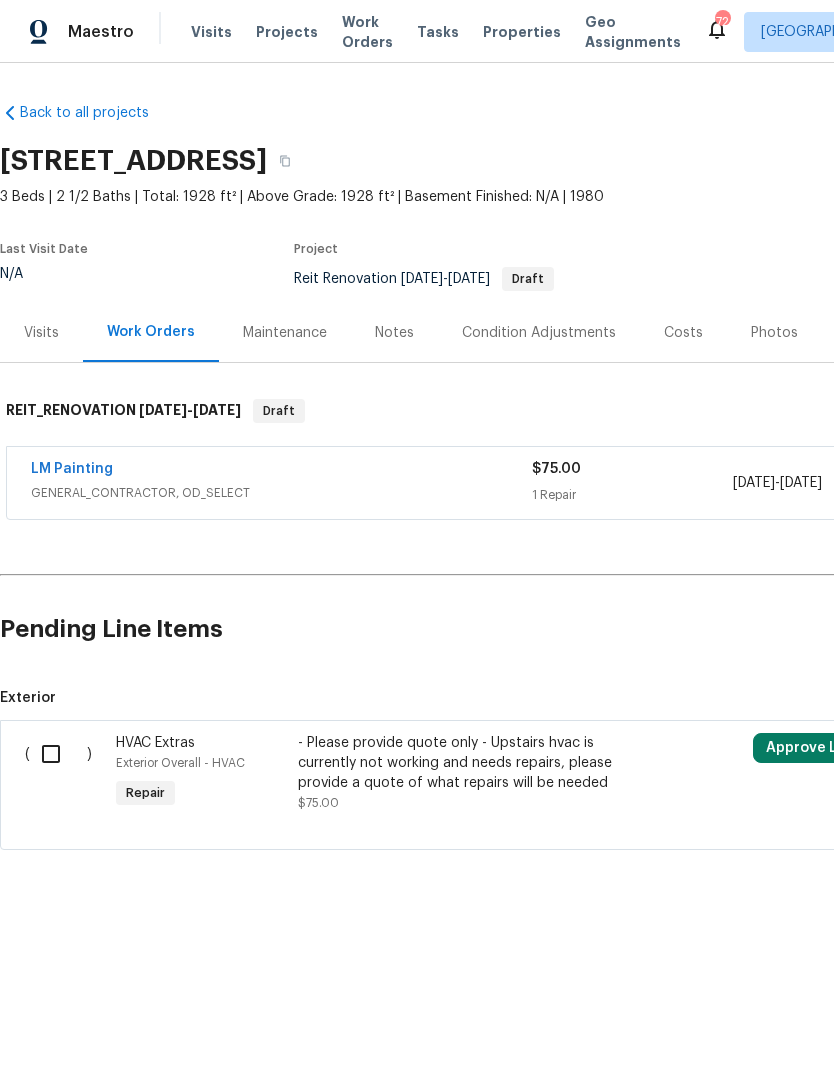 scroll, scrollTop: 0, scrollLeft: 0, axis: both 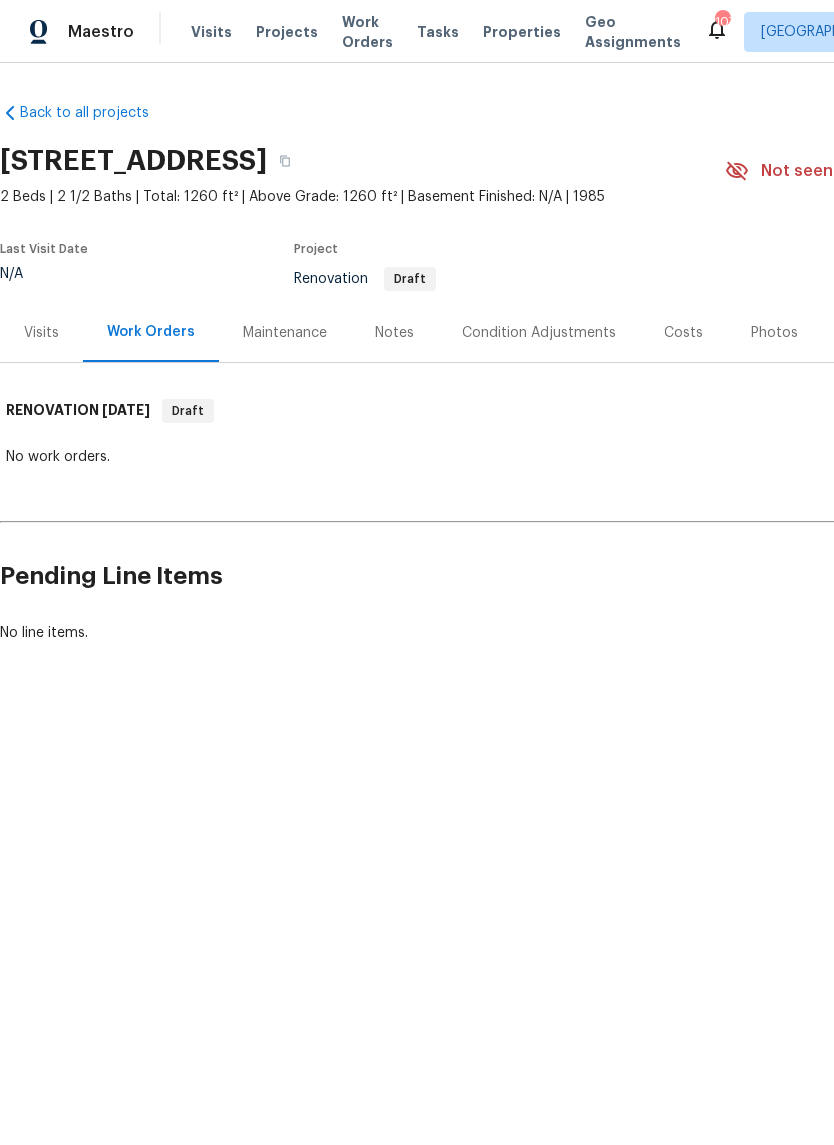 click on "Costs" at bounding box center [683, 332] 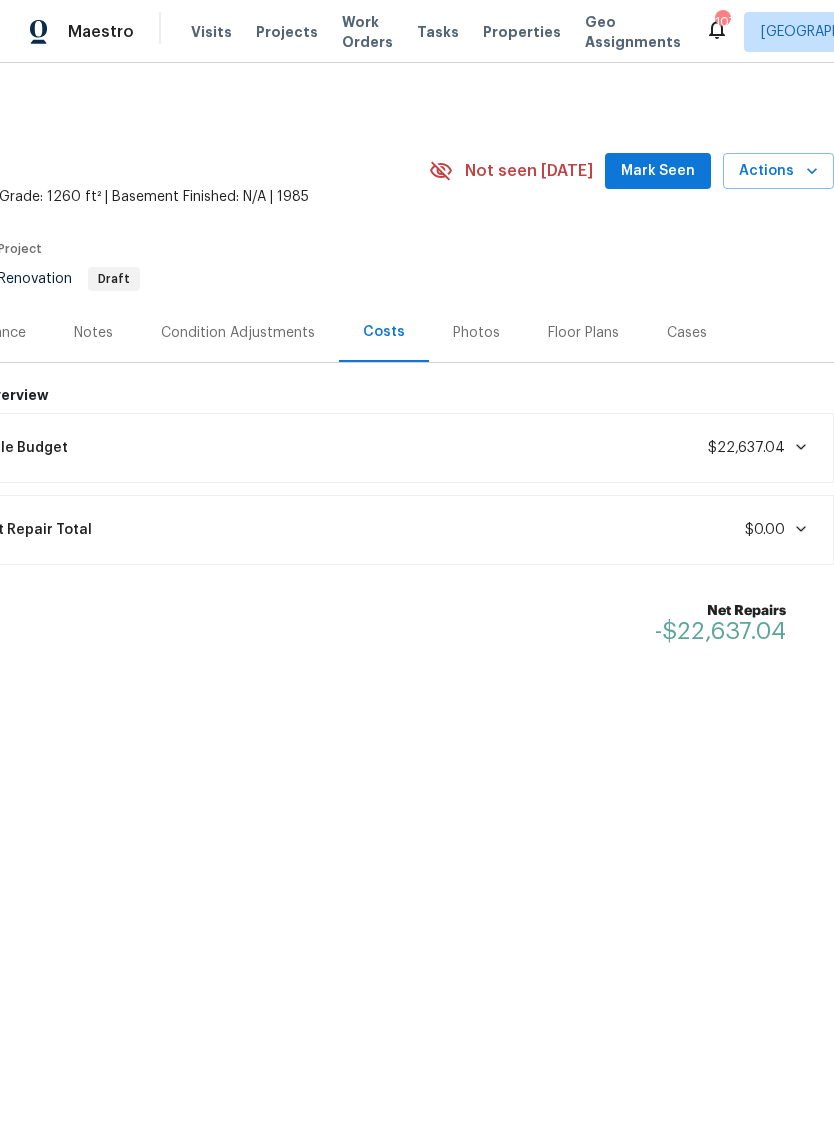 scroll, scrollTop: 0, scrollLeft: 296, axis: horizontal 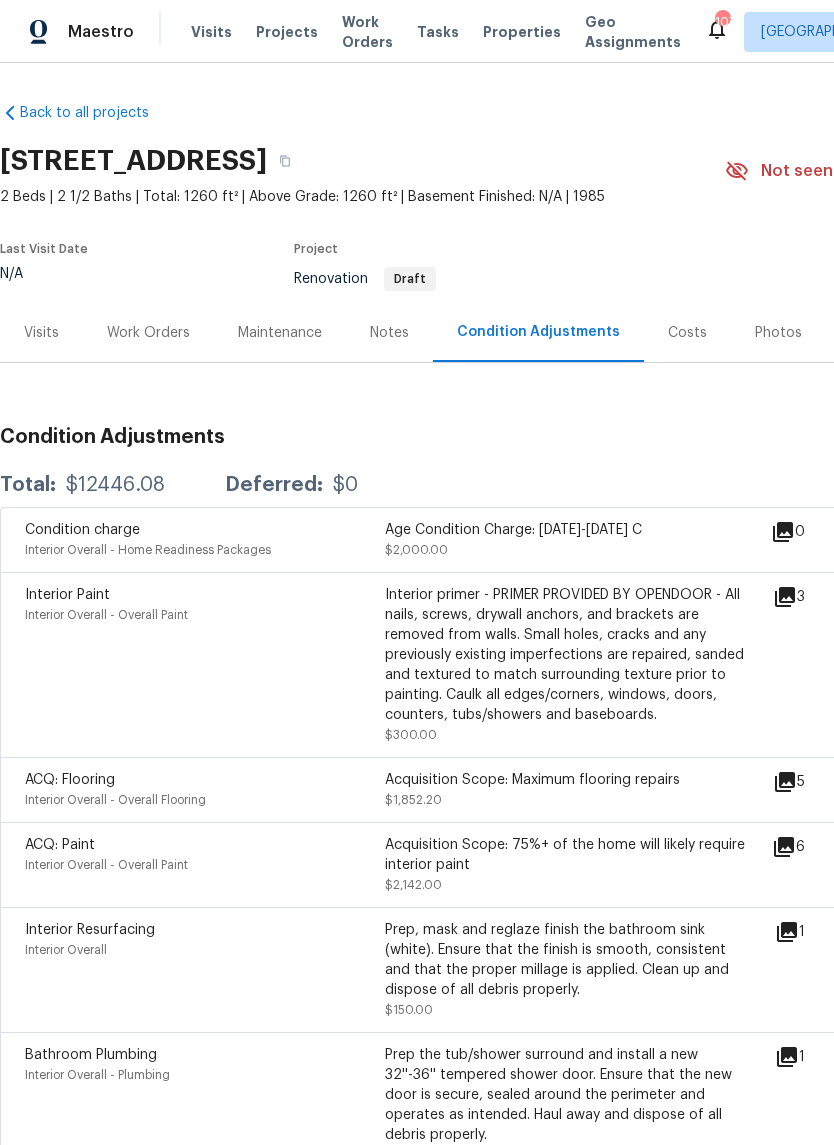 click 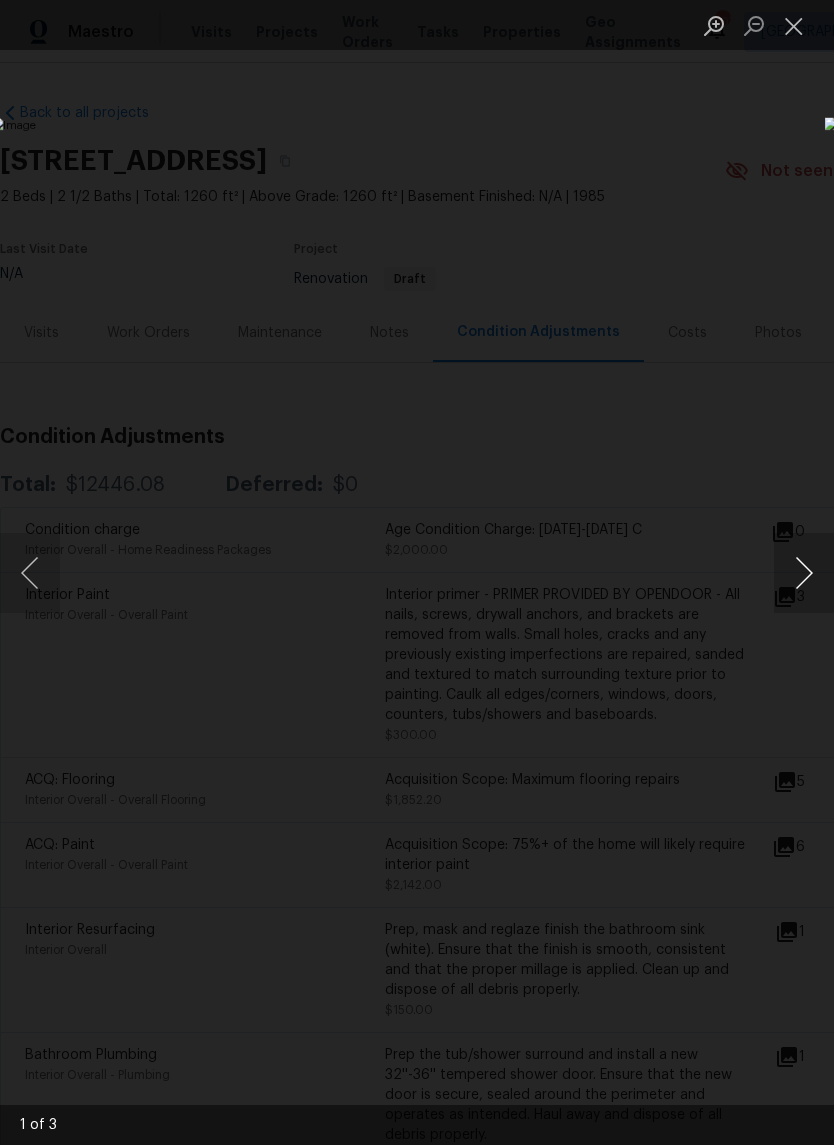 click at bounding box center [804, 573] 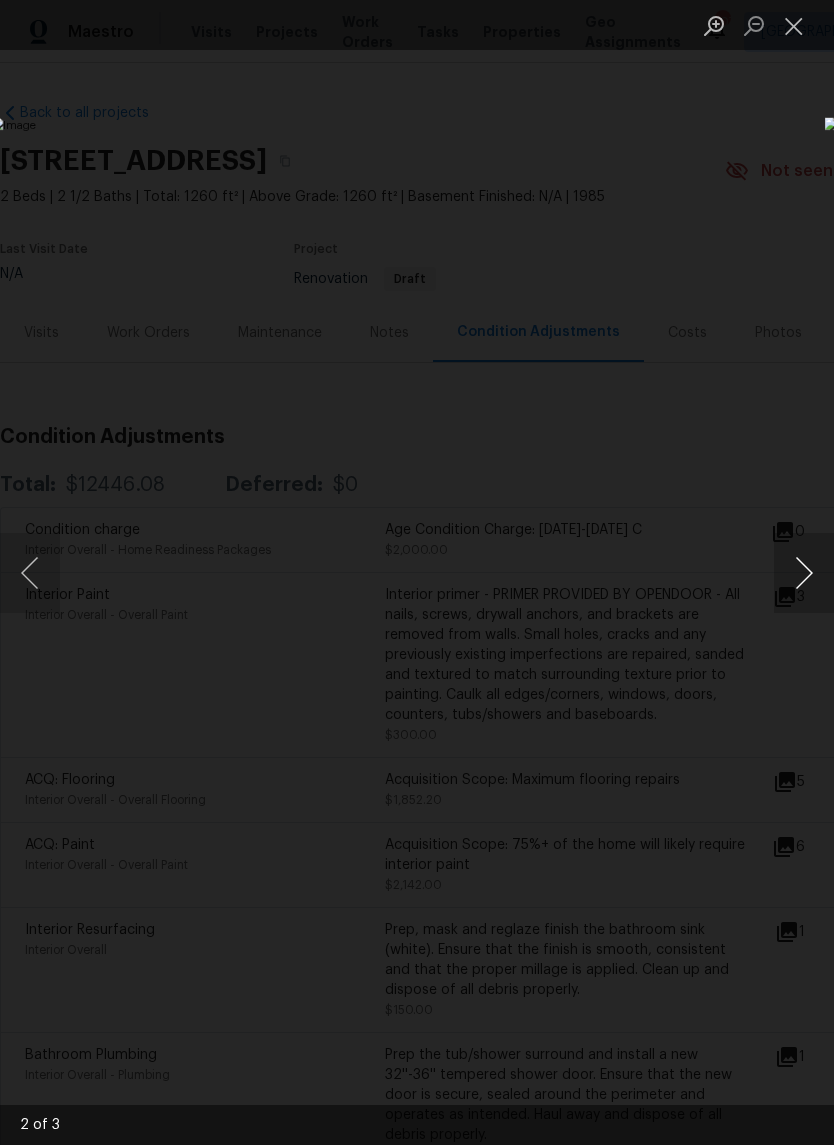 click at bounding box center [804, 573] 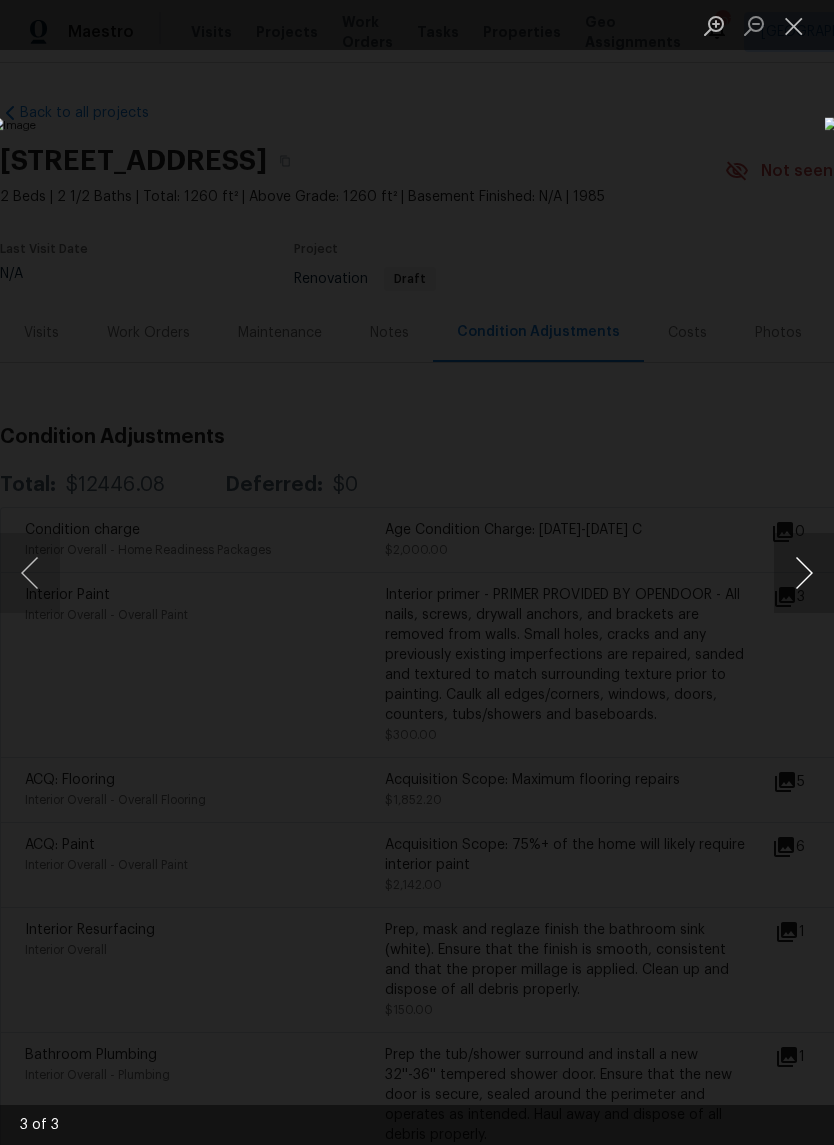click at bounding box center (804, 573) 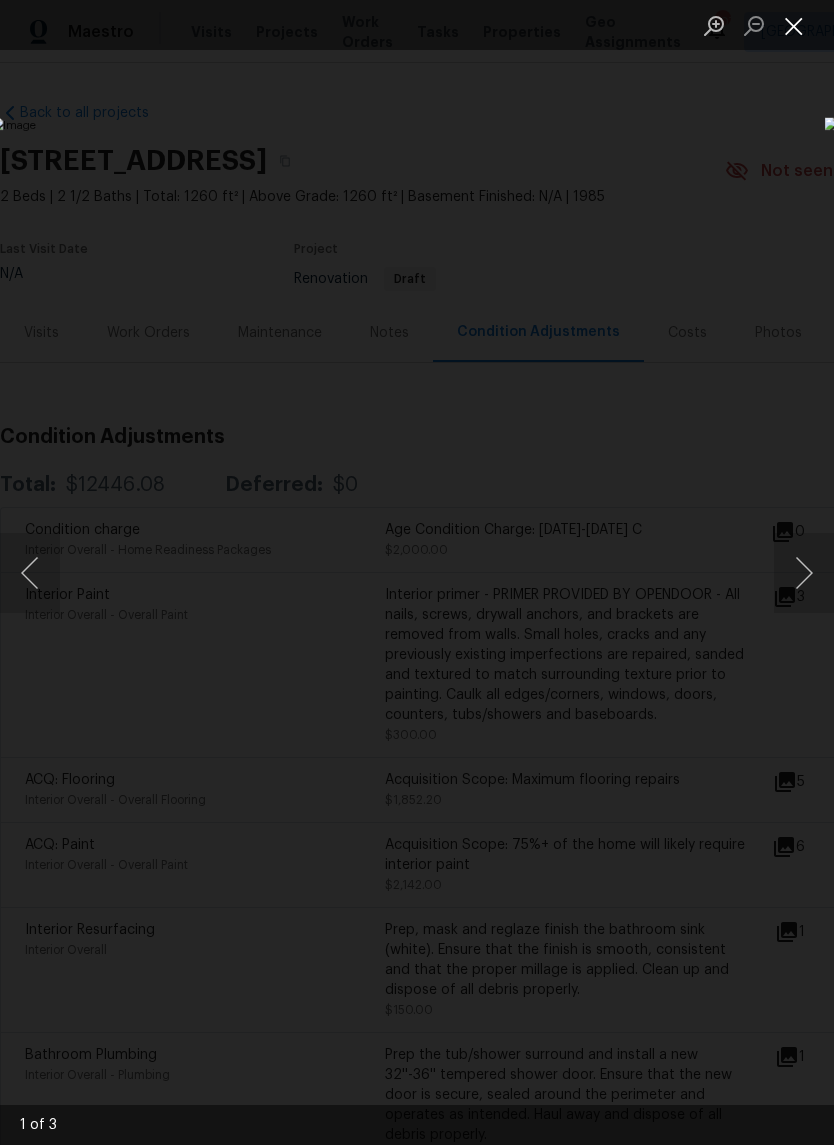 click at bounding box center (794, 25) 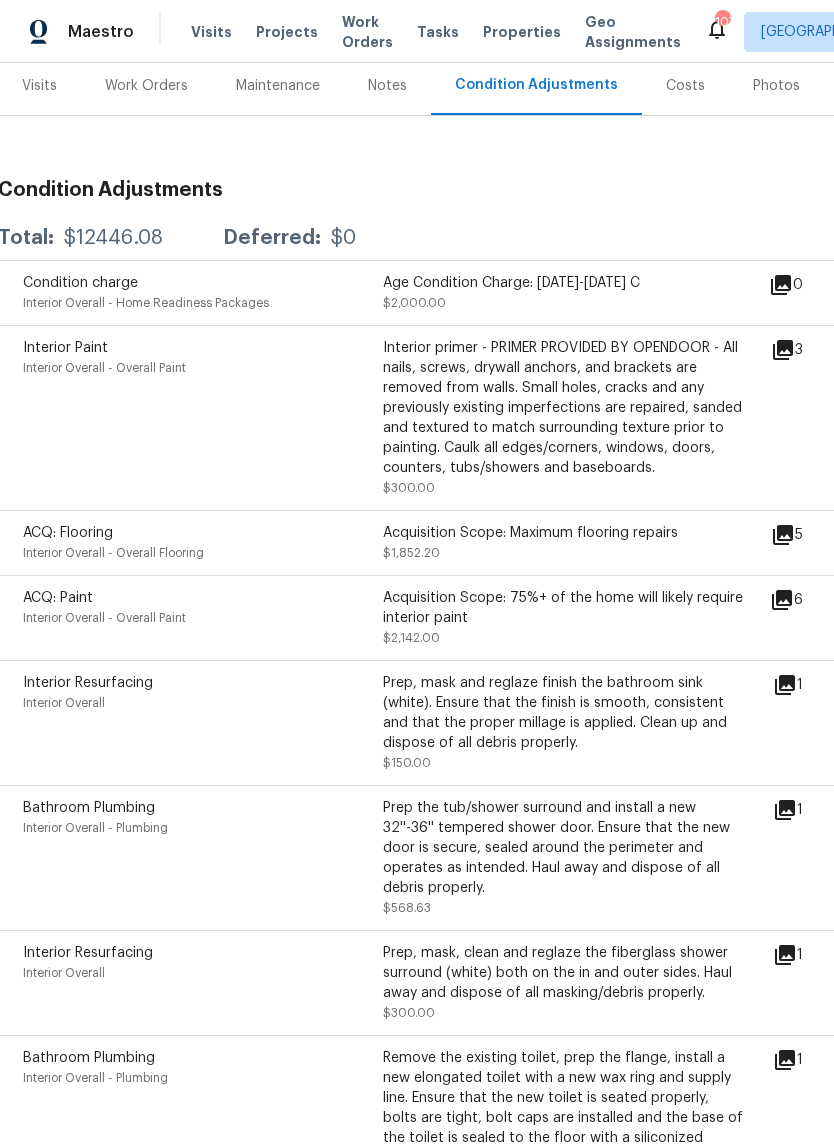 scroll, scrollTop: 262, scrollLeft: 0, axis: vertical 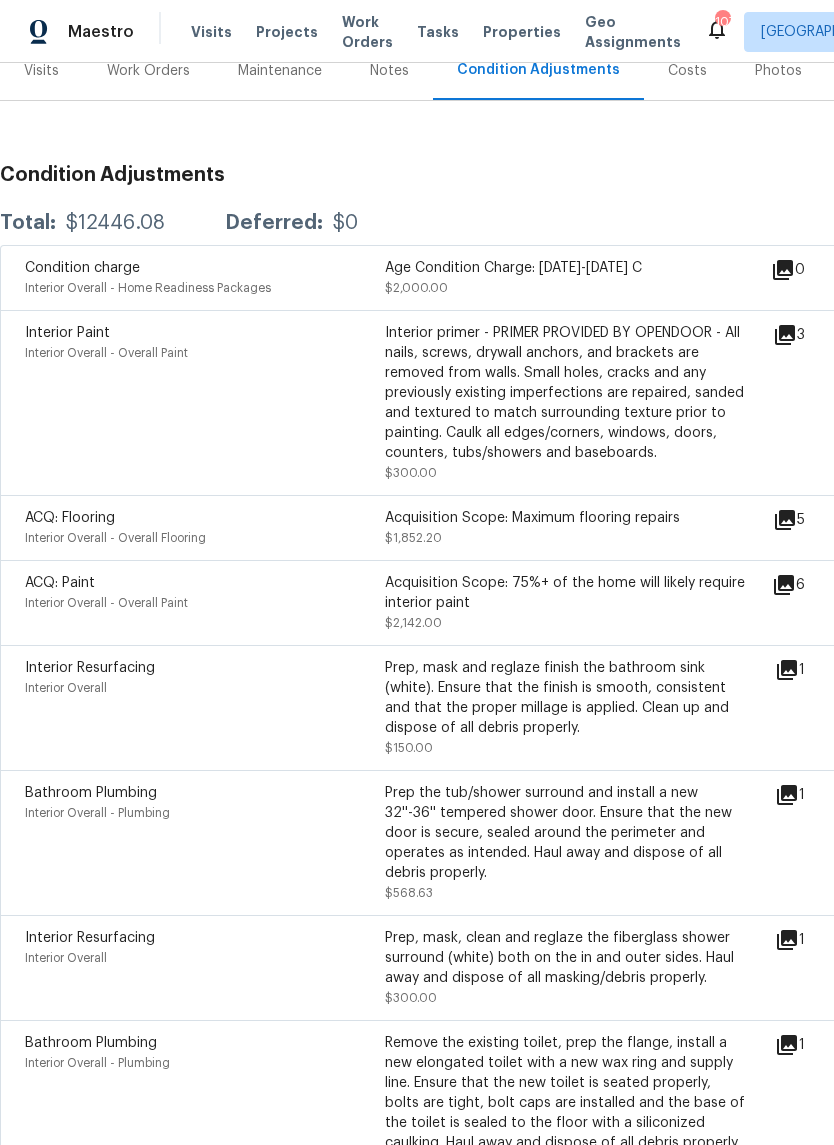 click 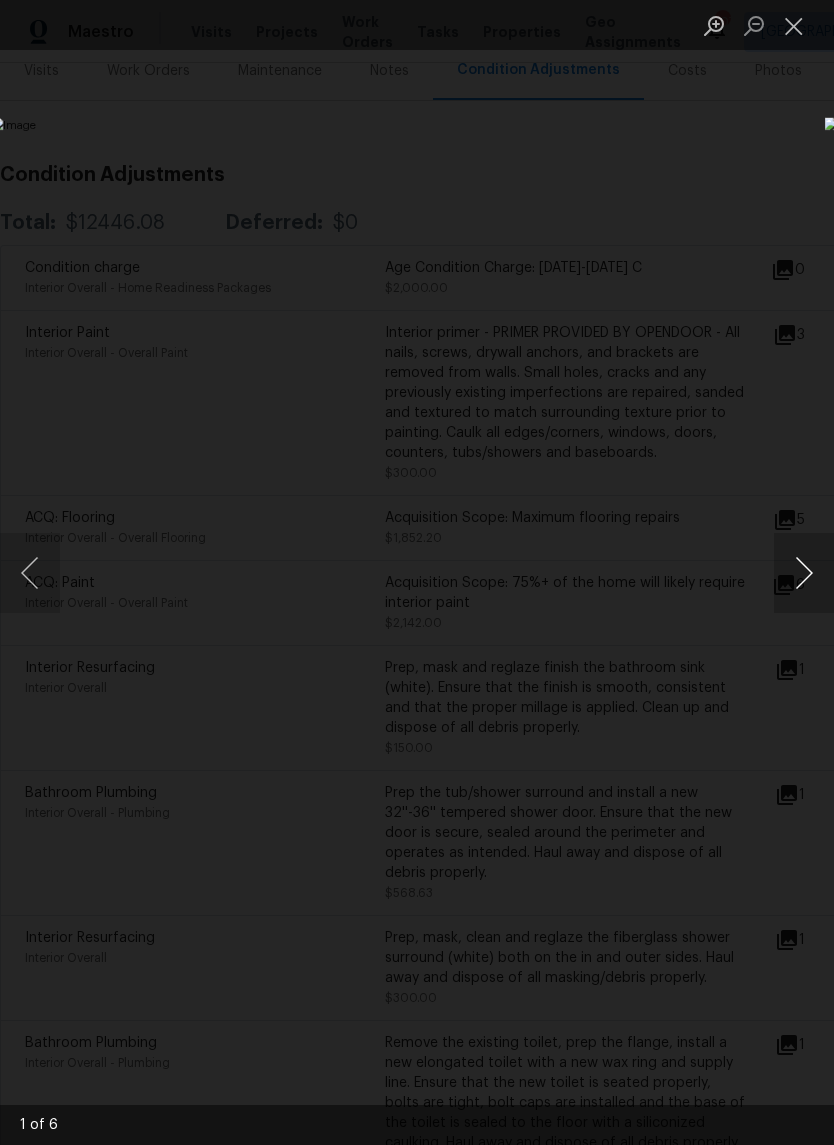 click at bounding box center [804, 573] 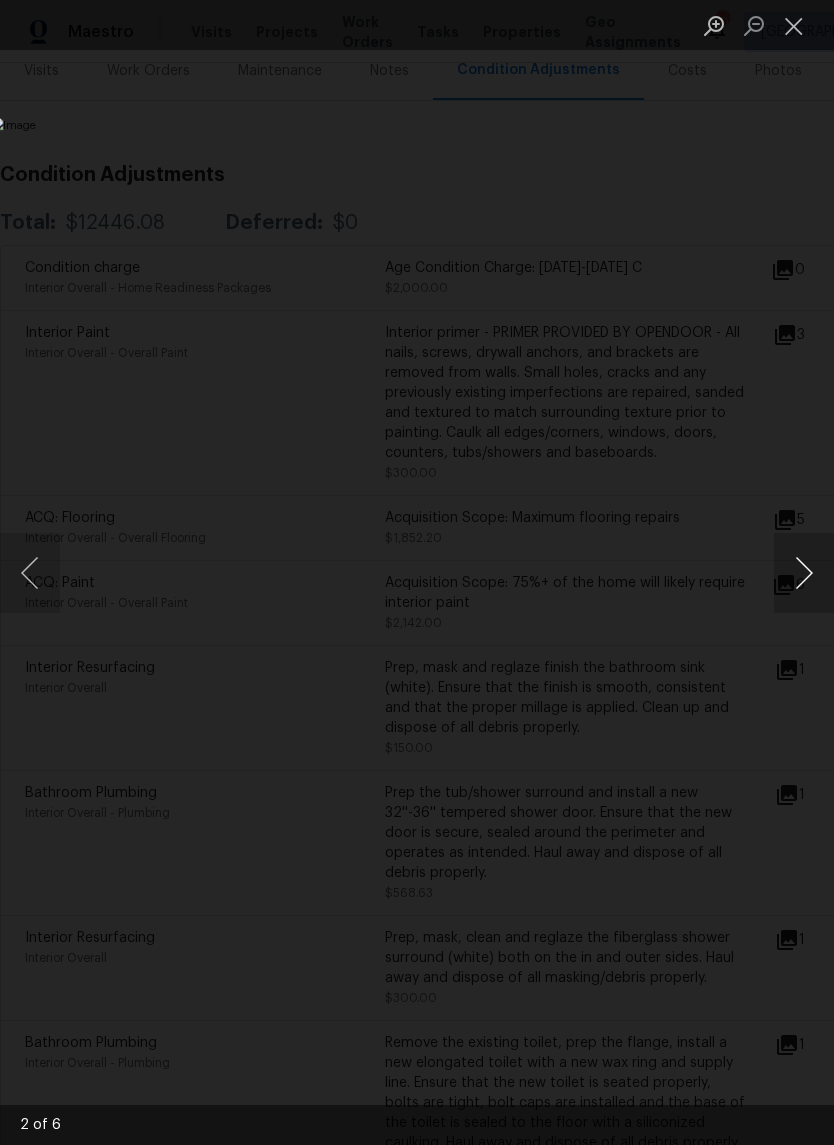 click at bounding box center (804, 573) 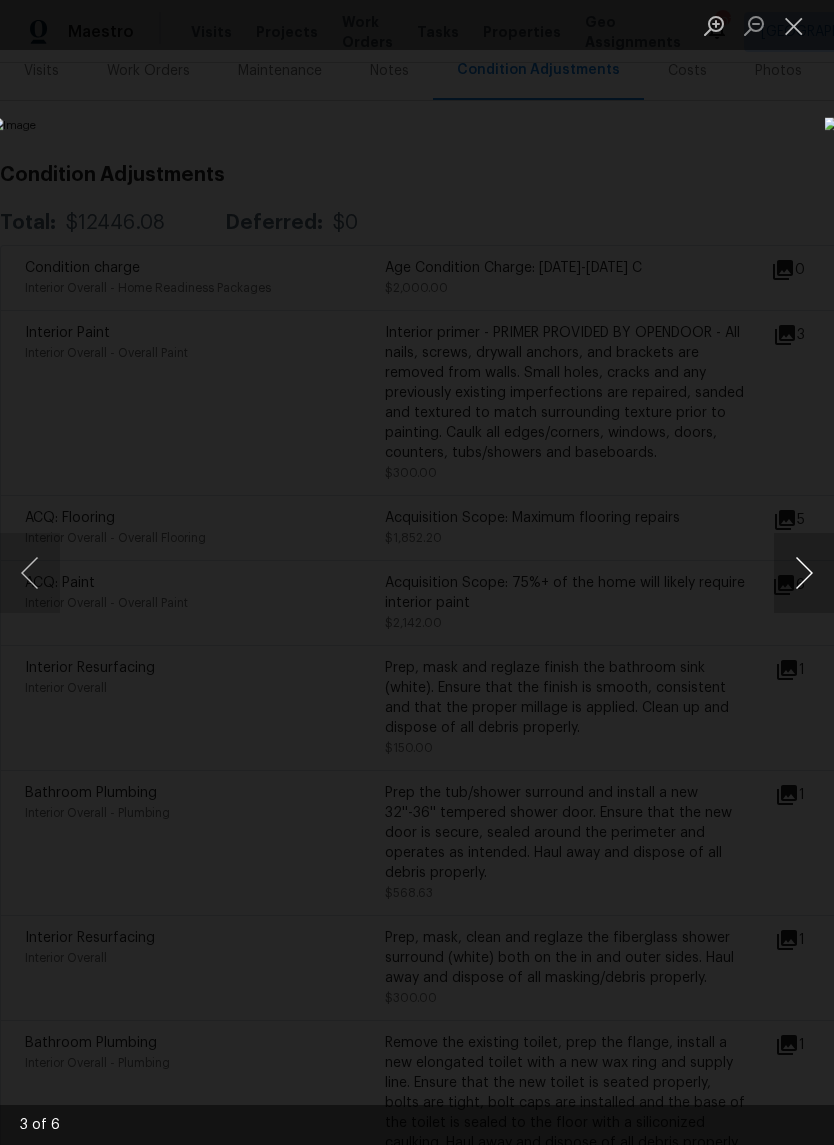click at bounding box center (804, 573) 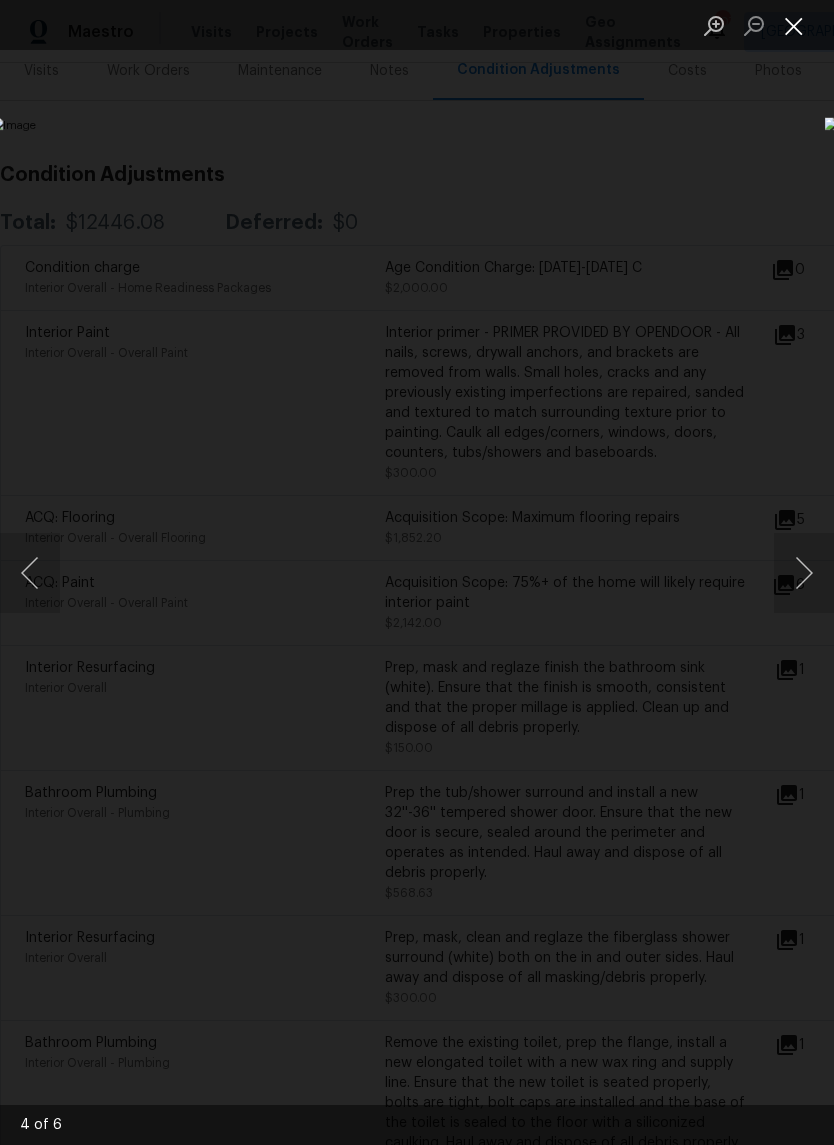 click at bounding box center [794, 25] 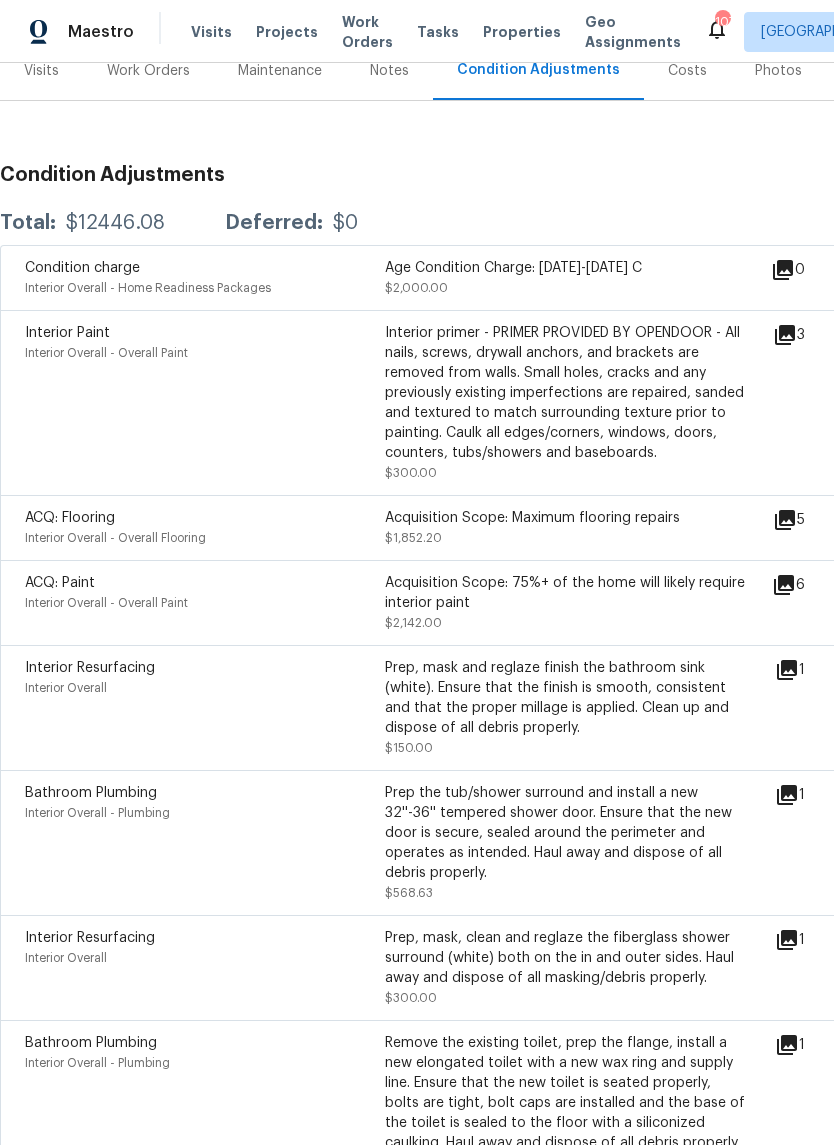 click on "Visits" at bounding box center [41, 71] 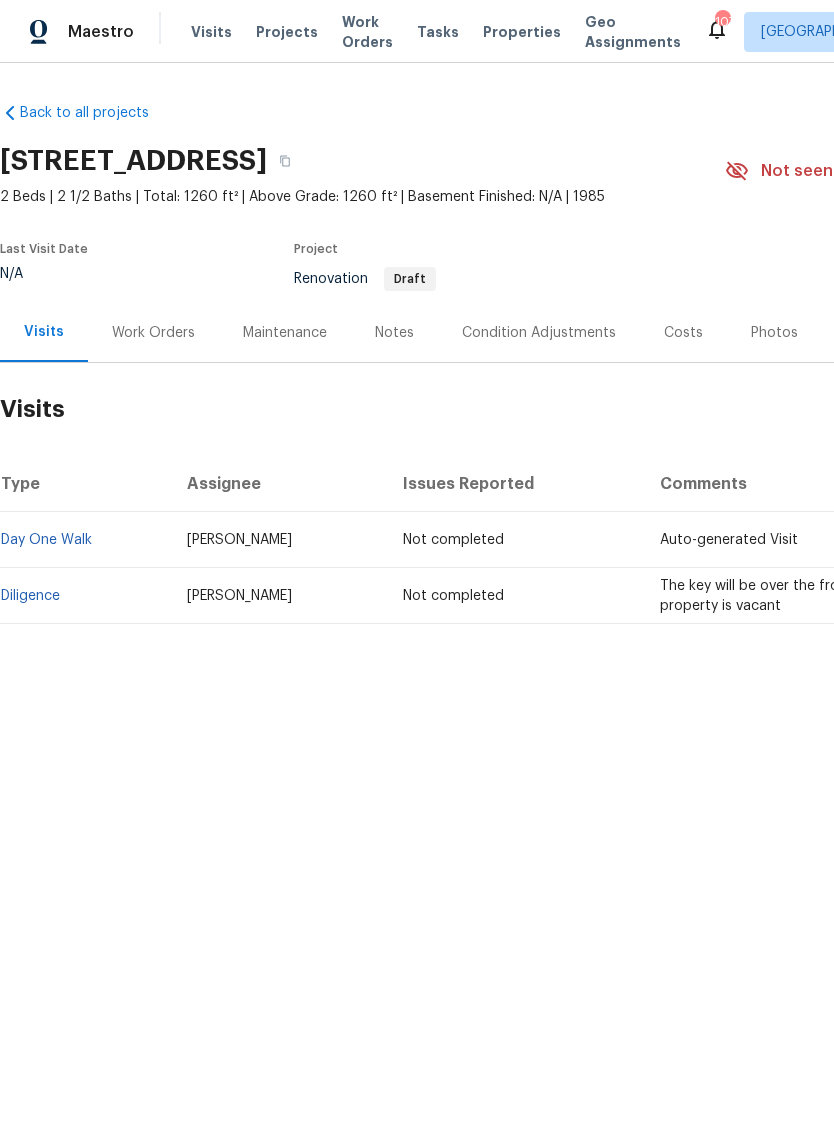 scroll, scrollTop: 0, scrollLeft: 0, axis: both 